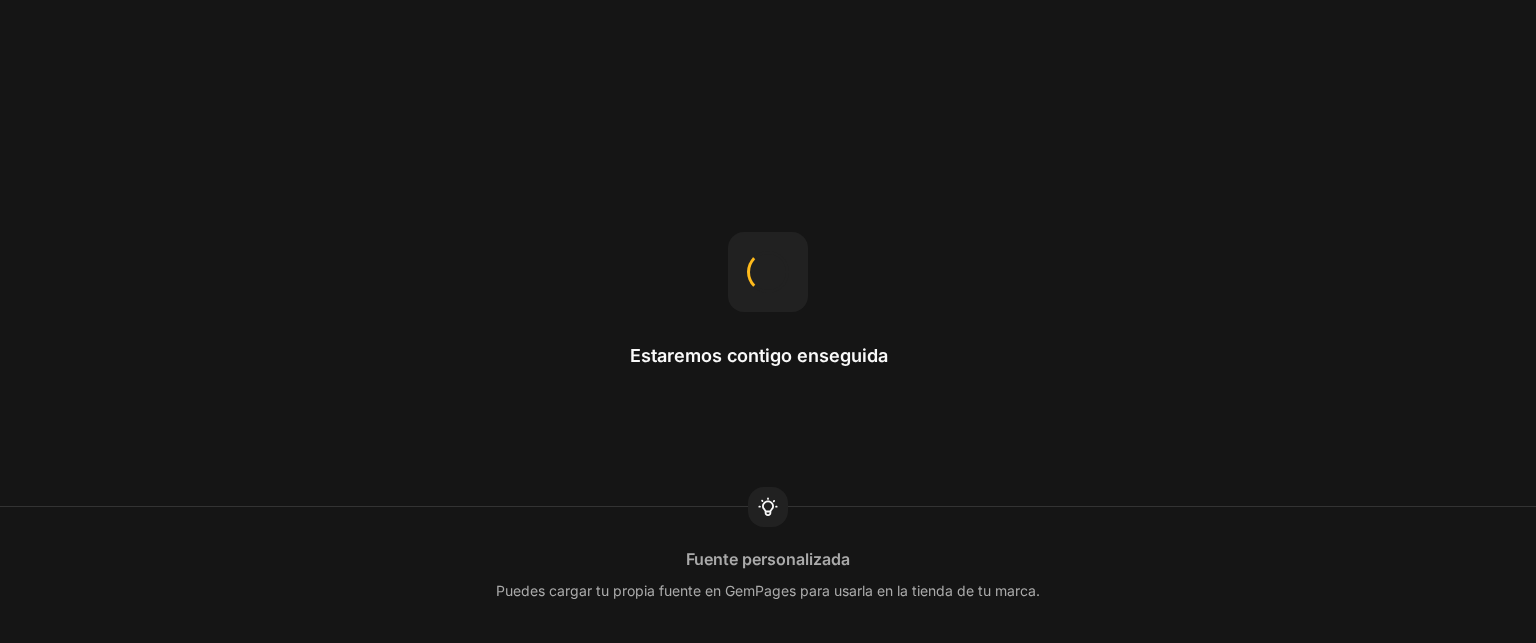 scroll, scrollTop: 0, scrollLeft: 0, axis: both 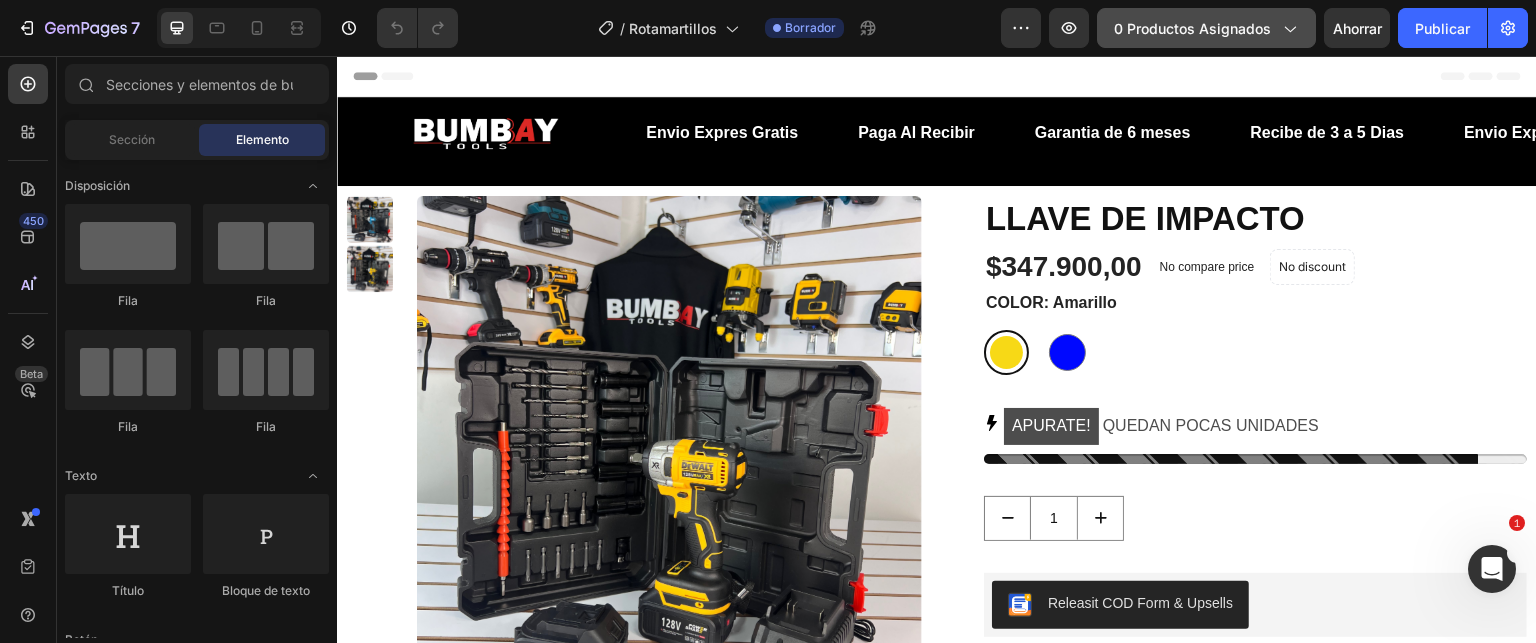 click on "0 productos asignados" 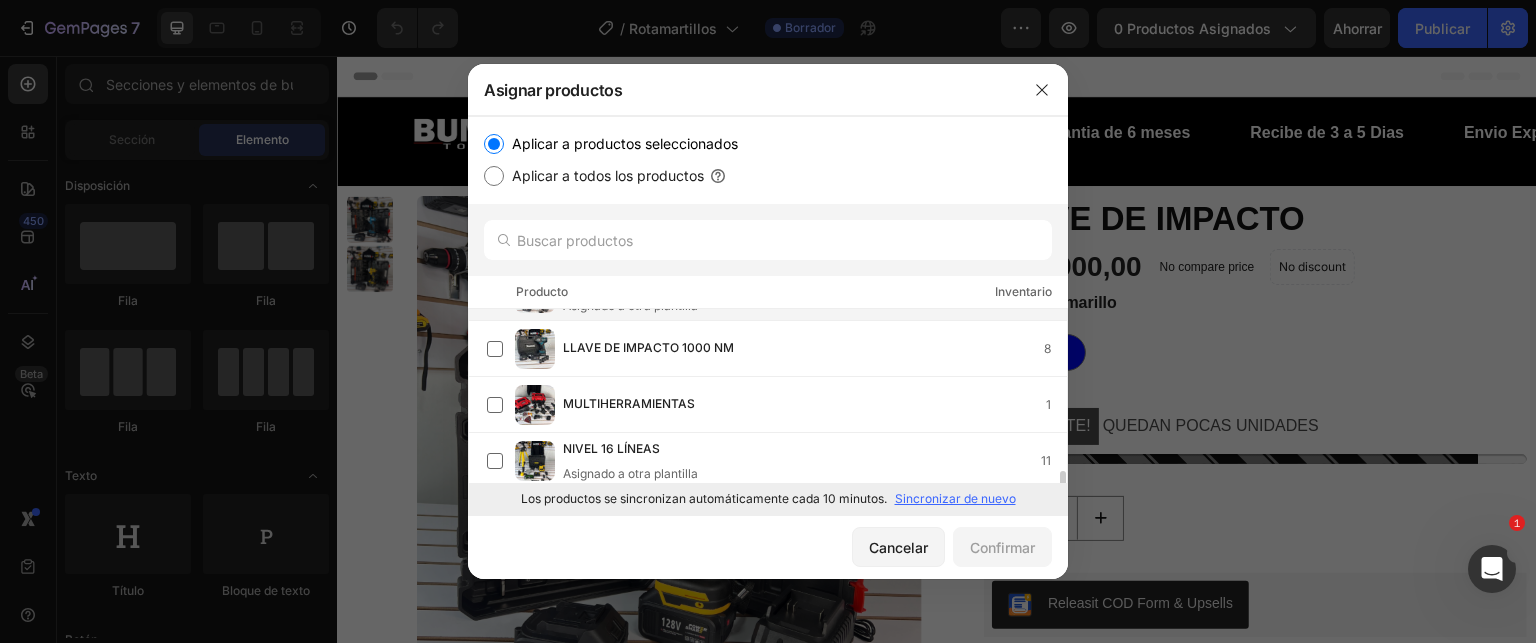 scroll, scrollTop: 200, scrollLeft: 0, axis: vertical 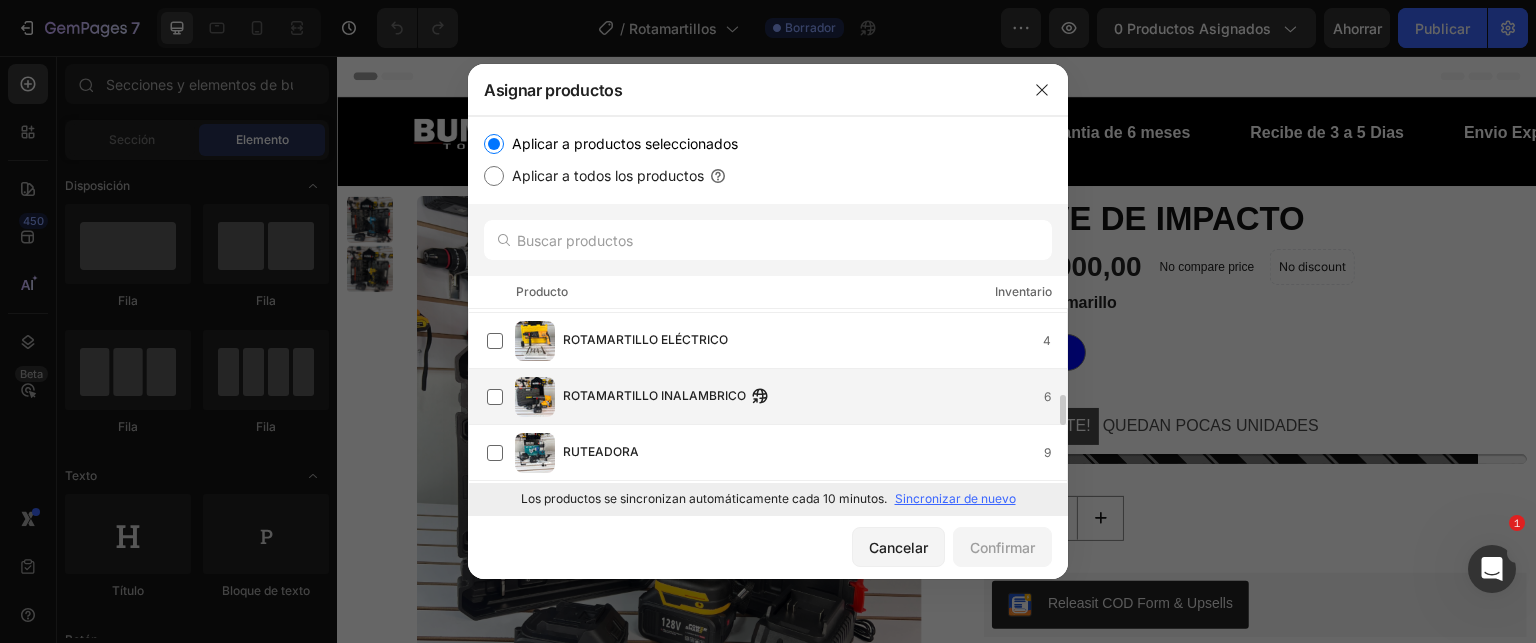 click on "ROTAMARTILLO INALAMBRICO 6" at bounding box center [777, 397] 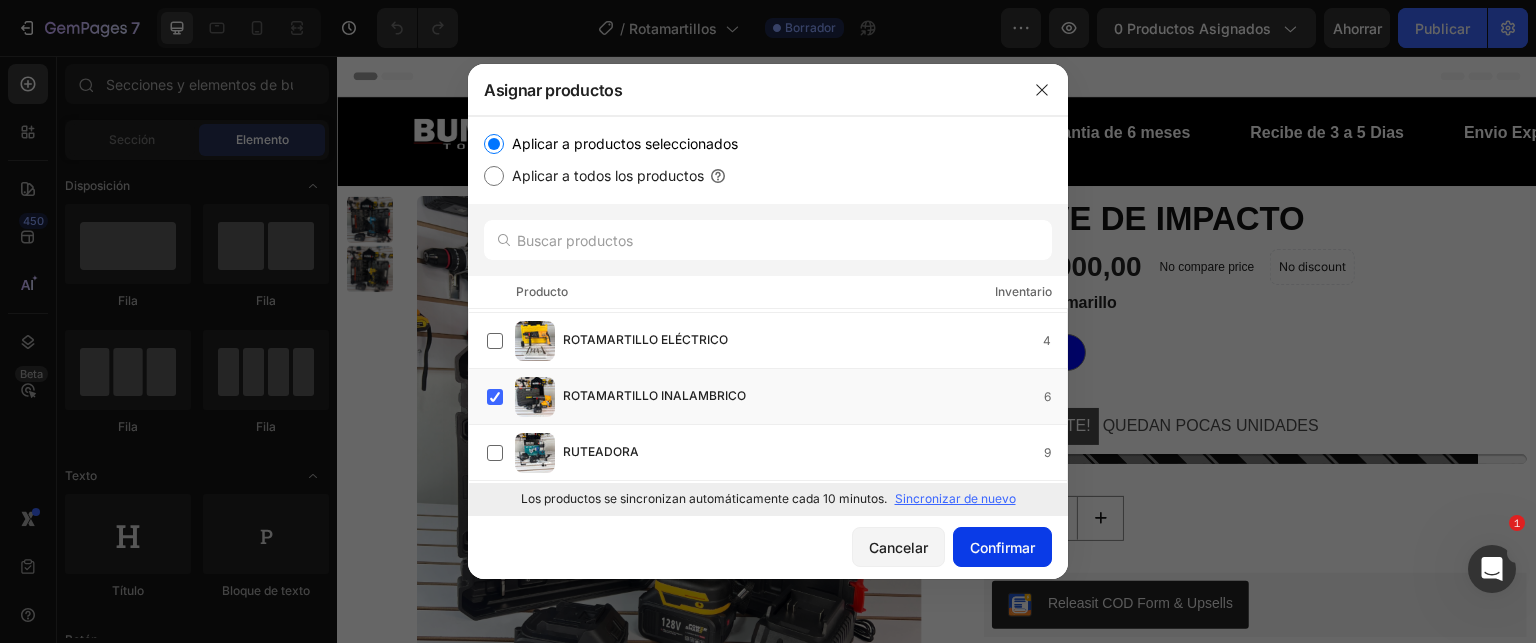 click on "Confirmar" at bounding box center [1002, 547] 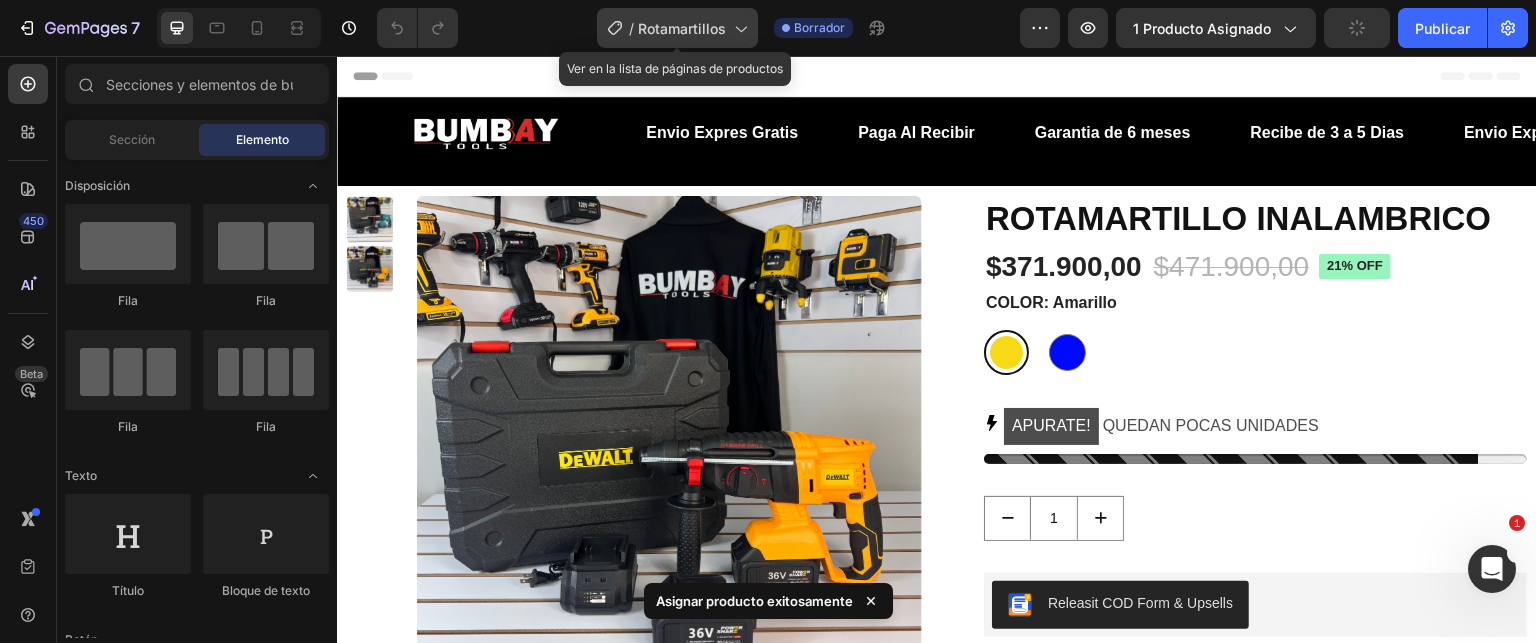 click on "Rotamartillos" at bounding box center [682, 28] 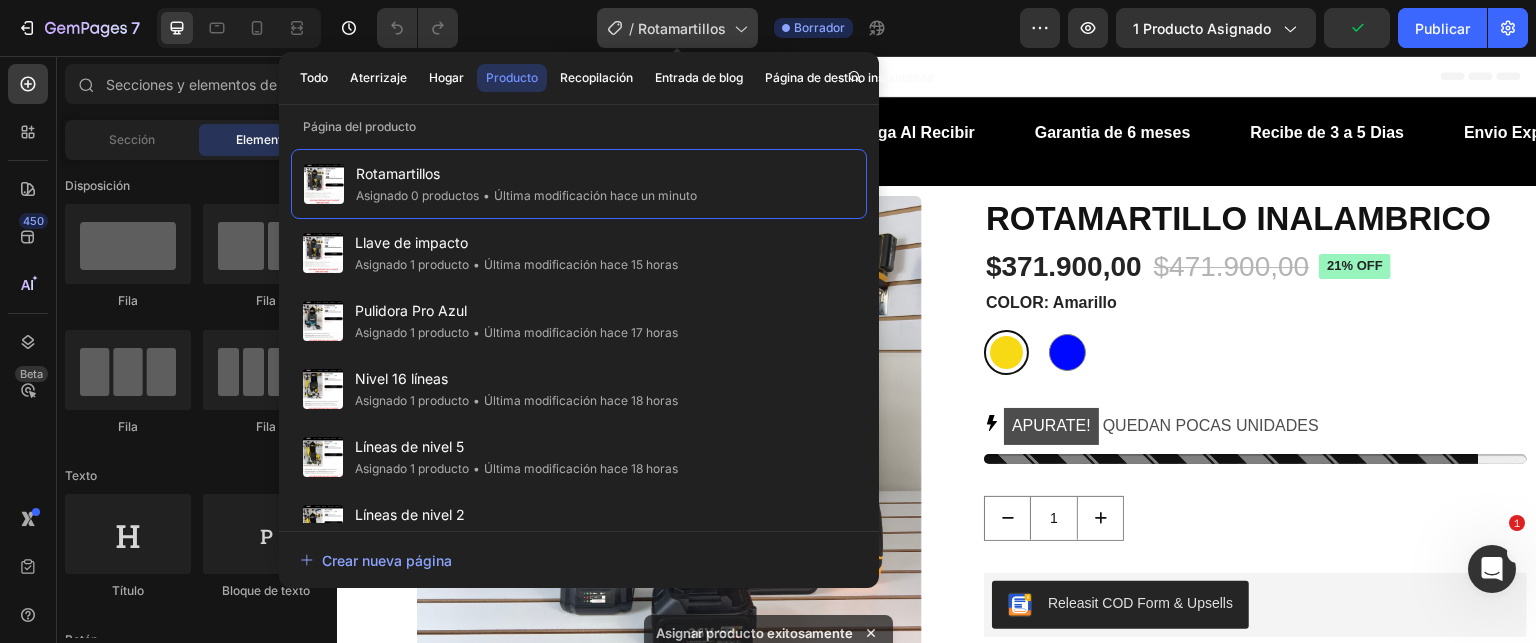 click on "/ Rotamartillos" 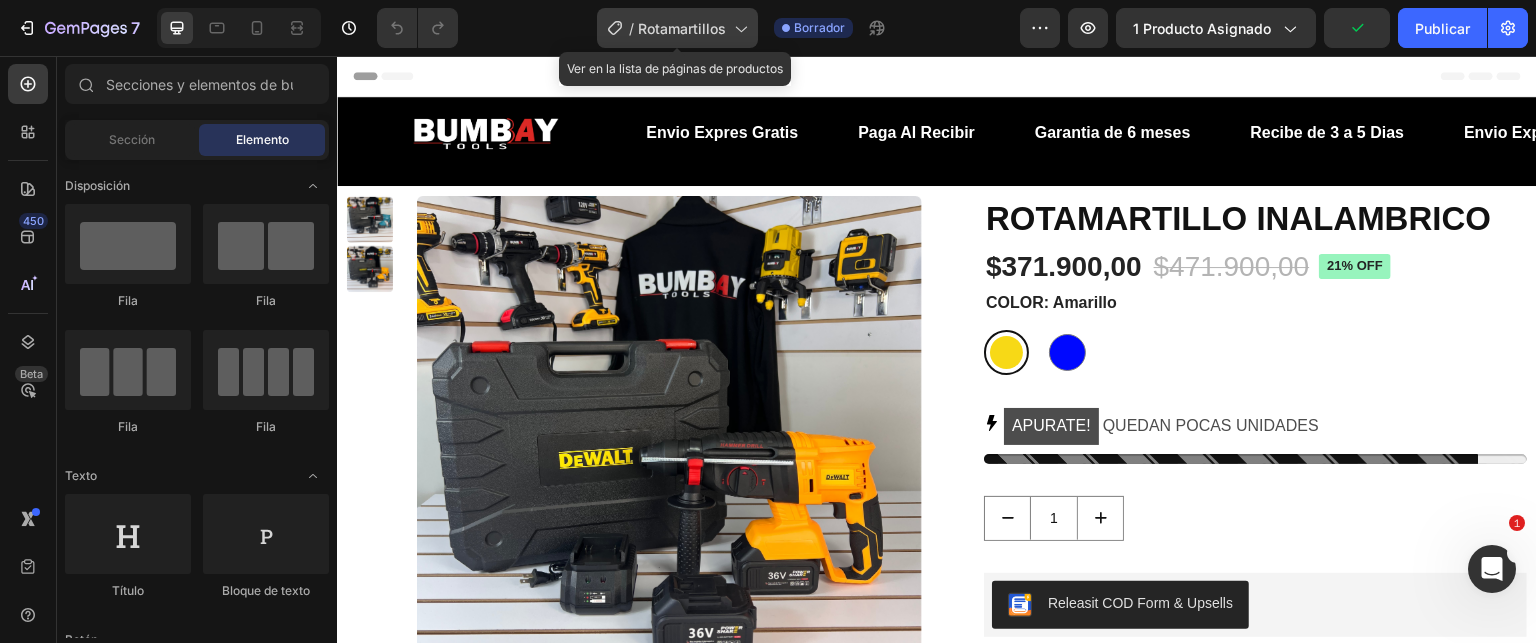 click 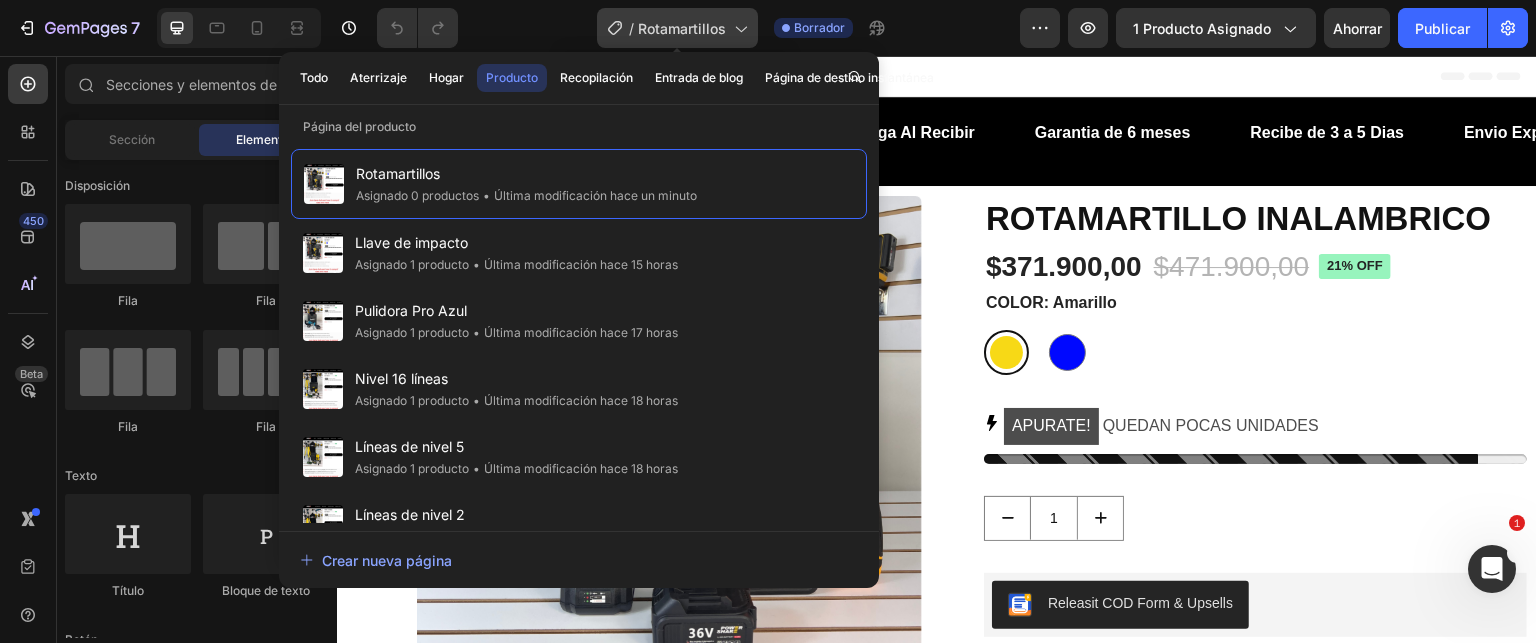 click 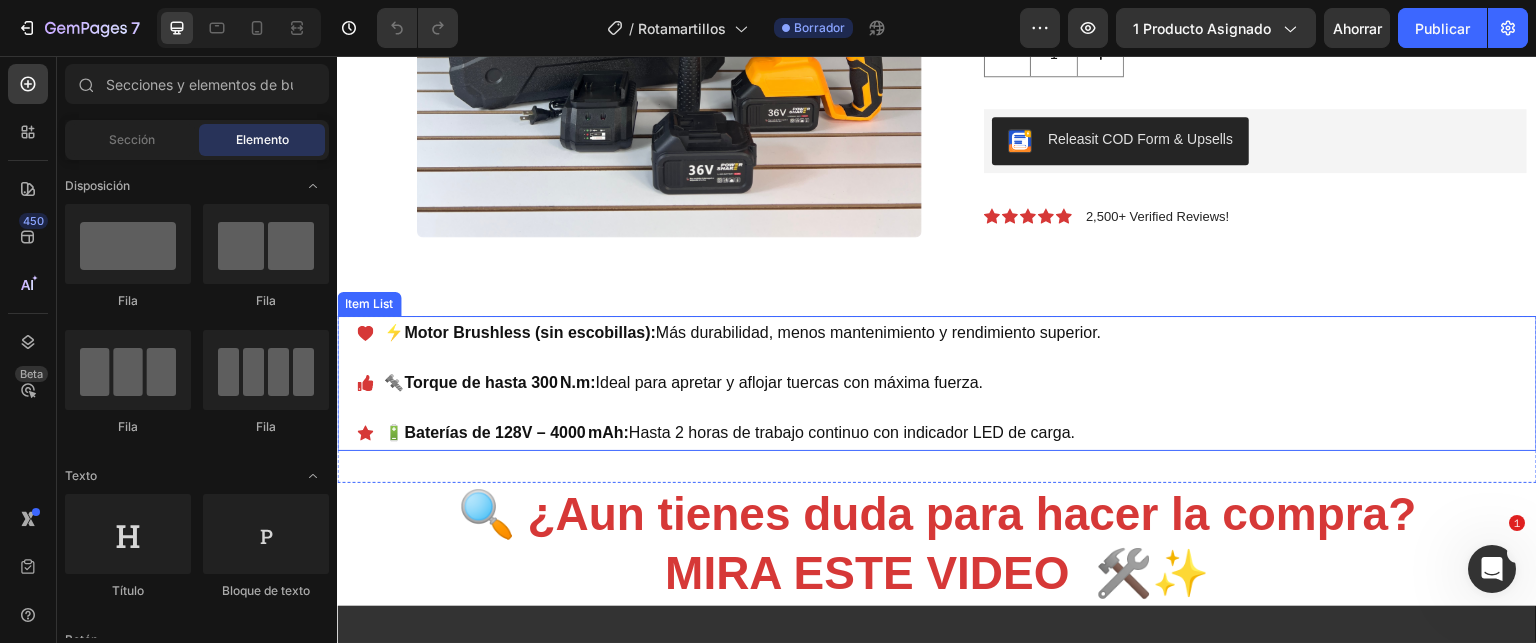 scroll, scrollTop: 600, scrollLeft: 0, axis: vertical 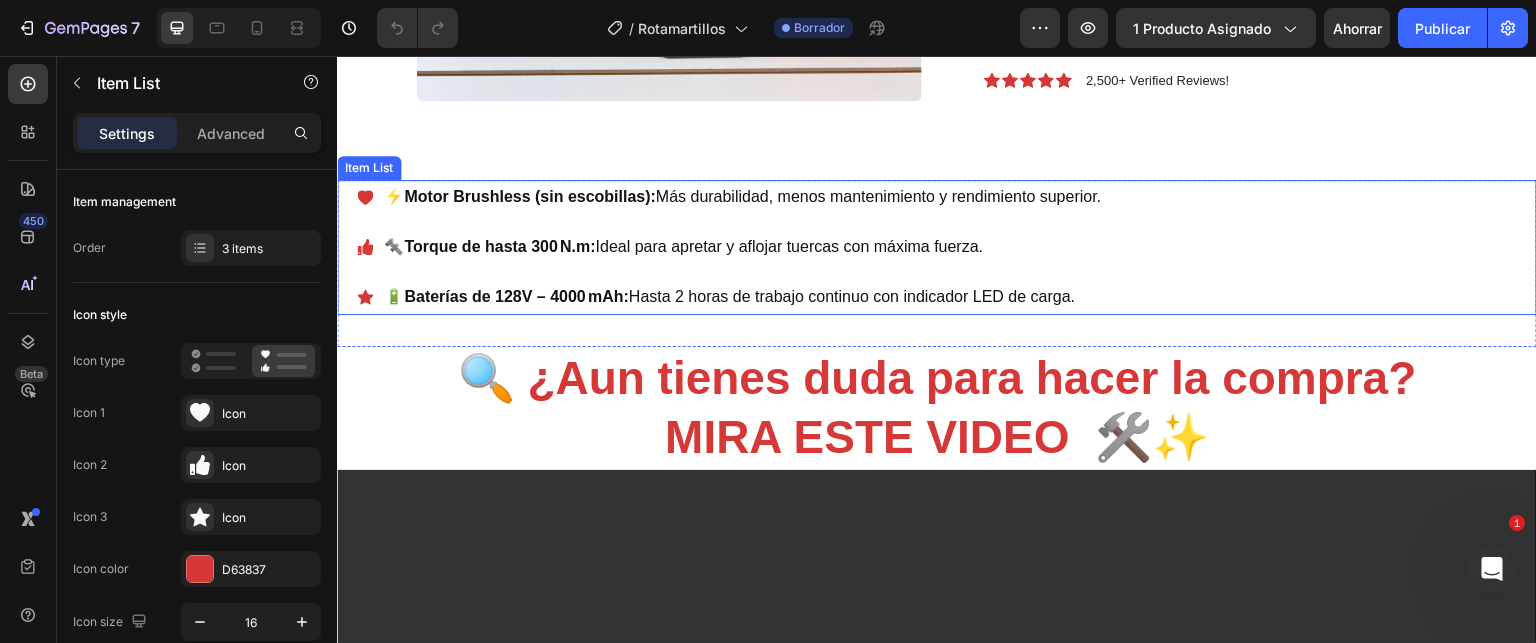 click on "🔩  Torque de hasta 300 N.m:  Ideal para apretar y aflojar tuercas con máxima fuerza." at bounding box center (742, 247) 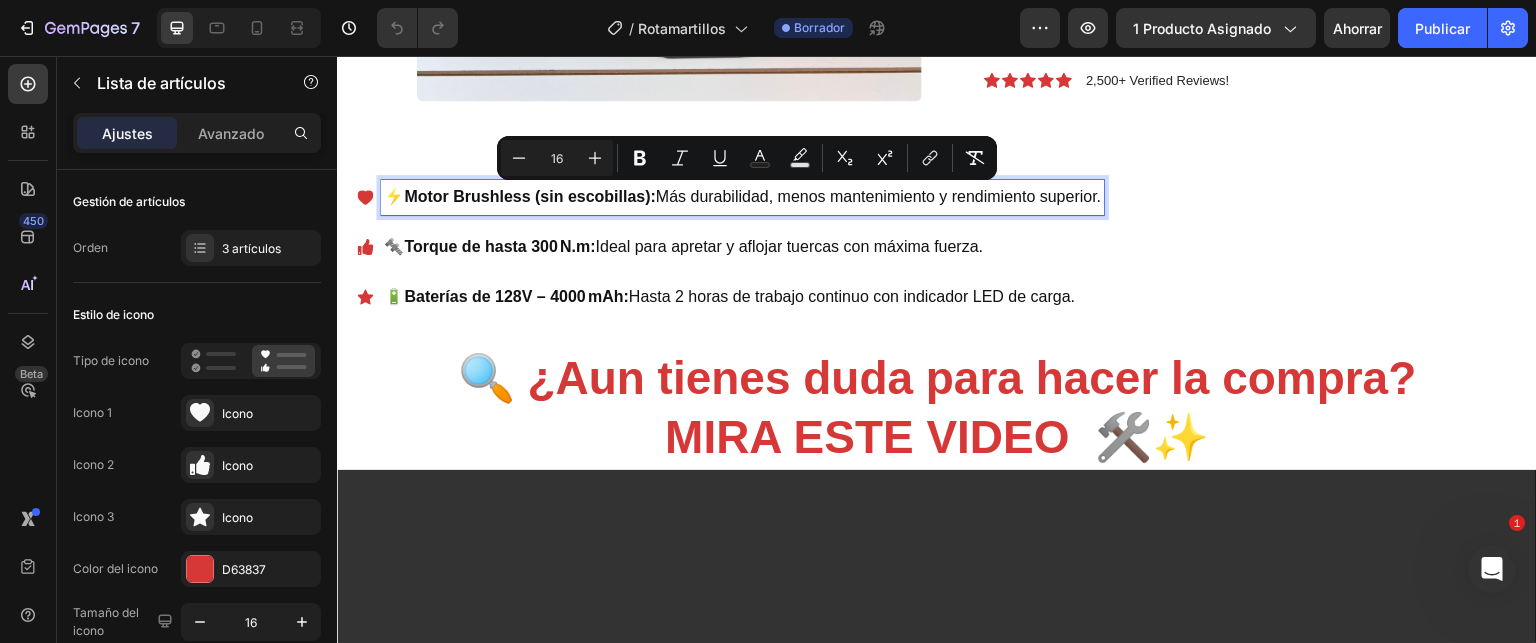 drag, startPoint x: 394, startPoint y: 198, endPoint x: 1111, endPoint y: 199, distance: 717.0007 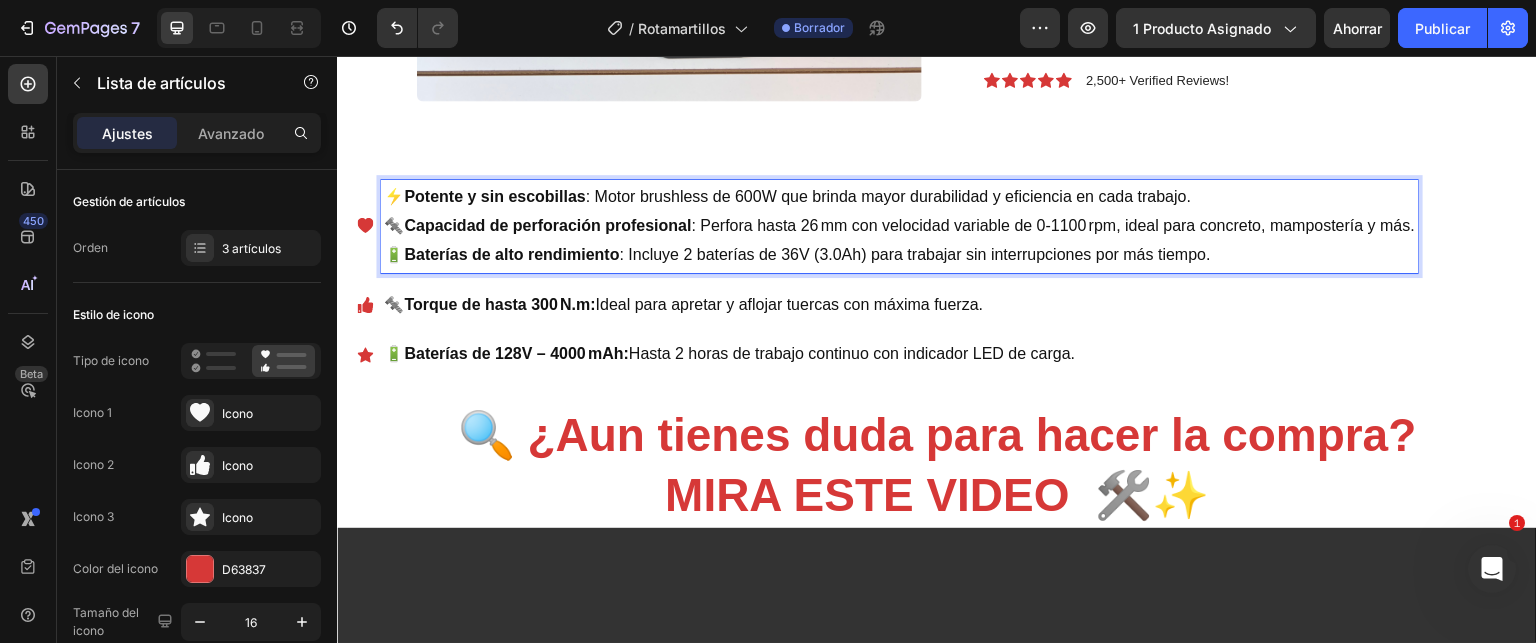 click on "⚡  Potente y sin escobillas : Motor brushless de 600W que brinda mayor durabilidad y eficiencia en cada trabajo. 🔩  Capacidad de perforación profesional : Perfora hasta 26 mm con velocidad variable de 0-1100 rpm, ideal para concreto, mampostería y más. 🔋  Baterías de alto rendimiento : Incluye 2 baterías de 36V (3.0Ah) para trabajar sin interrupciones por más tiempo." at bounding box center [899, 226] 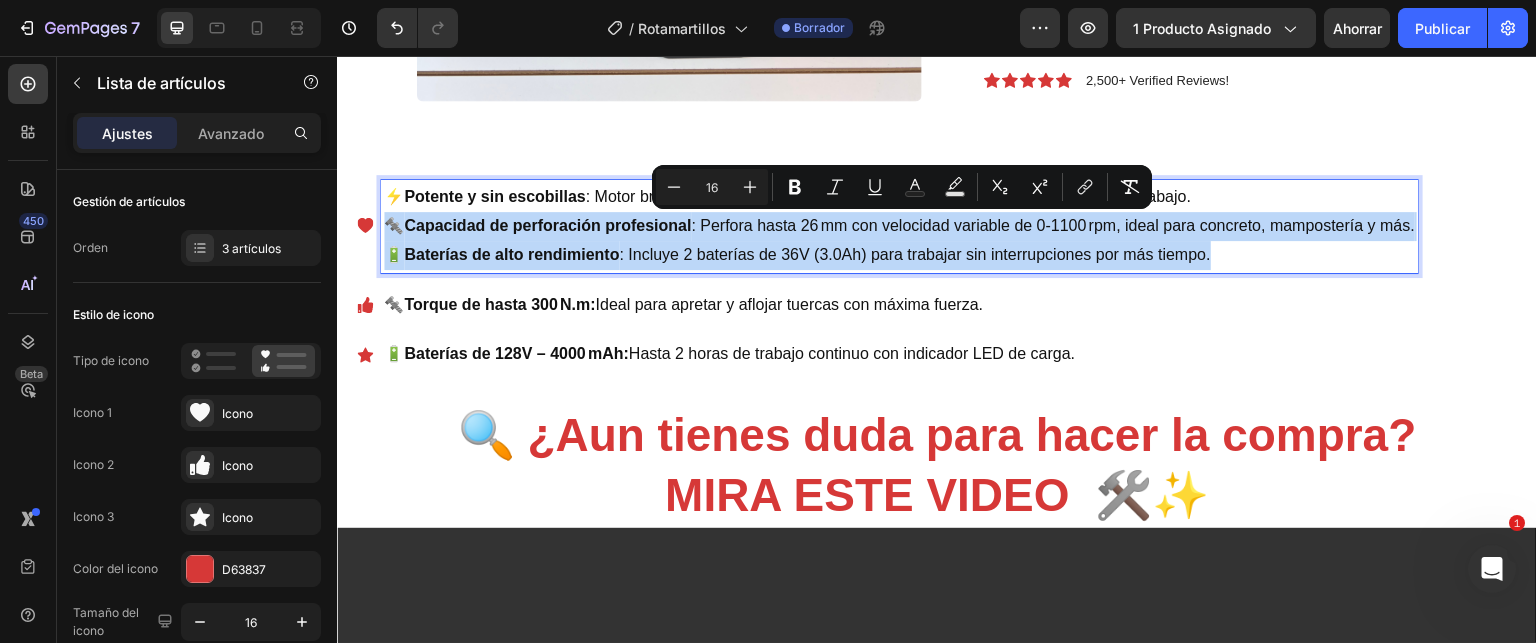 drag, startPoint x: 385, startPoint y: 220, endPoint x: 1261, endPoint y: 253, distance: 876.62134 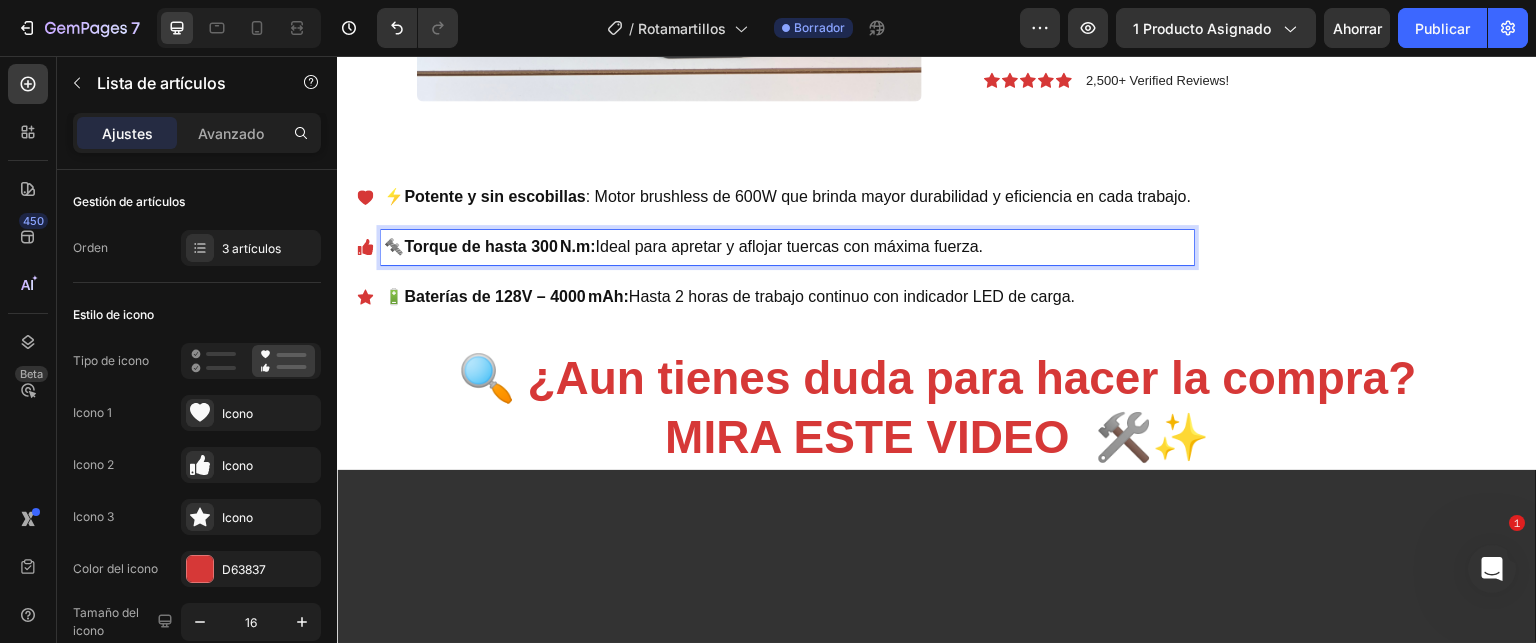 click on "Torque de hasta 300 N.m:" at bounding box center [499, 246] 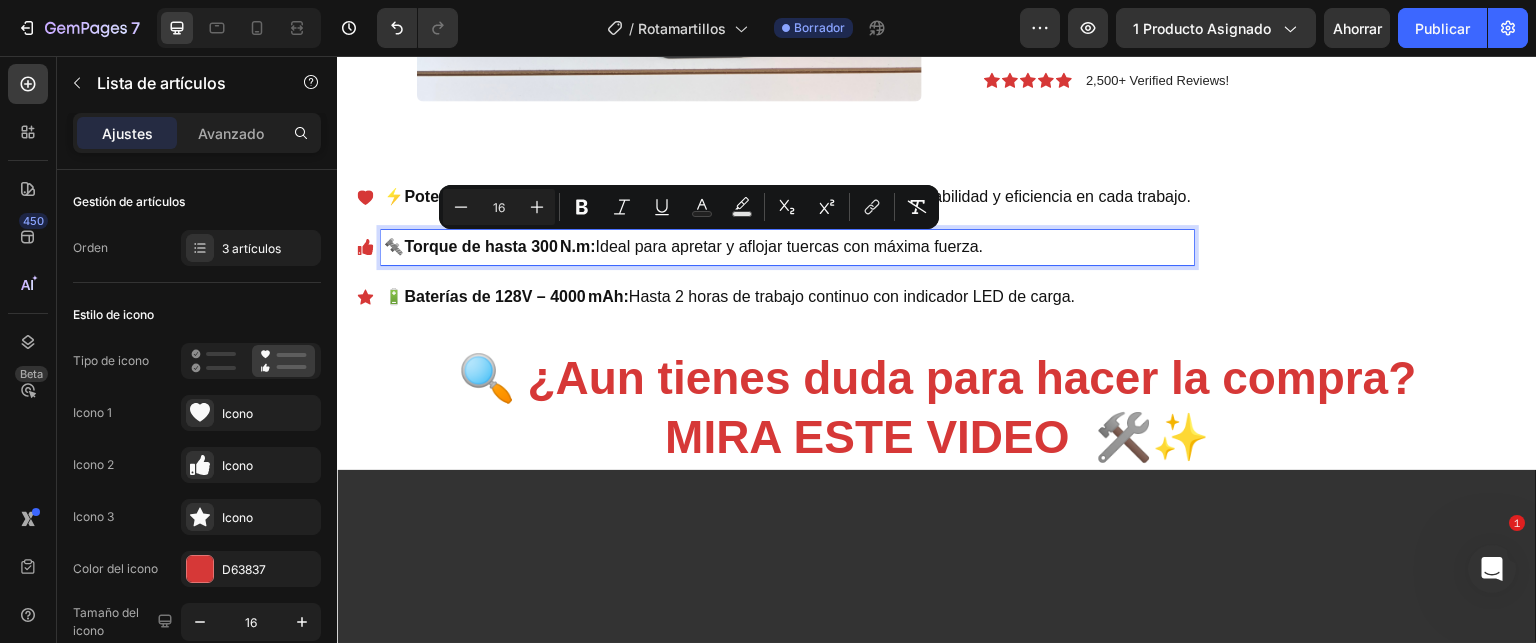 drag, startPoint x: 389, startPoint y: 249, endPoint x: 1010, endPoint y: 239, distance: 621.0805 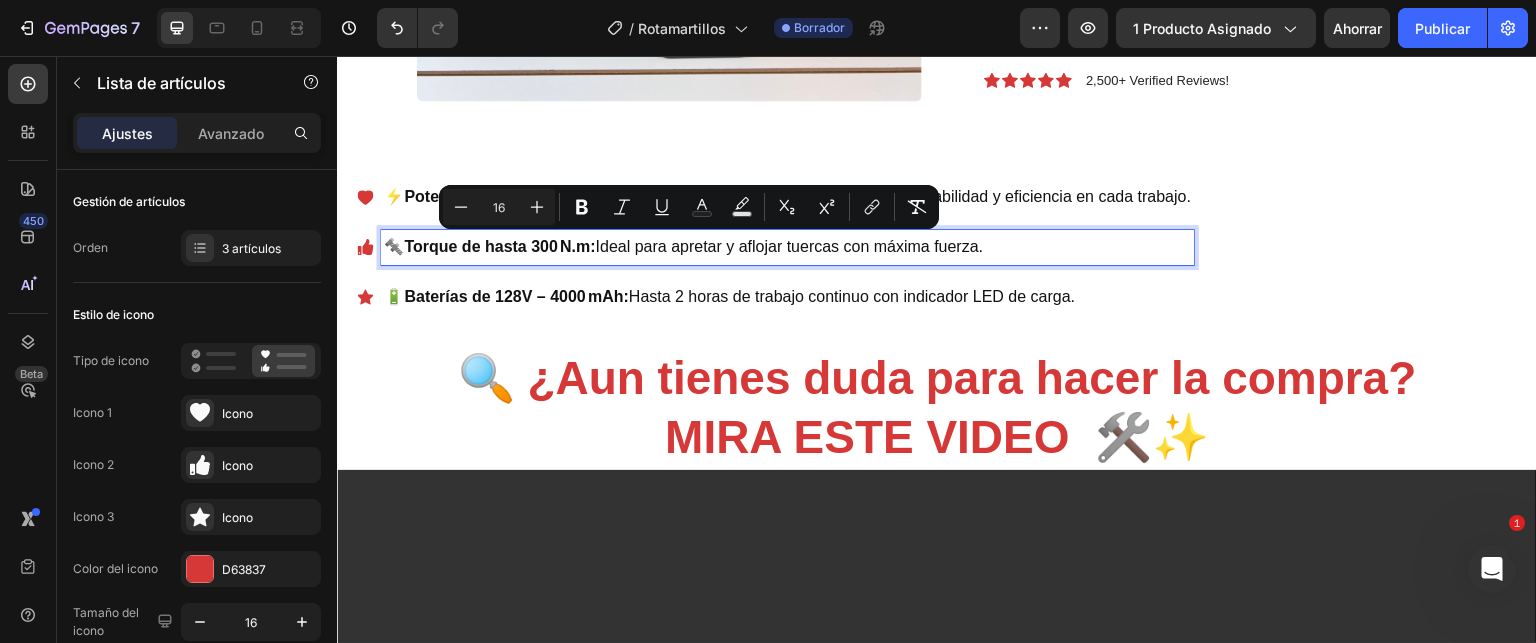 click on "🔩  Torque de hasta 300 N.m:  Ideal para apretar y aflojar tuercas con máxima fuerza." at bounding box center (787, 247) 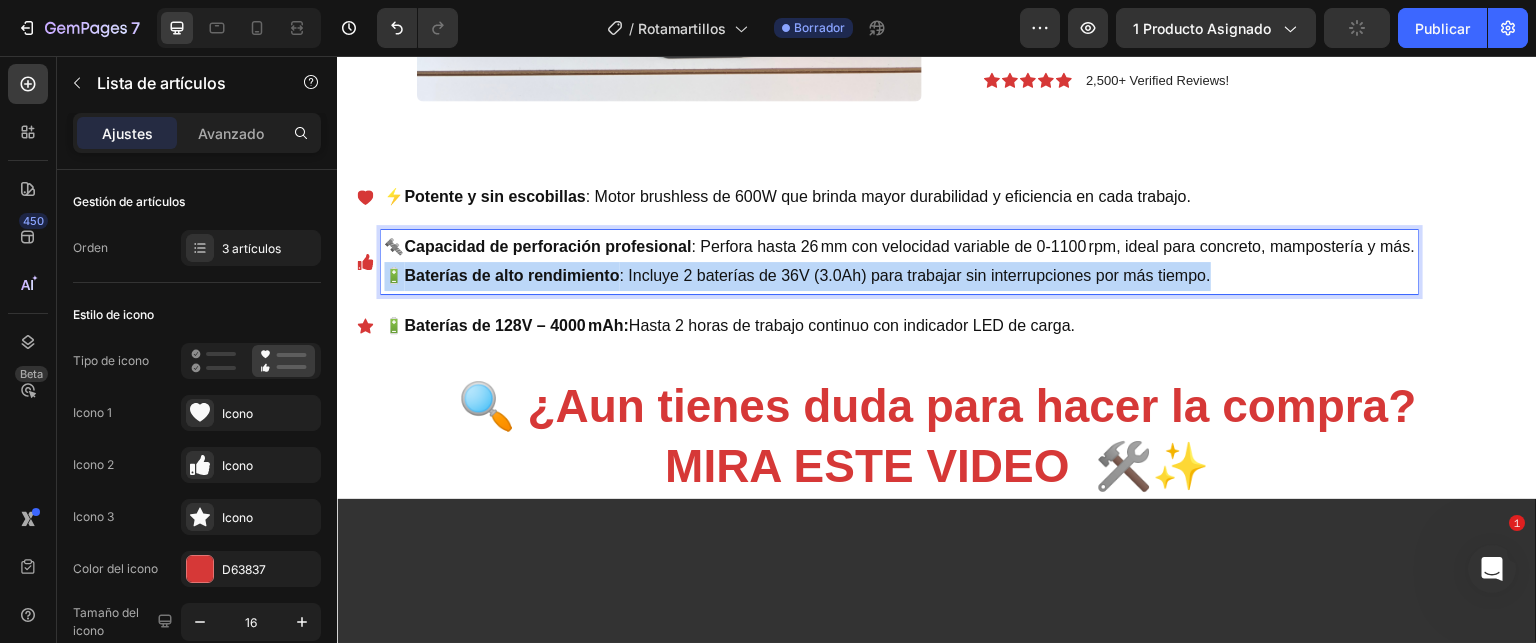 drag, startPoint x: 390, startPoint y: 272, endPoint x: 1257, endPoint y: 269, distance: 867.0052 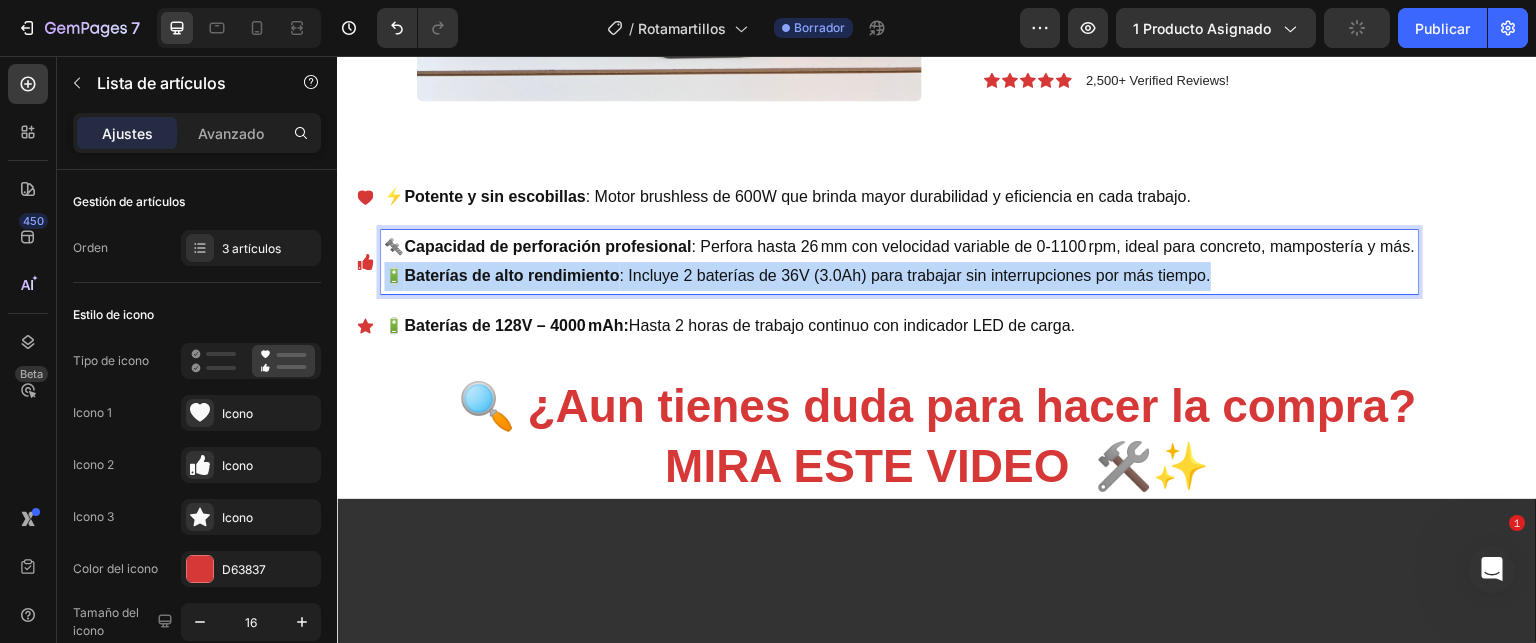 click on "🔩  Capacidad de perforación profesional : Perfora hasta 26 mm con velocidad variable de 0-1100 rpm, ideal para concreto, mampostería y más. 🔋  Baterías de alto rendimiento : Incluye 2 baterías de 36V (3.0Ah) para trabajar sin interrupciones por más tiempo." at bounding box center [899, 262] 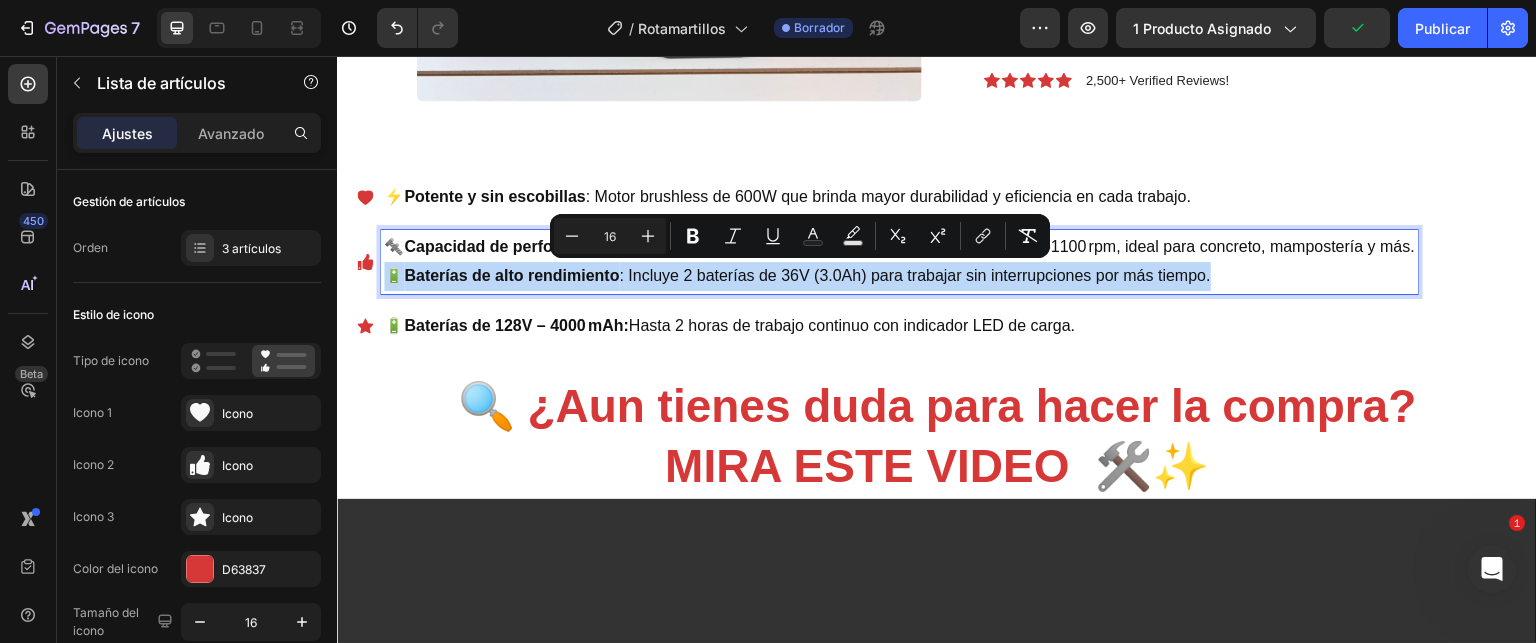 copy on "🔋  Baterías de alto rendimiento : Incluye 2 baterías de 36V (3.0Ah) para trabajar sin interrupciones por más tiempo." 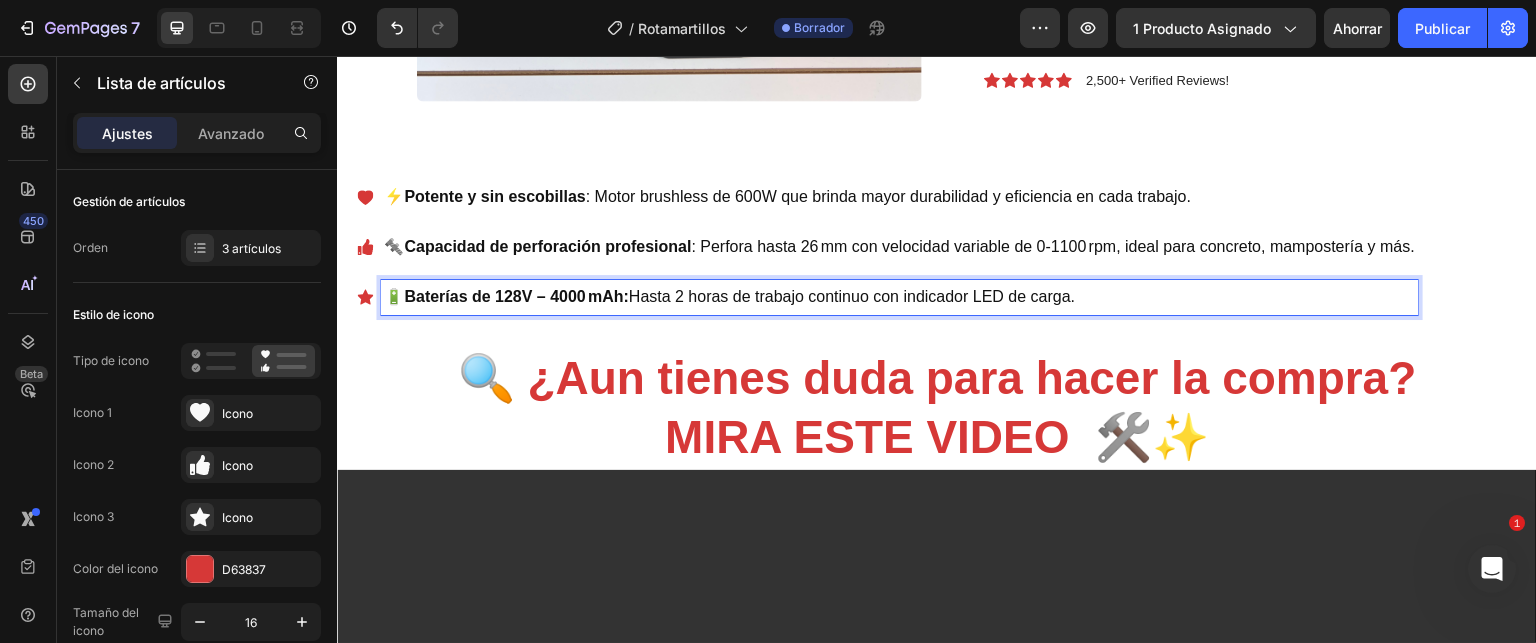 click on "Baterías de 128V – 4000 mAh:" at bounding box center (516, 296) 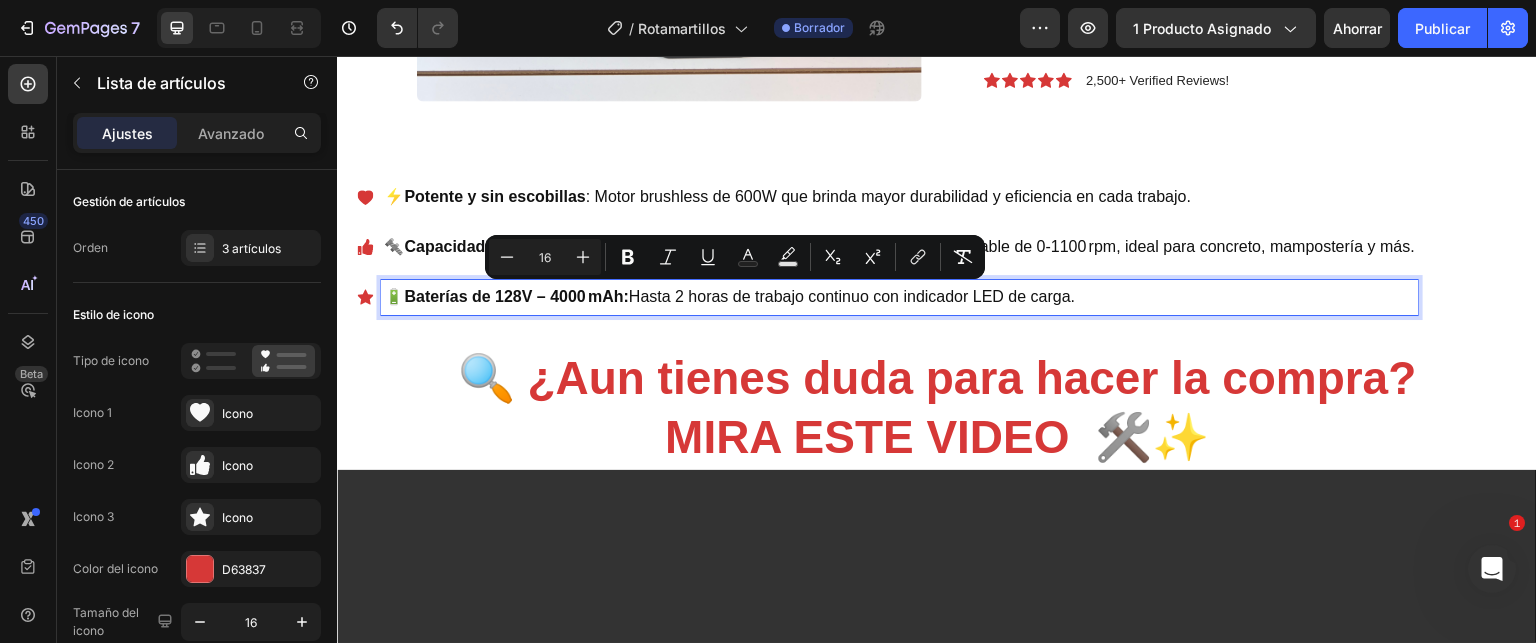 drag, startPoint x: 393, startPoint y: 298, endPoint x: 1146, endPoint y: 273, distance: 753.4149 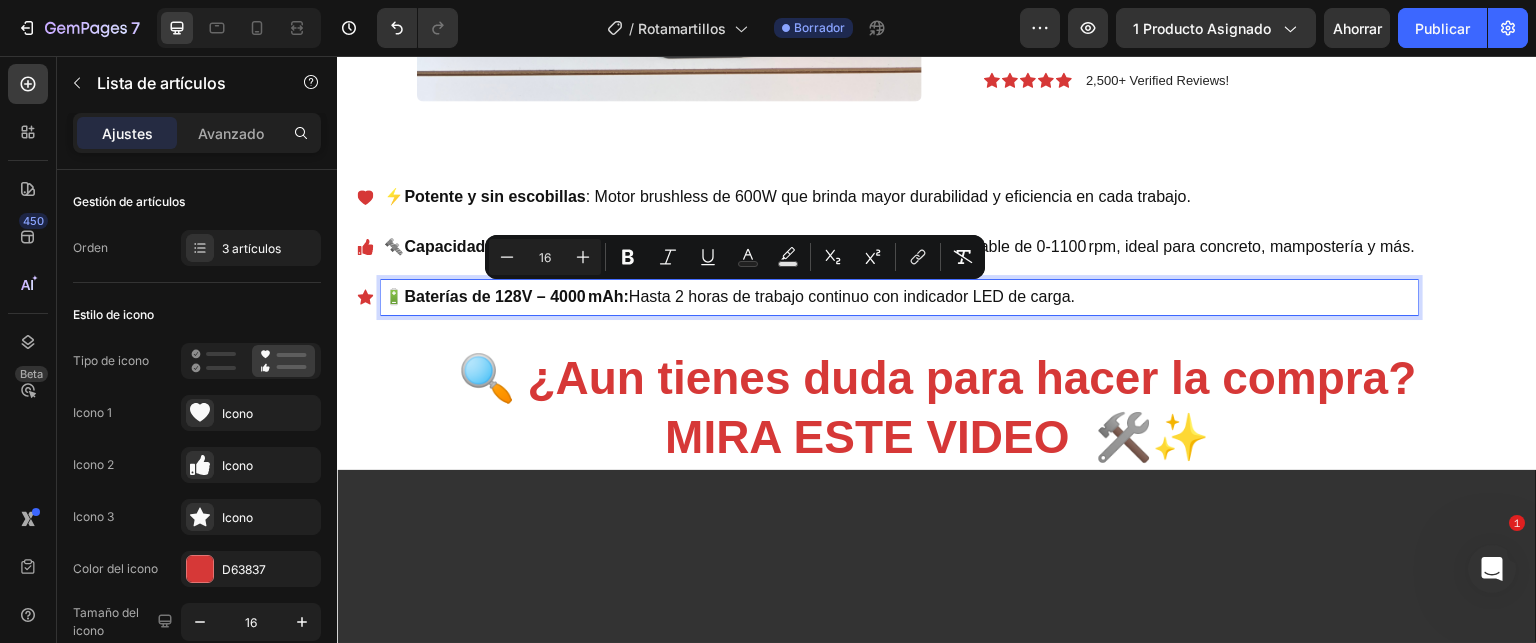 click on "⚡  Potente y sin escobillas : Motor brushless de 600W que brinda mayor durabilidad y eficiencia en cada trabajo. 🔩  Capacidad de perforación profesional : Perfora hasta 26 mm con velocidad variable de 0-1100 rpm, ideal para concreto, mampostería y más. 🔋  Baterías de 128V – 4000 mAh:  Hasta 2 horas de trabajo continuo con indicador LED de carga." at bounding box center (887, 247) 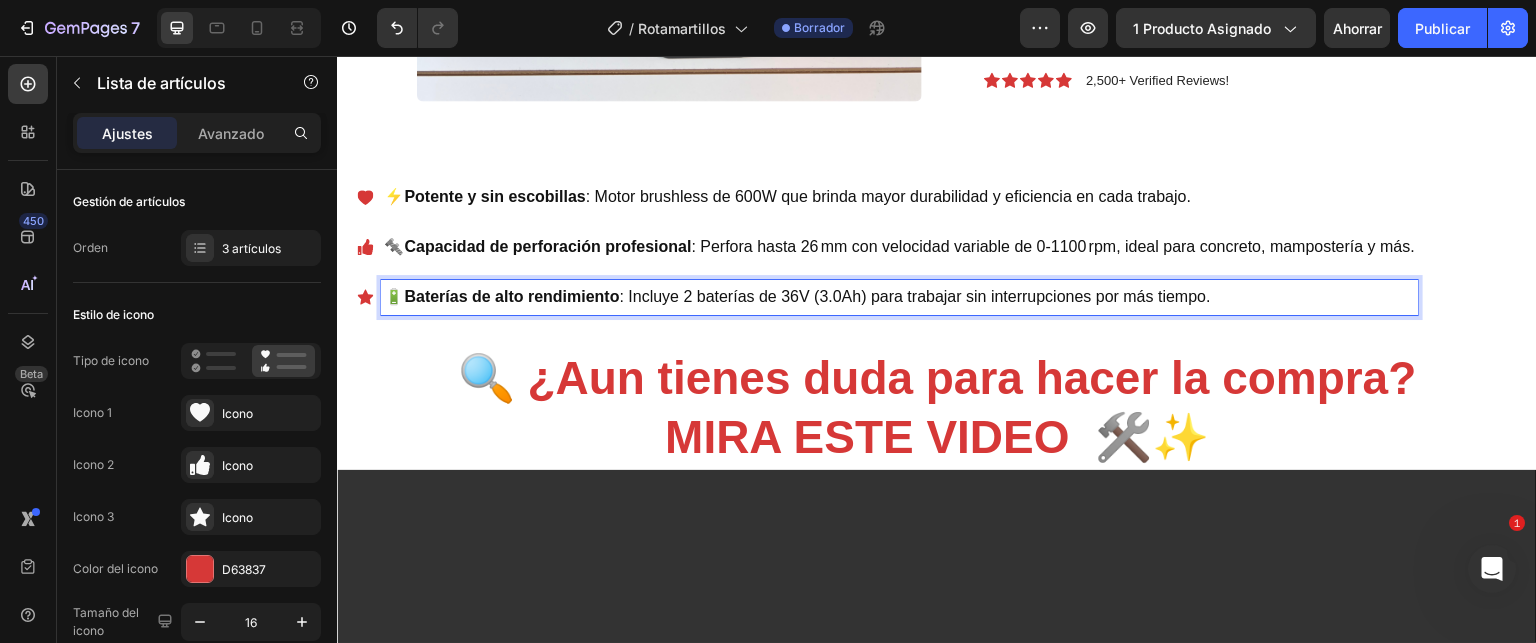 click on "⚡  Potente y sin escobillas : Motor brushless de 600W que brinda mayor durabilidad y eficiencia en cada trabajo." at bounding box center [899, 197] 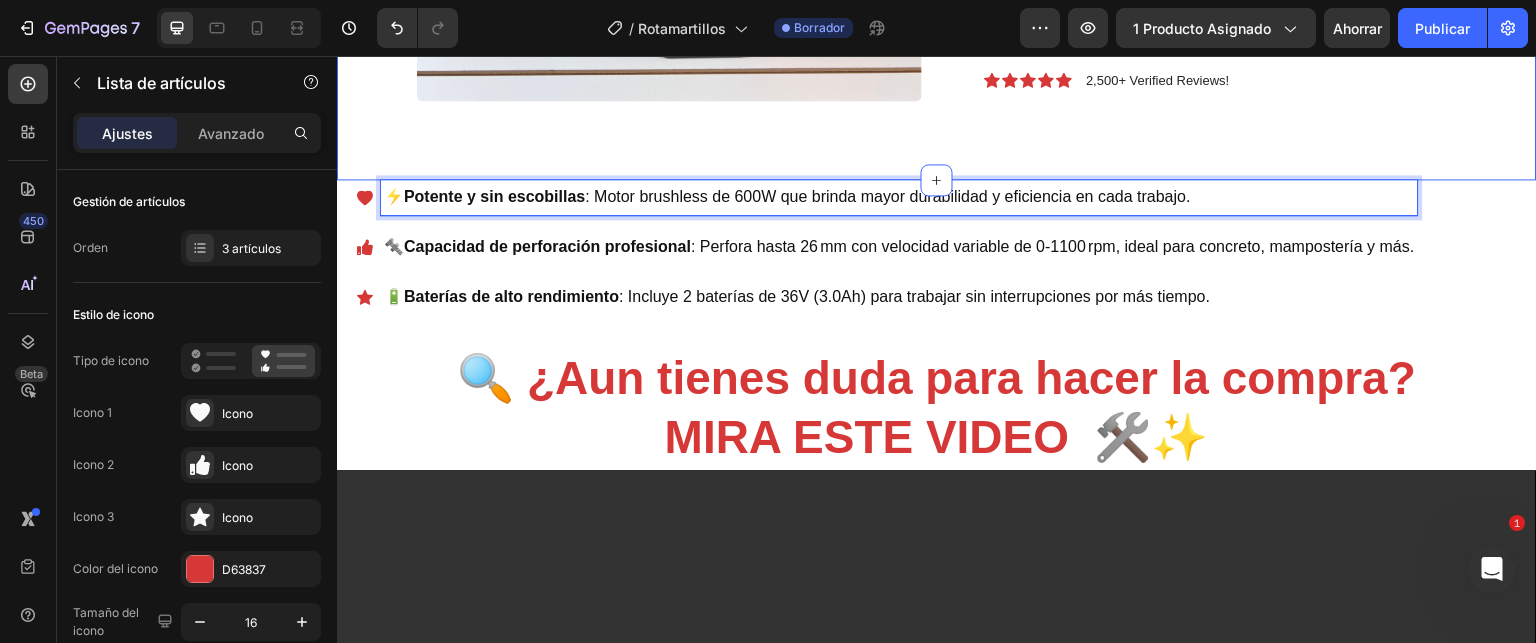 click on "Product Images ROTAMARTILLO INALAMBRICO Product Title $371.900,00 Product Price Product Price $471.900,00 Product Price Product Price 21% off Product Badge Row COLOR: Amarillo Amarillo Amarillo   Azul Azul   Product Variants & Swatches
APURATE!  QUEDAN POCAS UNIDADES Stock Counter
1
Product Quantity Releasit COD Form & Upsells Releasit COD Form & Upsells Icon Icon Icon Icon Icon Icon List 2,500+ Verified Reviews! Text Block Row Row Product Section 2/25" at bounding box center (937, -117) 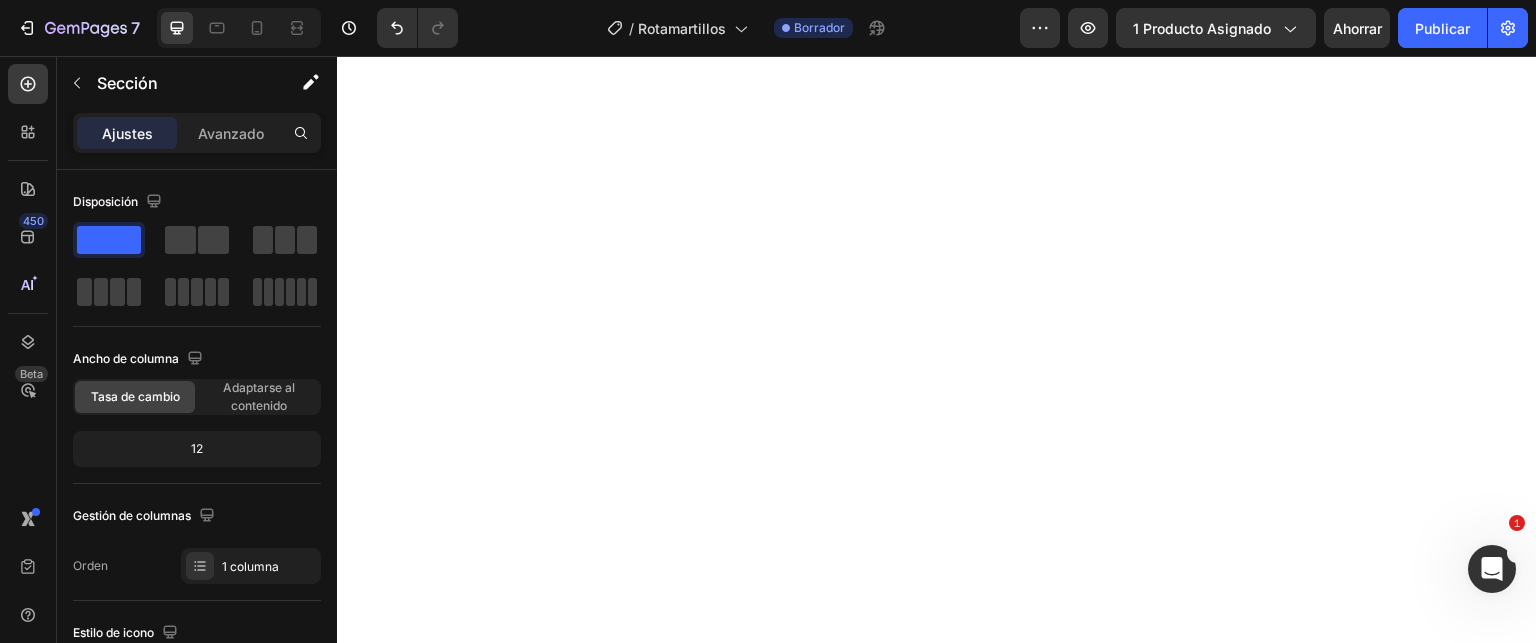 scroll, scrollTop: 2700, scrollLeft: 0, axis: vertical 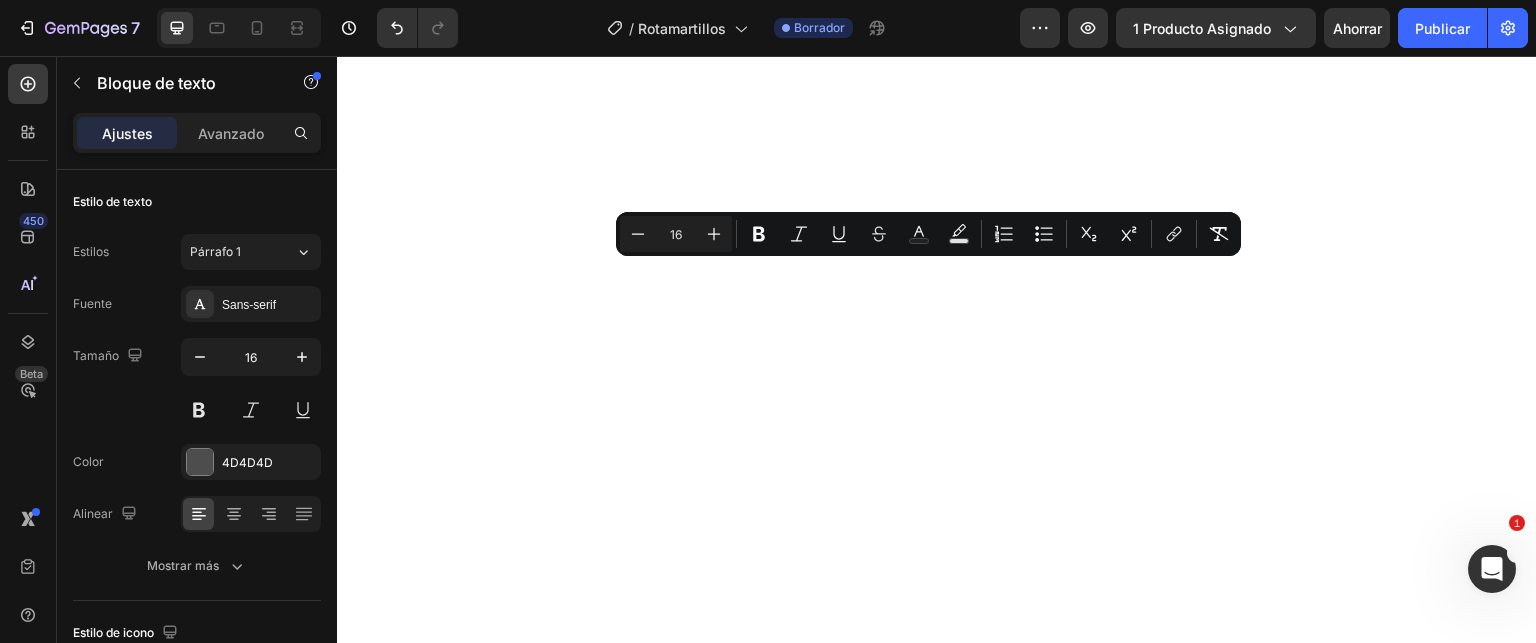 drag, startPoint x: 364, startPoint y: 268, endPoint x: 1164, endPoint y: 553, distance: 849.2497 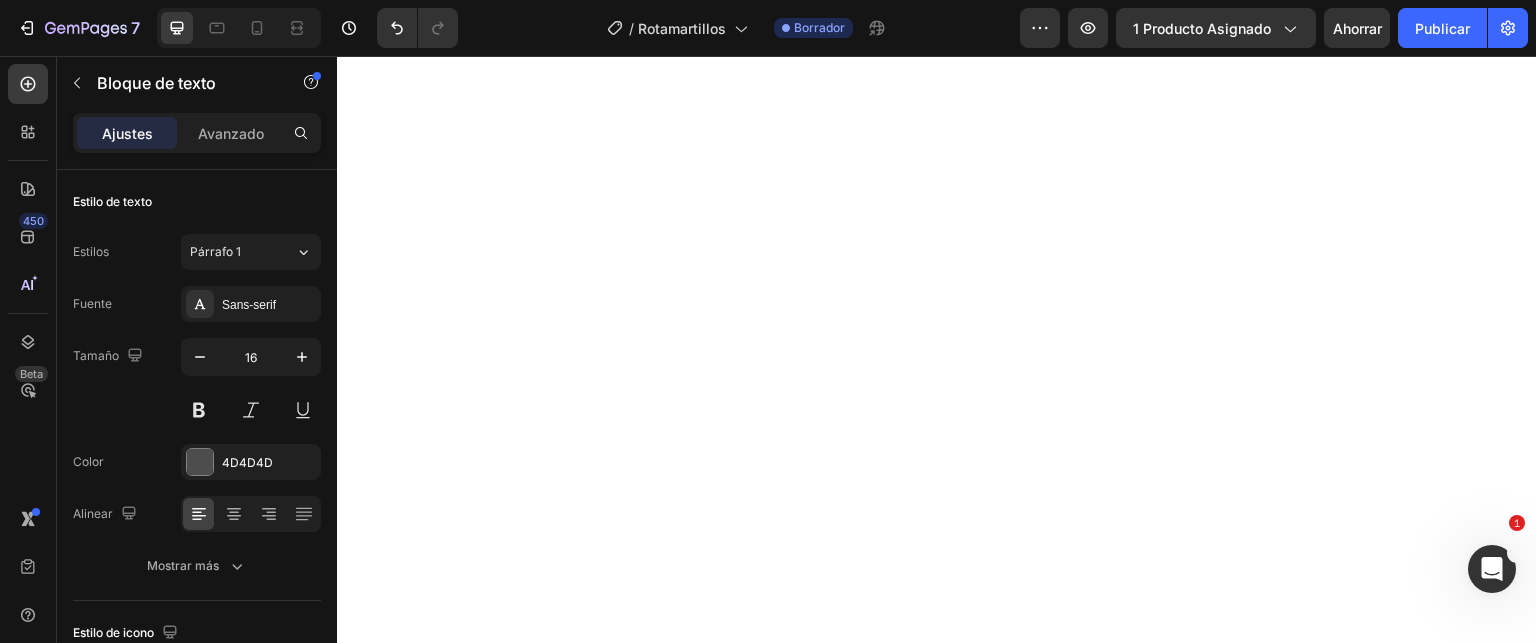 scroll, scrollTop: 2704, scrollLeft: 0, axis: vertical 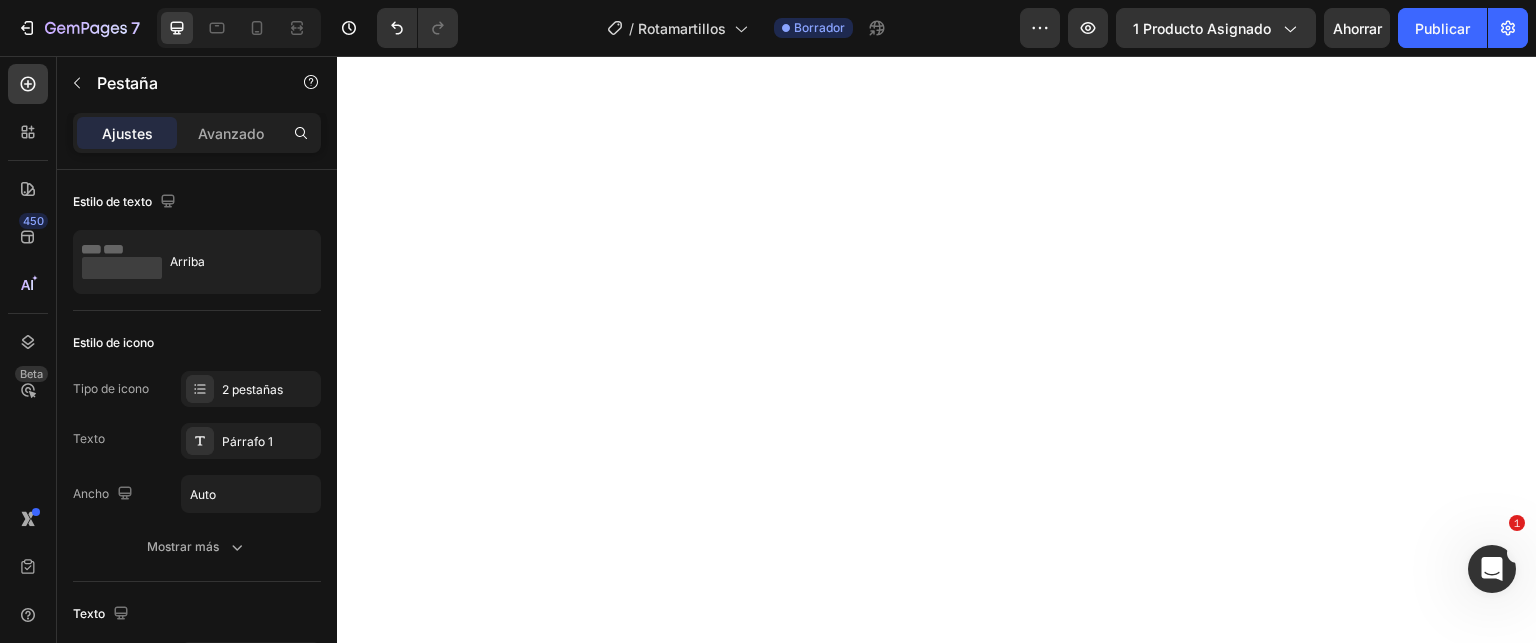 click on "✅ 1 Llave de impacto profesional ✅ 2 Baterías de litio 128V – 4000 mAh ✅ 1 Cargador de 0.45A ✅ 8 Brocas ✅ 5 Rachas (vasos) ✅ 4 Rachas imantadas ✅ 6 Puntas para atornillar ✅ 1 Mandril metálico de 1/2” (13 mm) ✅ 1 Extensión flexible para lugares difíciles ✅ 1 Maleta plástica resistente" at bounding box center (937, -438) 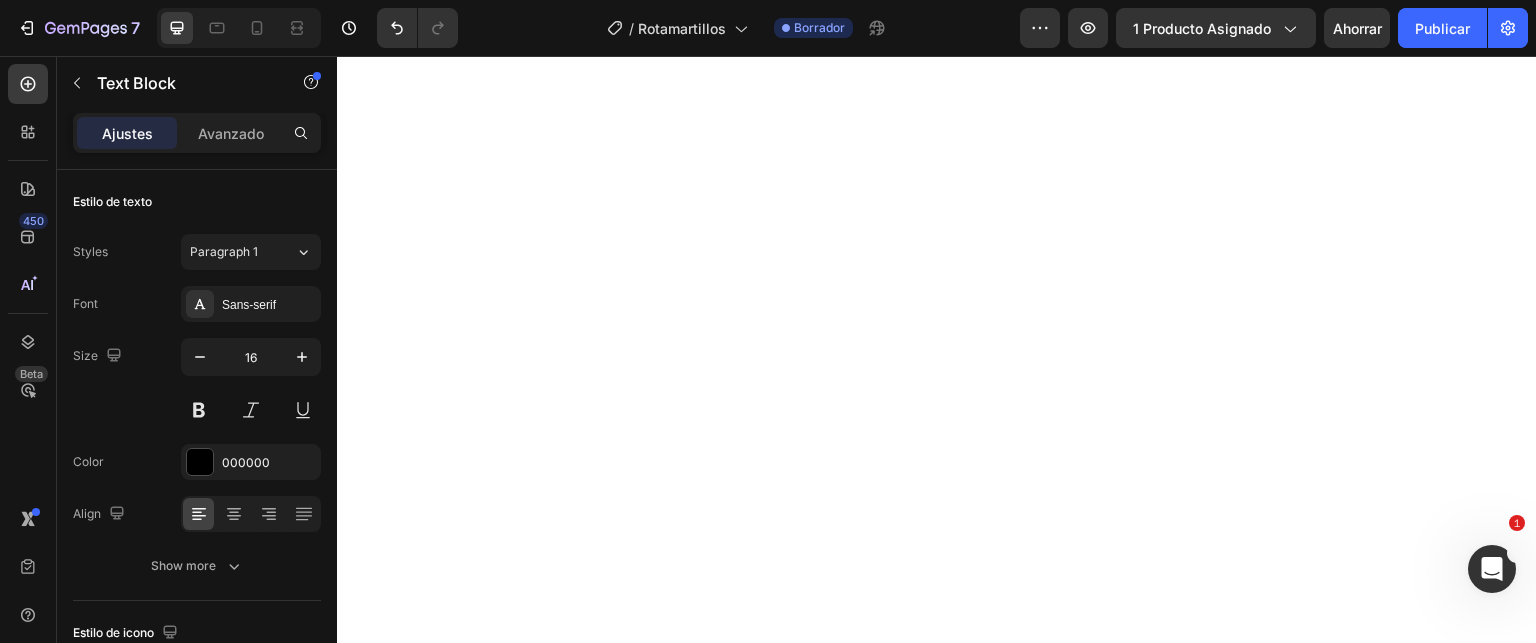 drag, startPoint x: 494, startPoint y: 332, endPoint x: 418, endPoint y: 286, distance: 88.83693 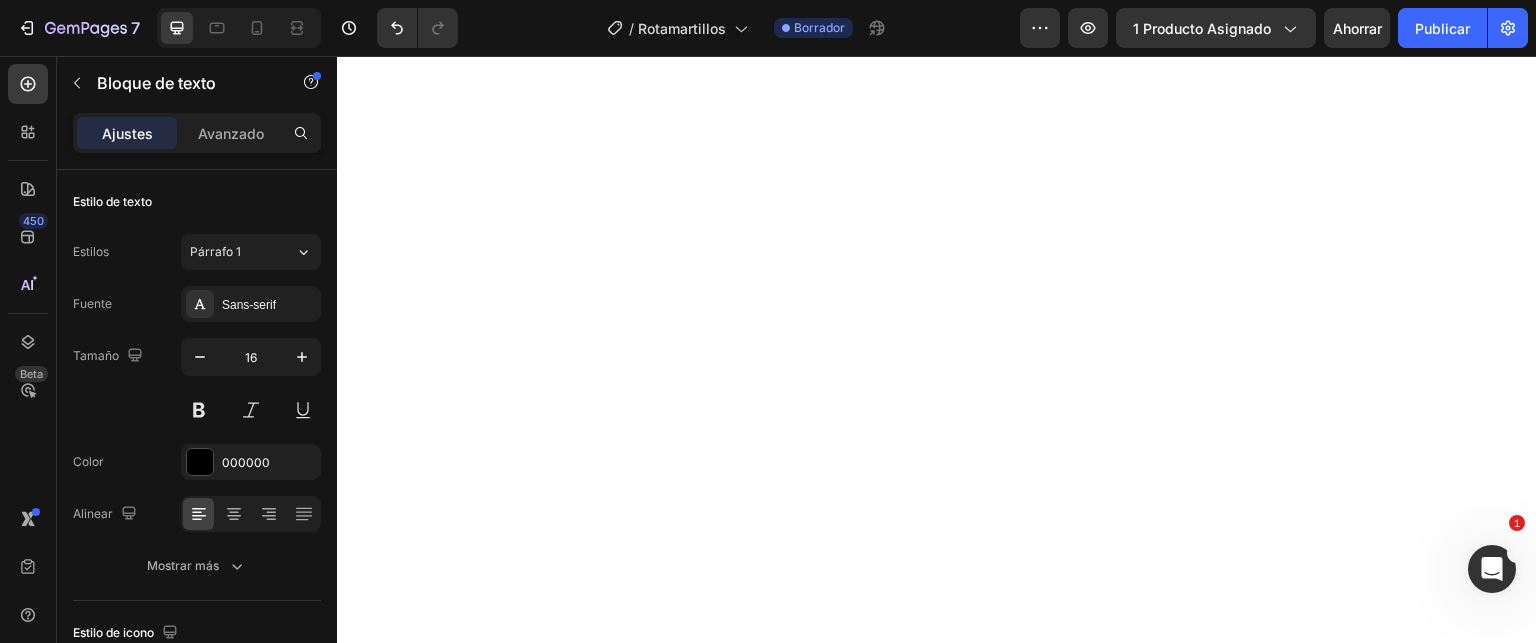 drag, startPoint x: 360, startPoint y: 271, endPoint x: 624, endPoint y: 516, distance: 360.16803 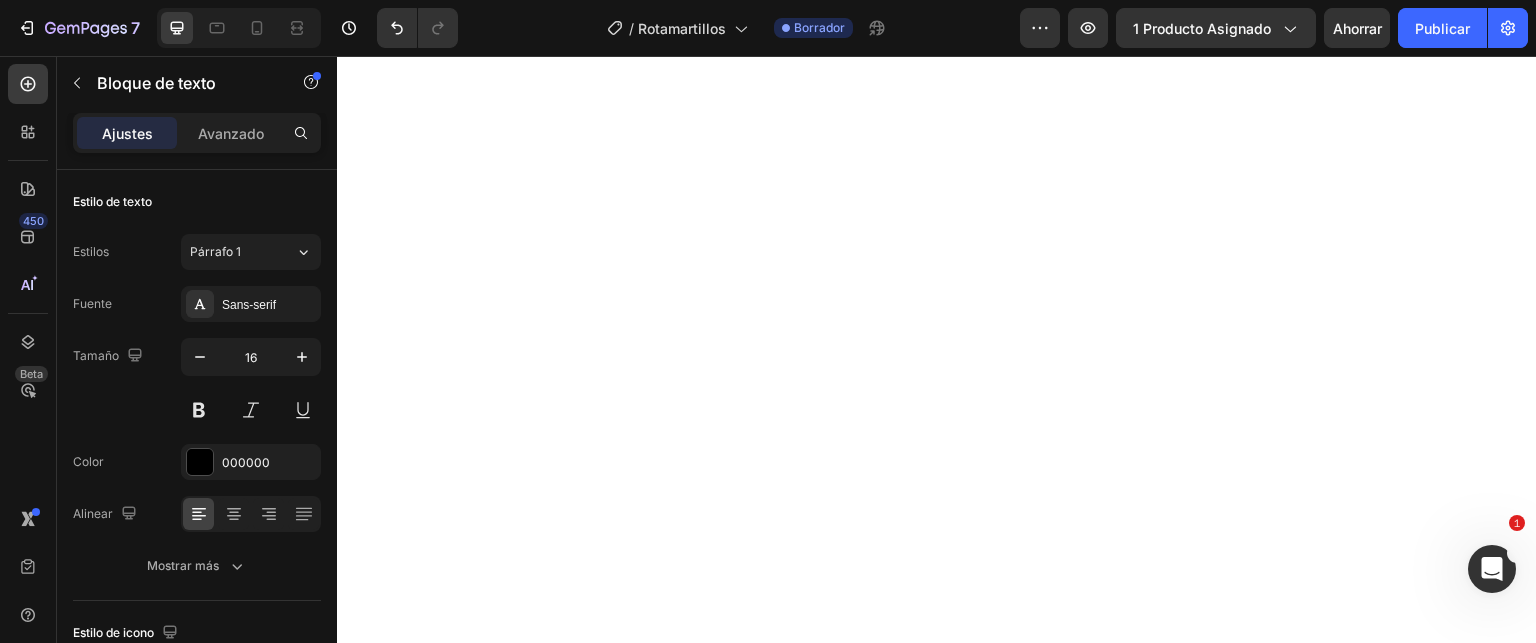 click at bounding box center [937, 79] 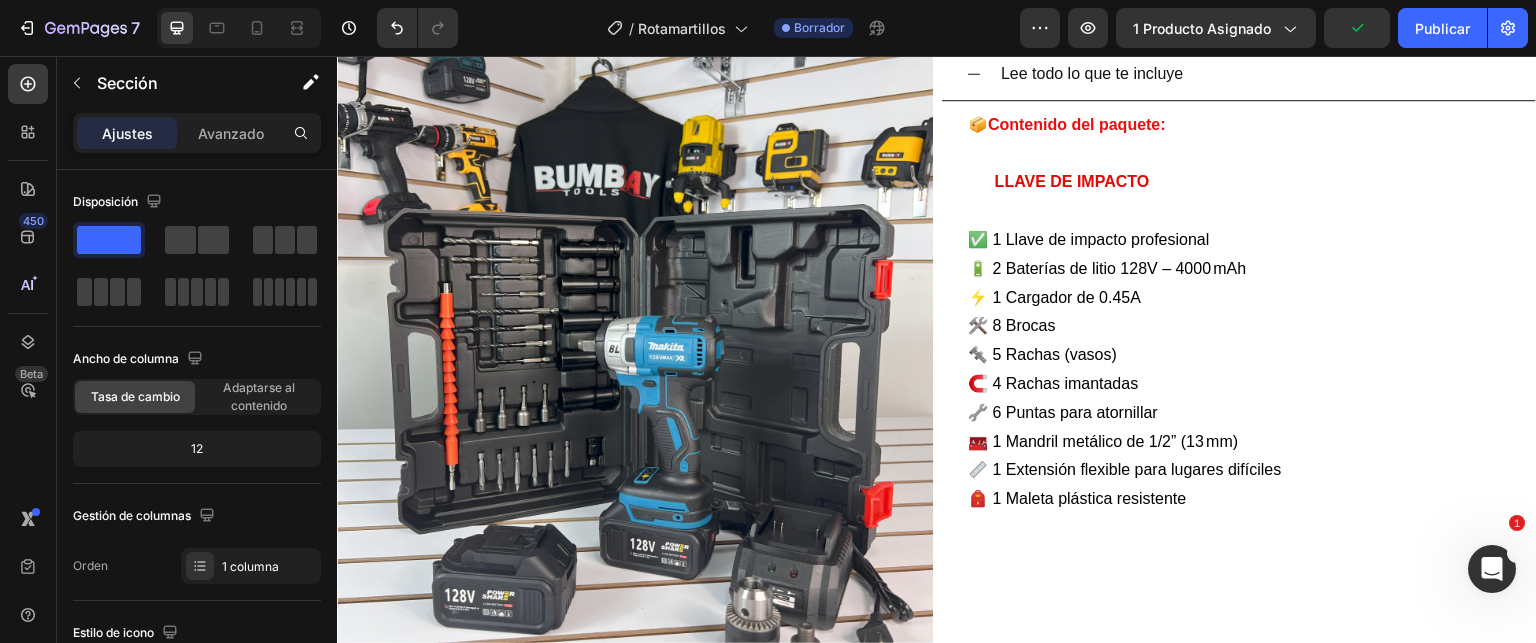 scroll, scrollTop: 4904, scrollLeft: 0, axis: vertical 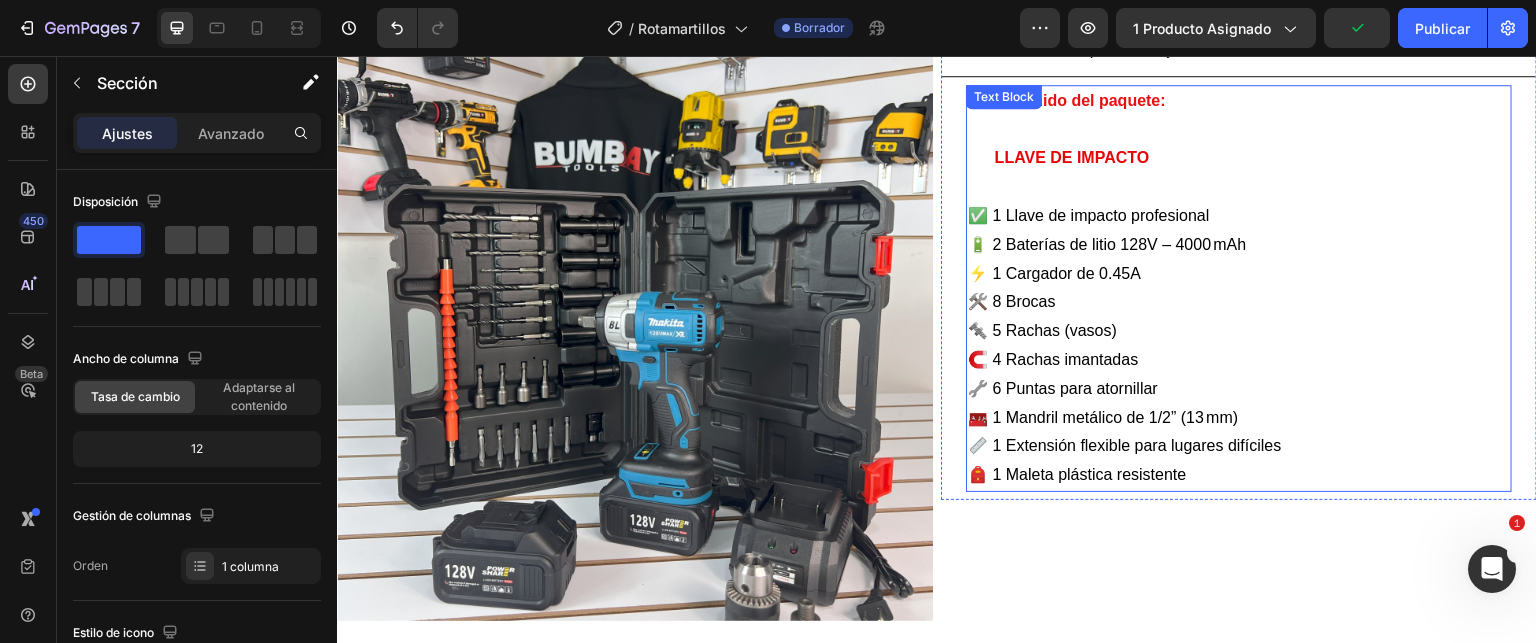 click on "LLAVE DE IMPACTO" at bounding box center (1072, 157) 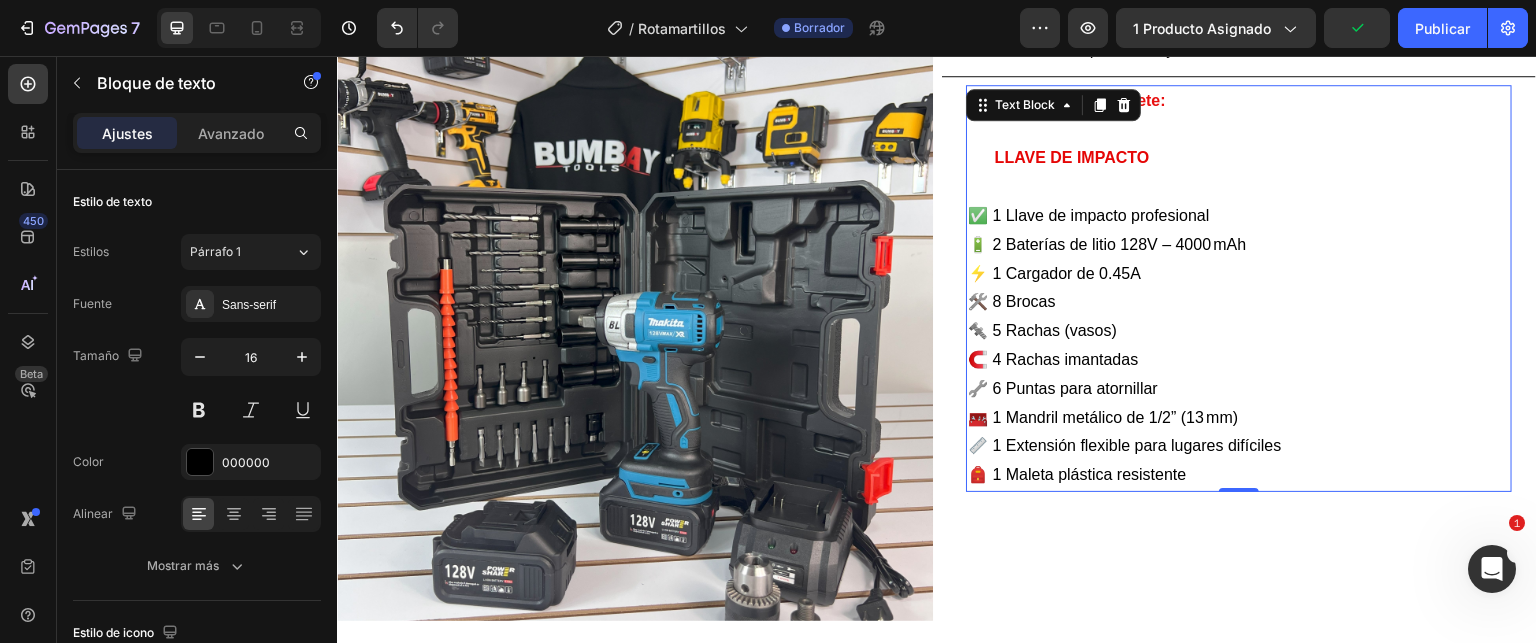 click on "LLAVE DE IMPACTO" at bounding box center (1072, 157) 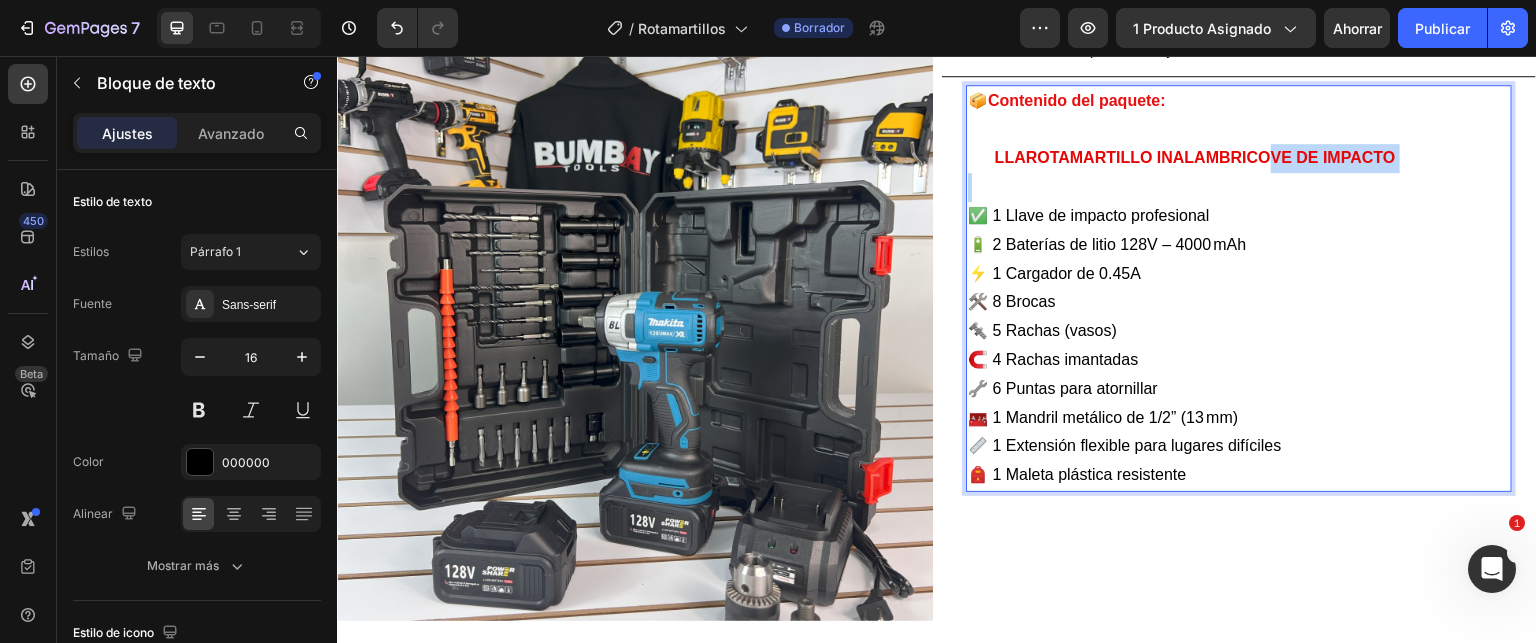 drag, startPoint x: 1264, startPoint y: 152, endPoint x: 1406, endPoint y: 172, distance: 143.40154 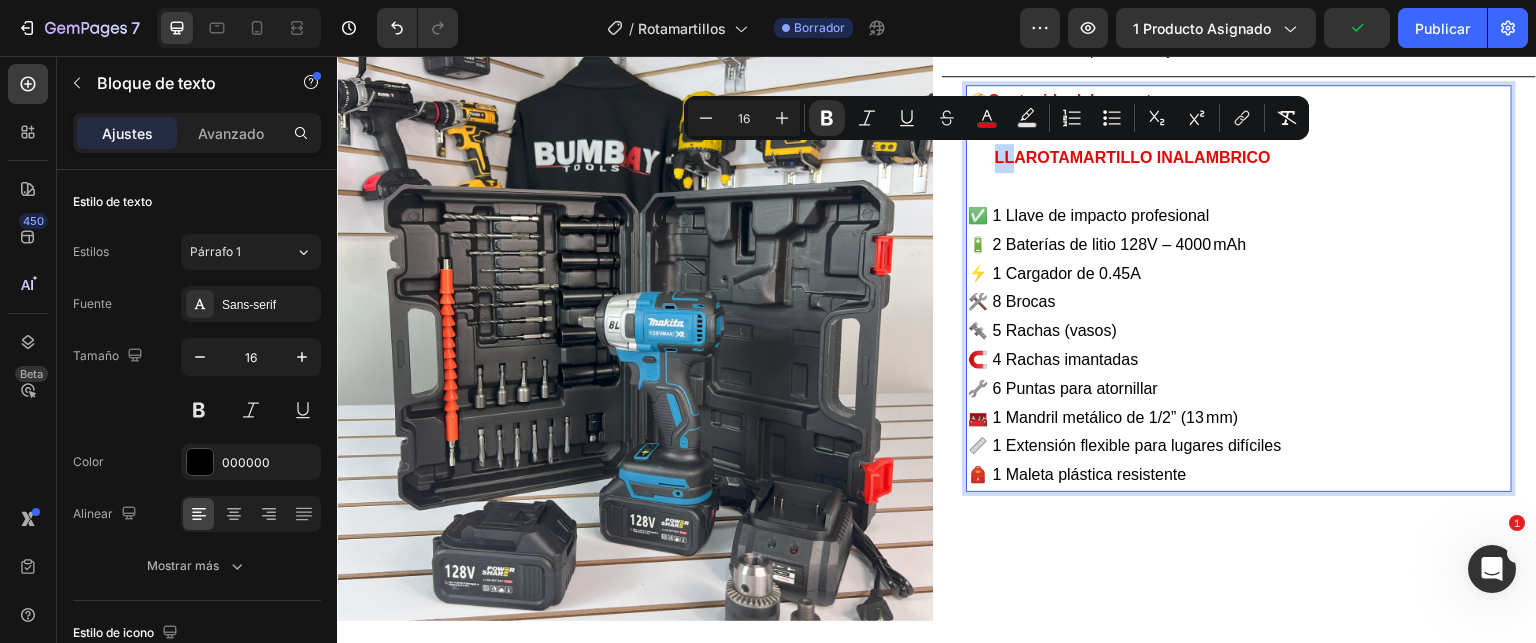 drag, startPoint x: 1012, startPoint y: 157, endPoint x: 990, endPoint y: 158, distance: 22.022715 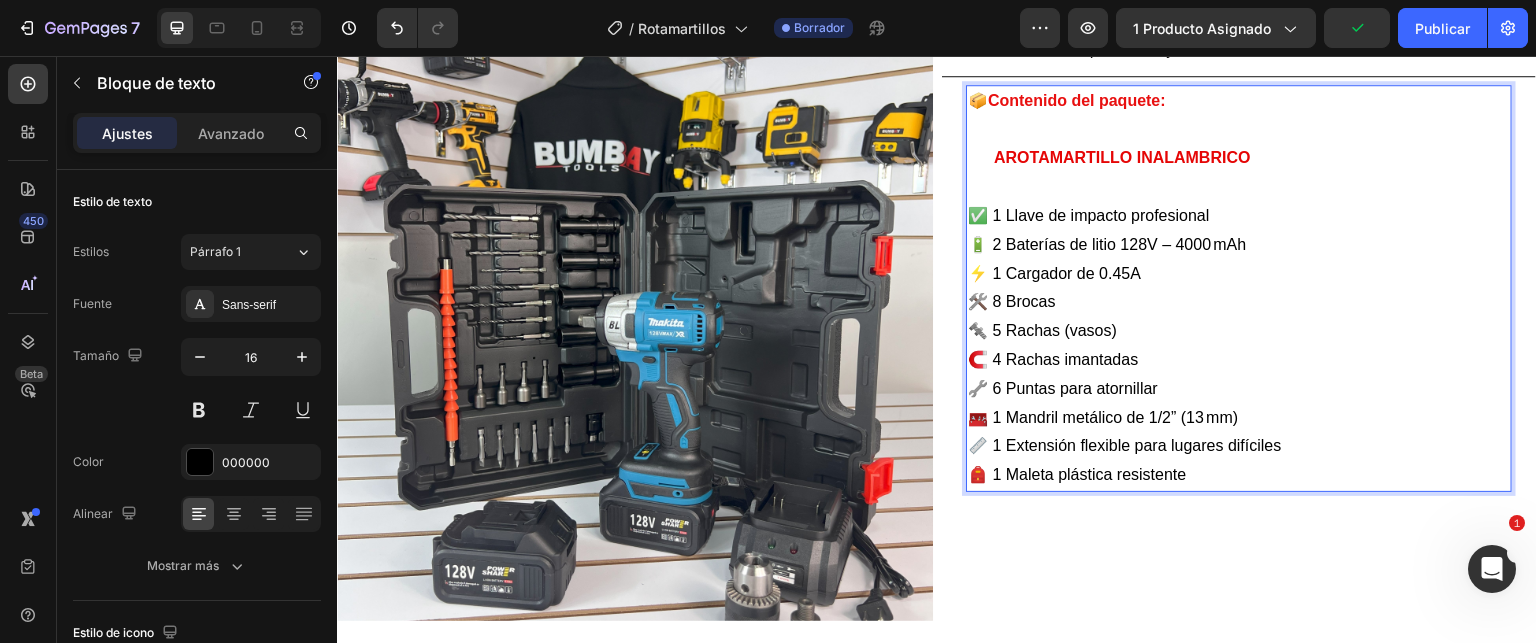 click on "AROTAMARTILLO INALAMBRICO" at bounding box center [1122, 157] 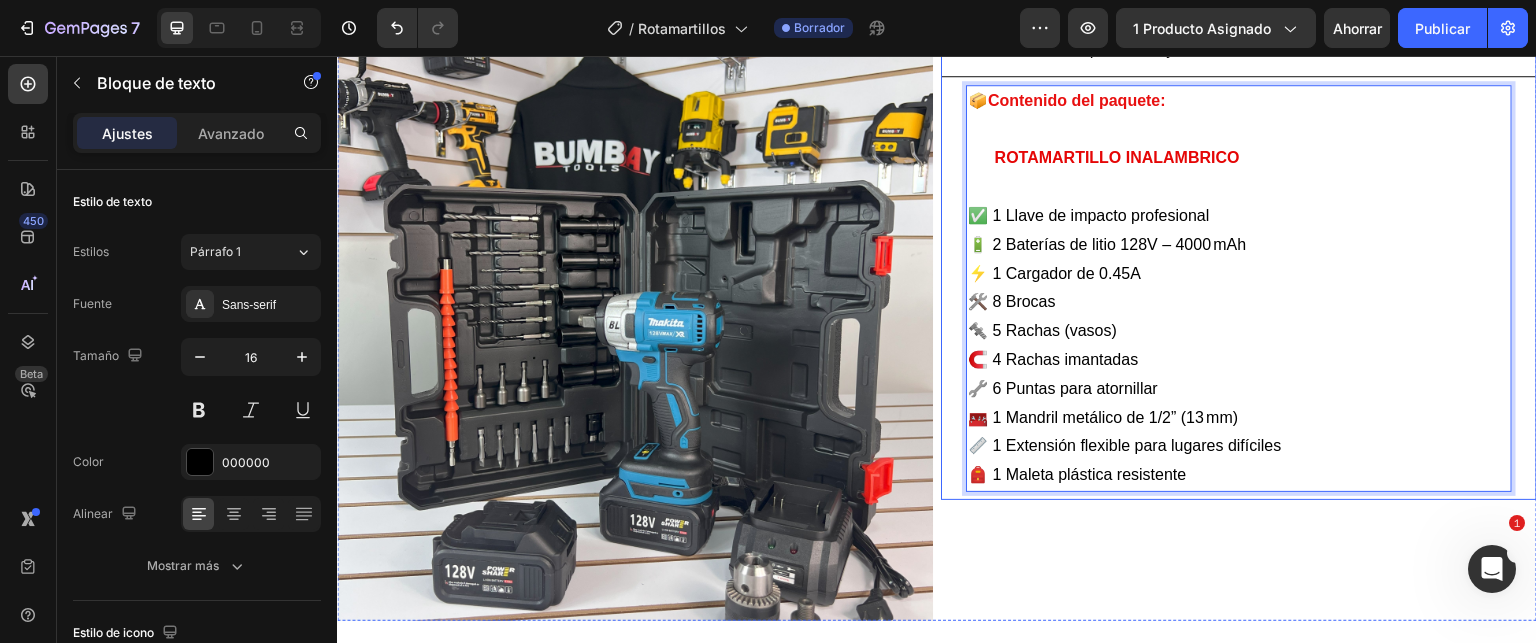 click on "✅ 1 Llave de impacto profesional 🔋 2 Baterías de litio 128V – 4000 mAh ⚡ 1 Cargador de 0.45A 🛠️ 8 Brocas 🔩 5 Rachas (vasos) 🧲 4 Rachas imantadas 🔧 6 Puntas para atornillar 🧰 1 Mandril metálico de 1/2” (13 mm) 📏 1 Extensión flexible para lugares difíciles 🎒 1 Maleta plástica resistente" at bounding box center (1239, 346) 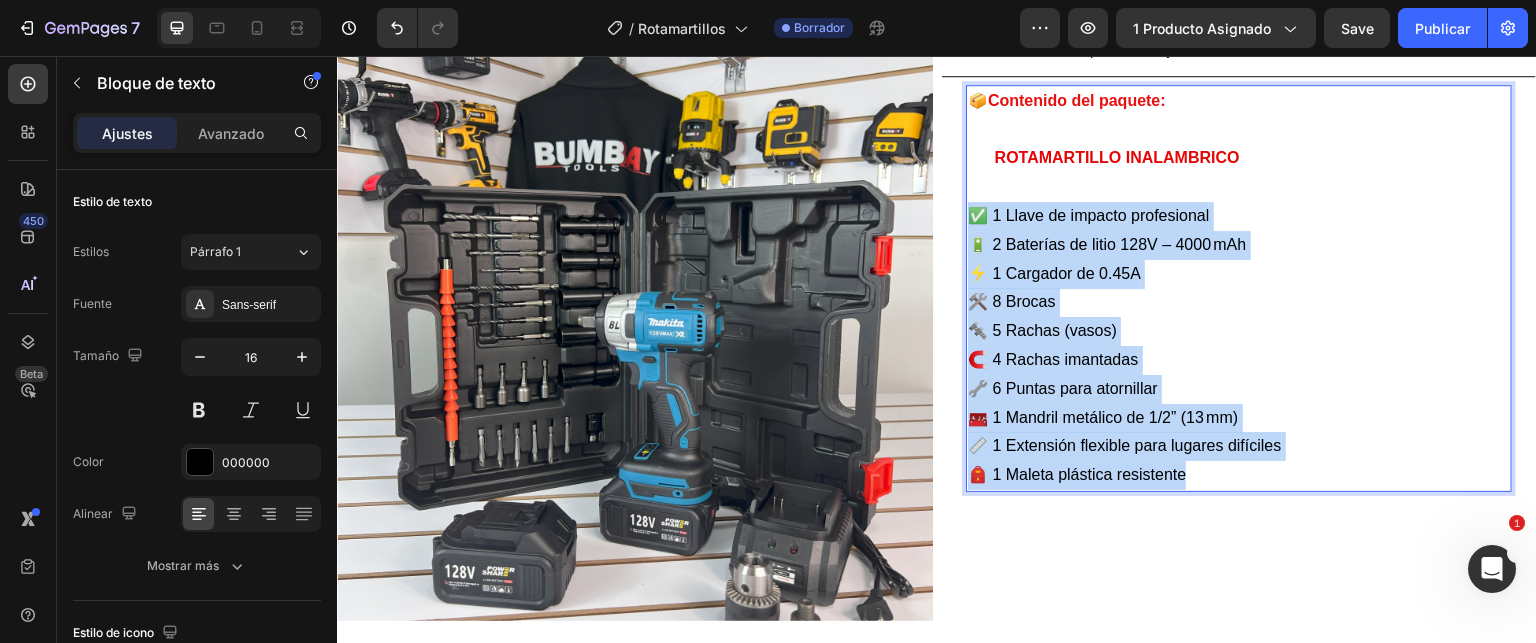 drag, startPoint x: 970, startPoint y: 216, endPoint x: 1279, endPoint y: 462, distance: 394.96457 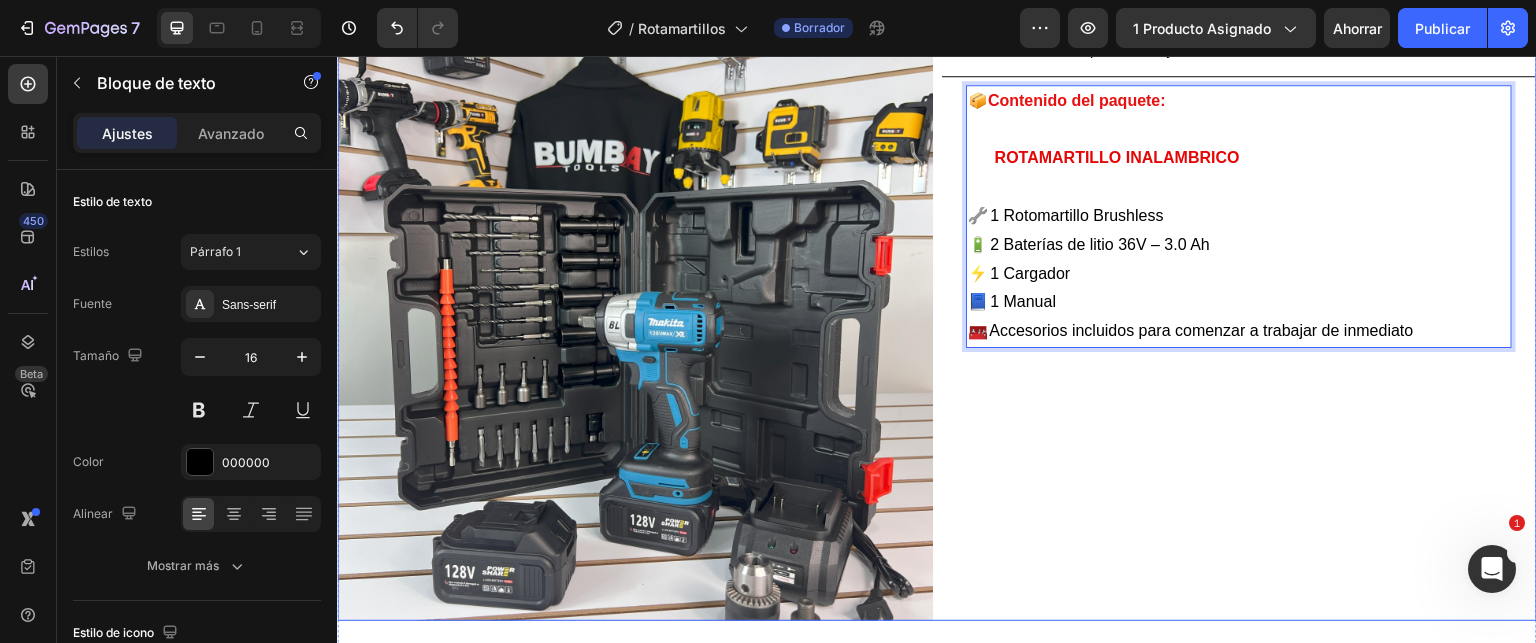 click on "🔧 1 Rotomartillo Brushless 🔋 2 Baterías de litio 36V – 3.0 Ah ⚡ 1 Cargador 📘 1 Manual 🧰 Accesorios incluidos para comenzar a trabajar de inmediato" at bounding box center [1239, 274] 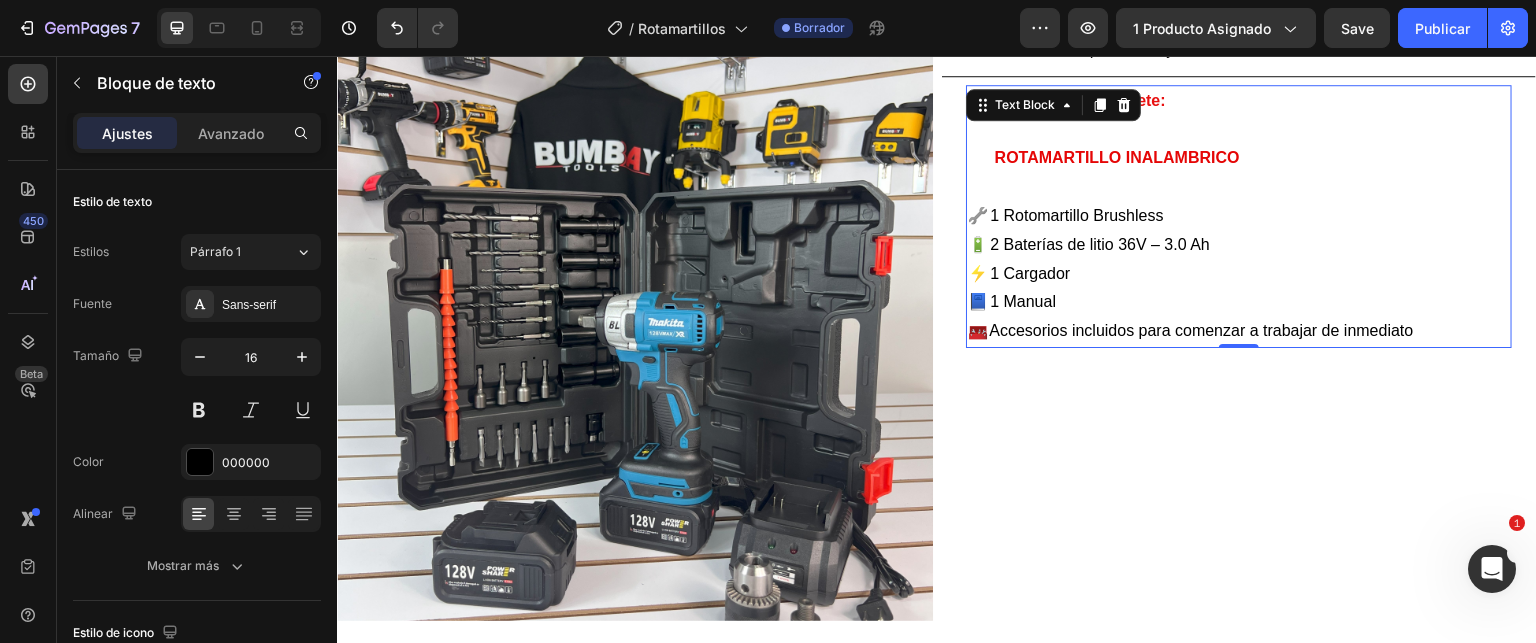 click at bounding box center (635, 323) 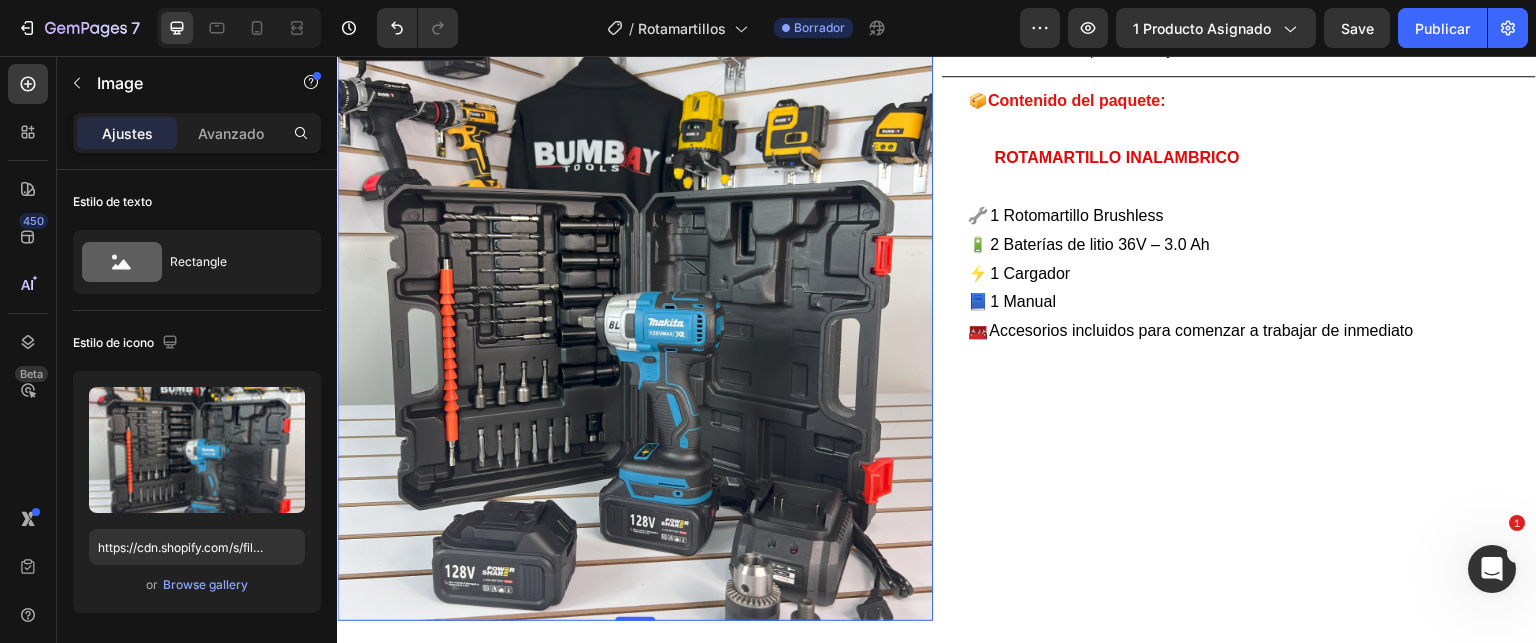 click at bounding box center [635, 323] 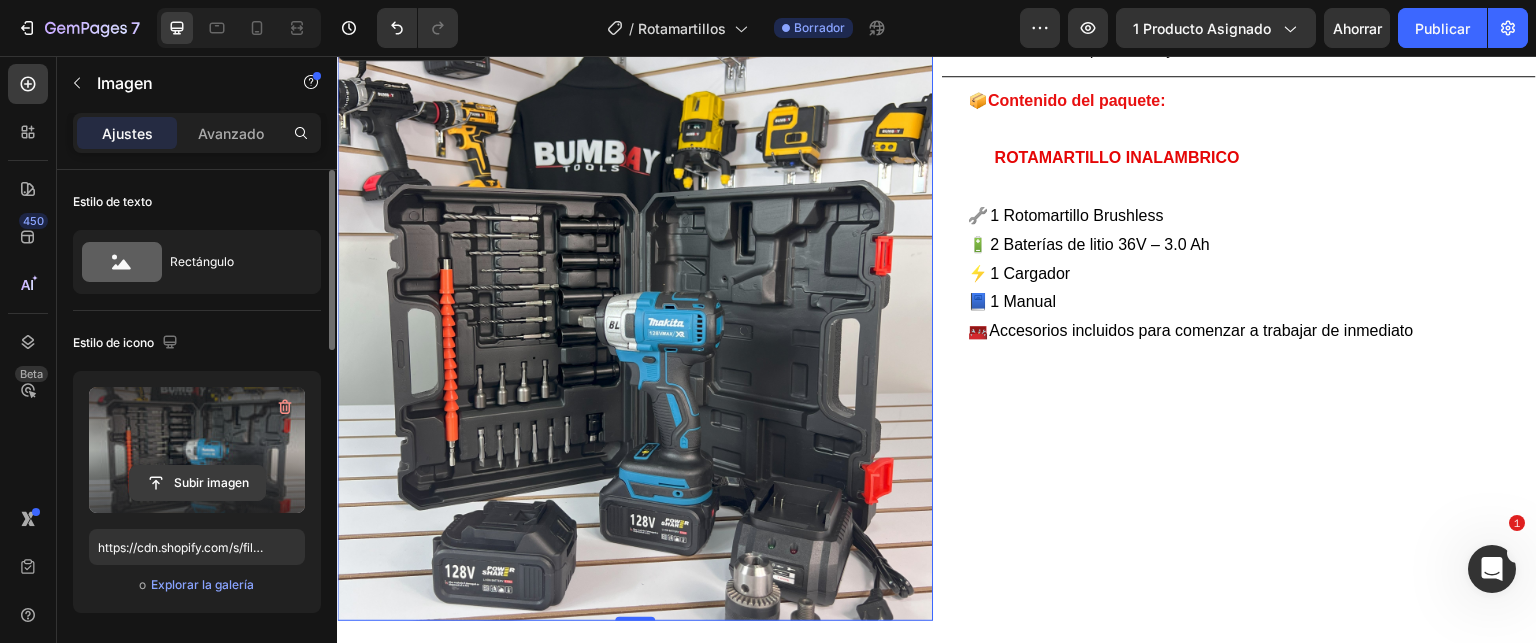 click 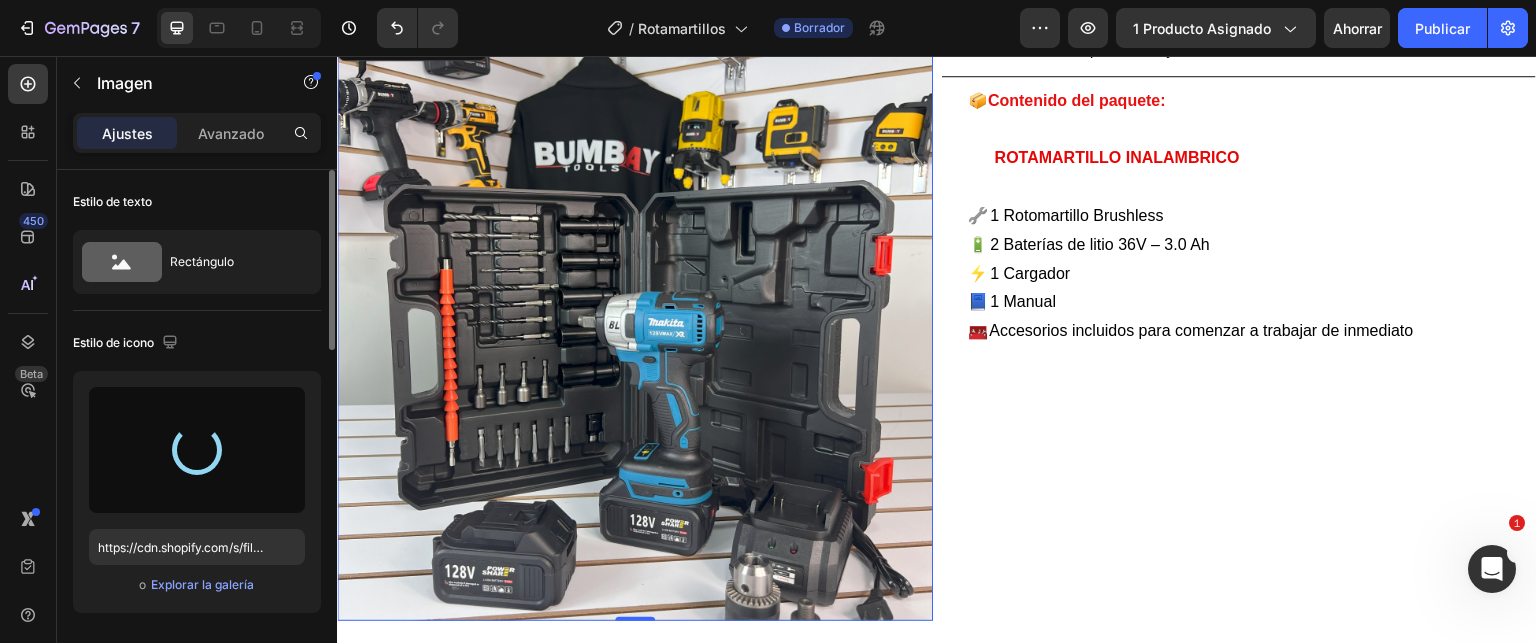 type on "https://cdn.shopify.com/s/files/1/0621/4716/6270/files/gempages_572108967522599751-9248a3f7-d33c-4408-a655-afaf1a685e61.jpg" 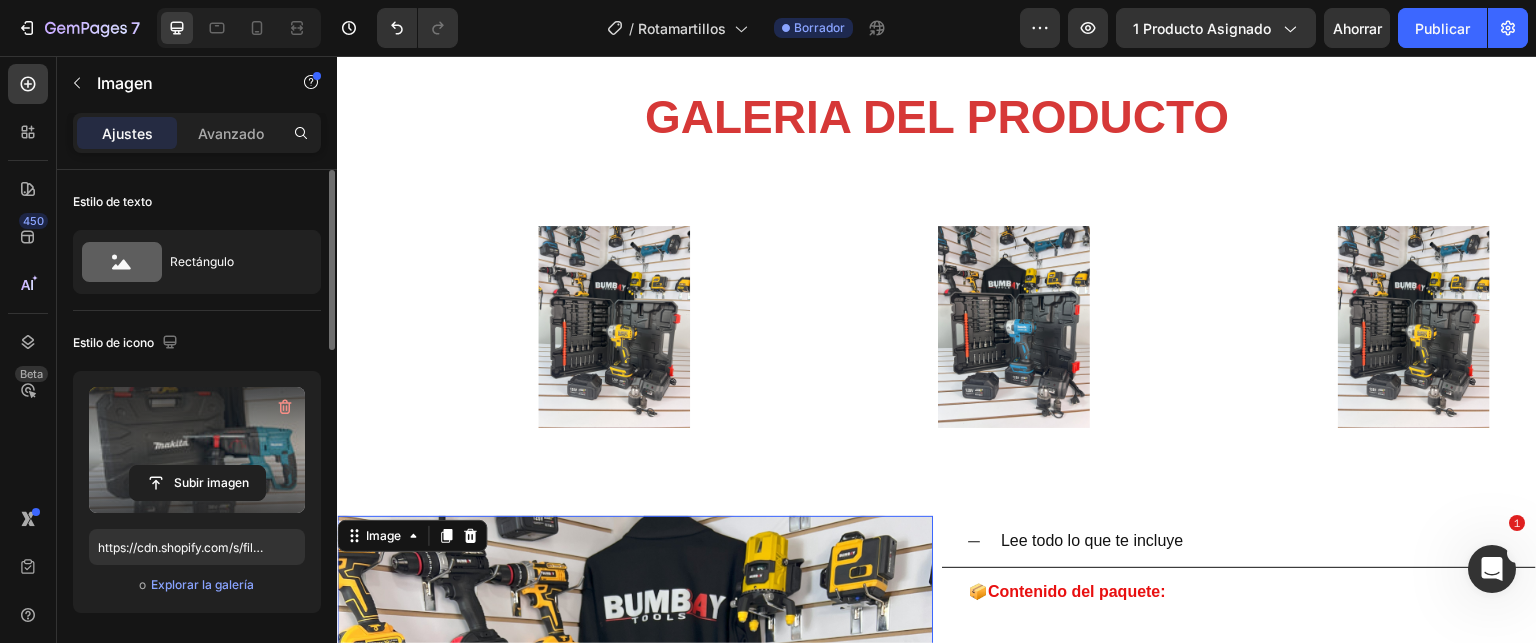 scroll, scrollTop: 4318, scrollLeft: 0, axis: vertical 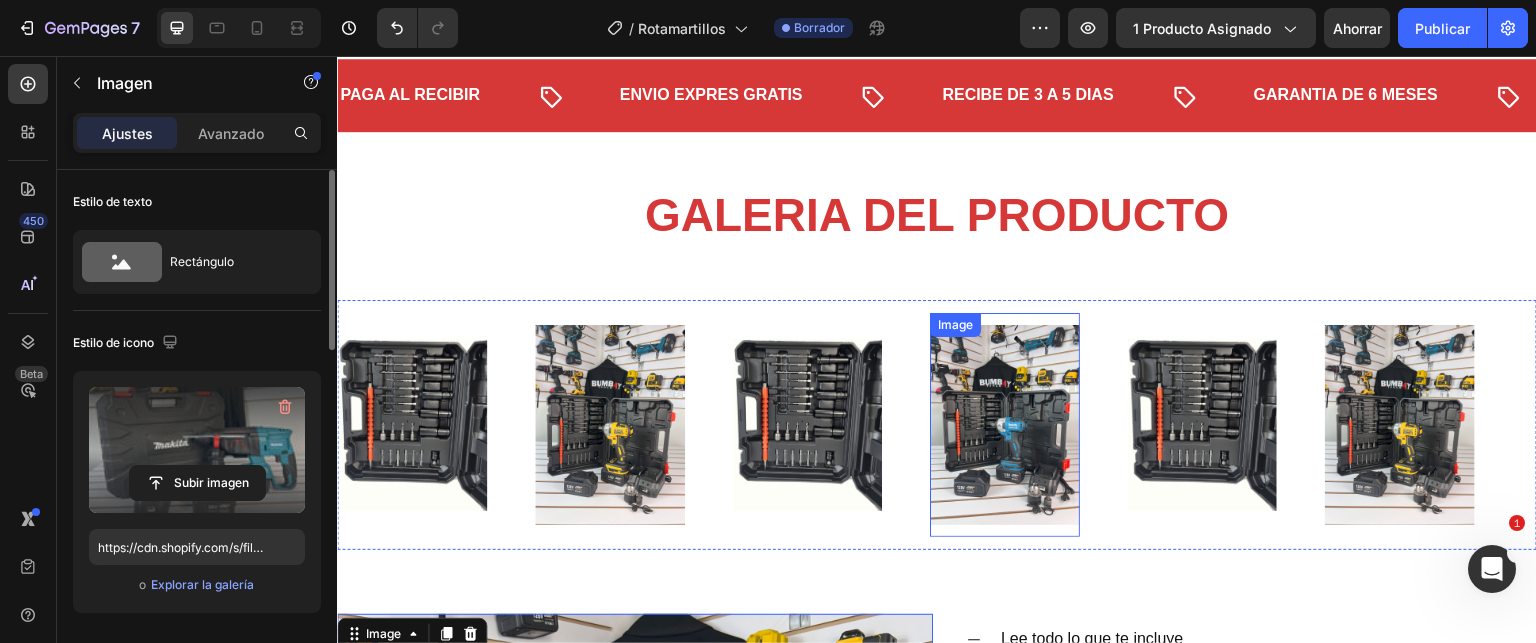 click at bounding box center [1004, 424] 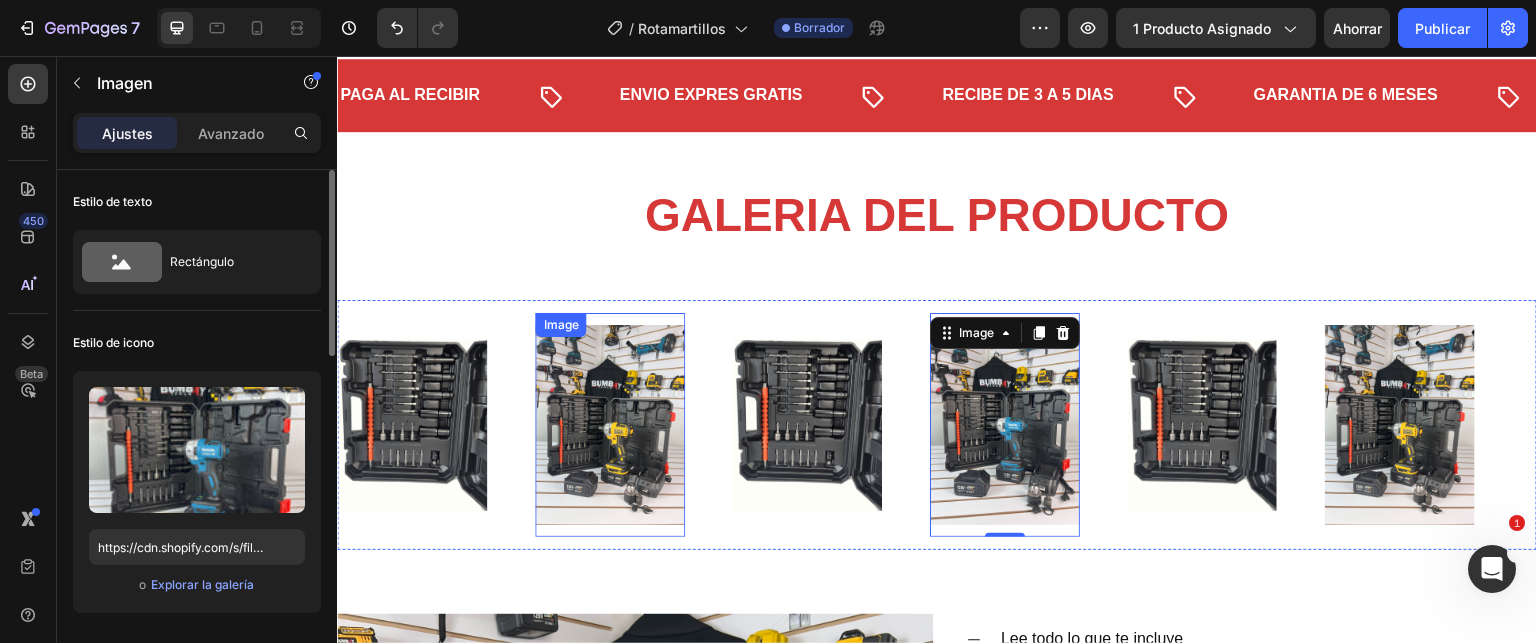 click at bounding box center [609, 424] 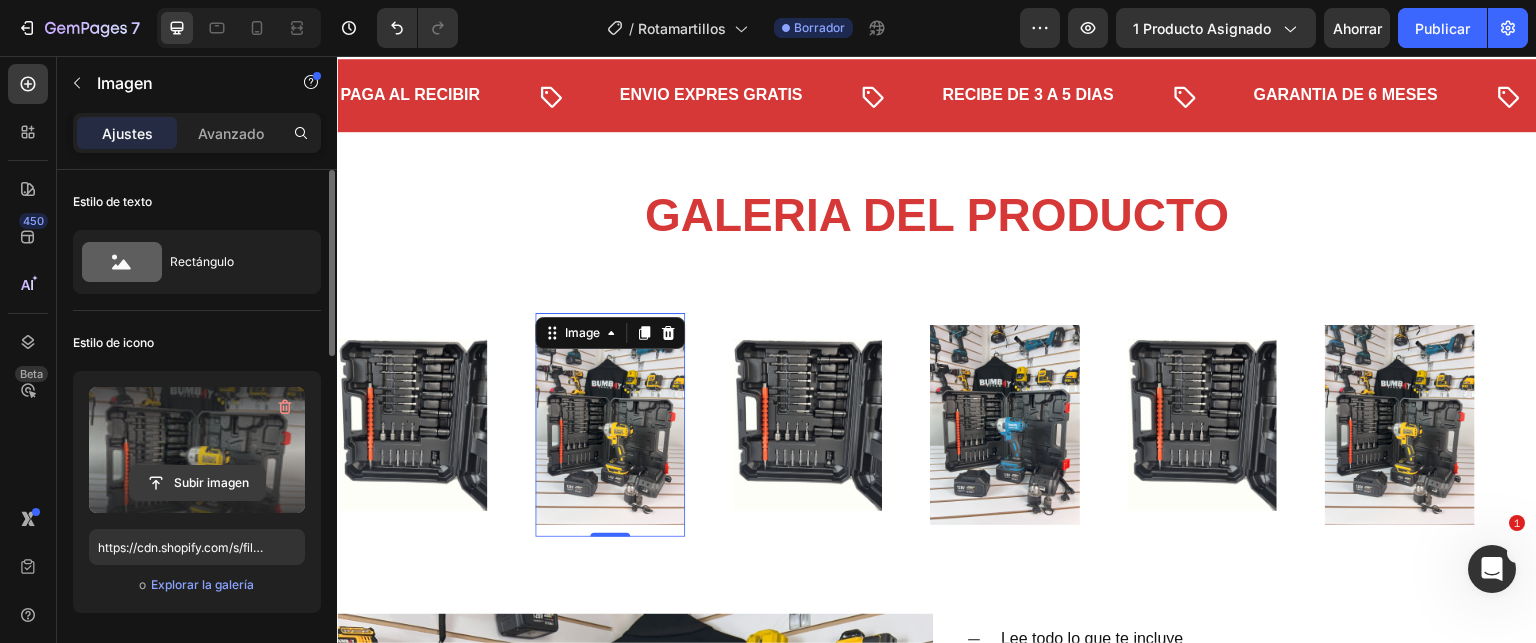 click 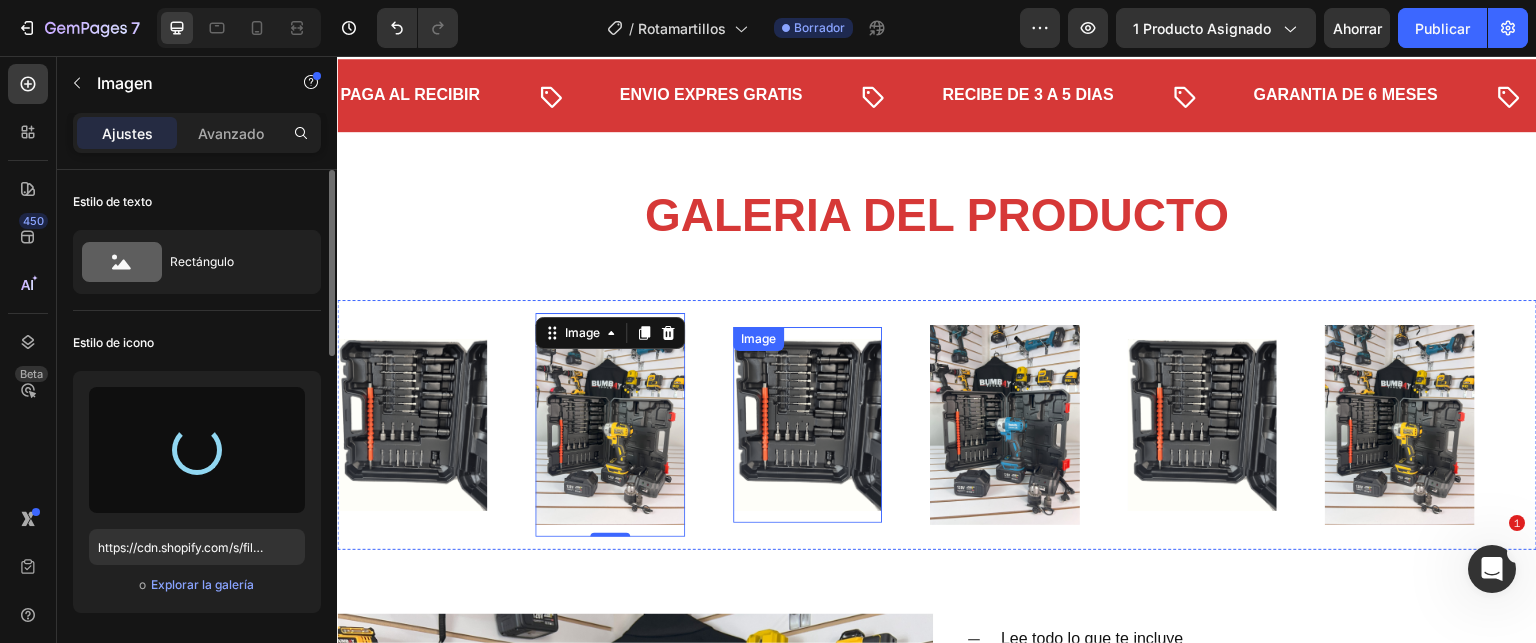 type on "https://cdn.shopify.com/s/files/1/0621/4716/6270/files/gempages_572108967522599751-0c549040-821a-4832-9780-8c390e12c0e0.jpg" 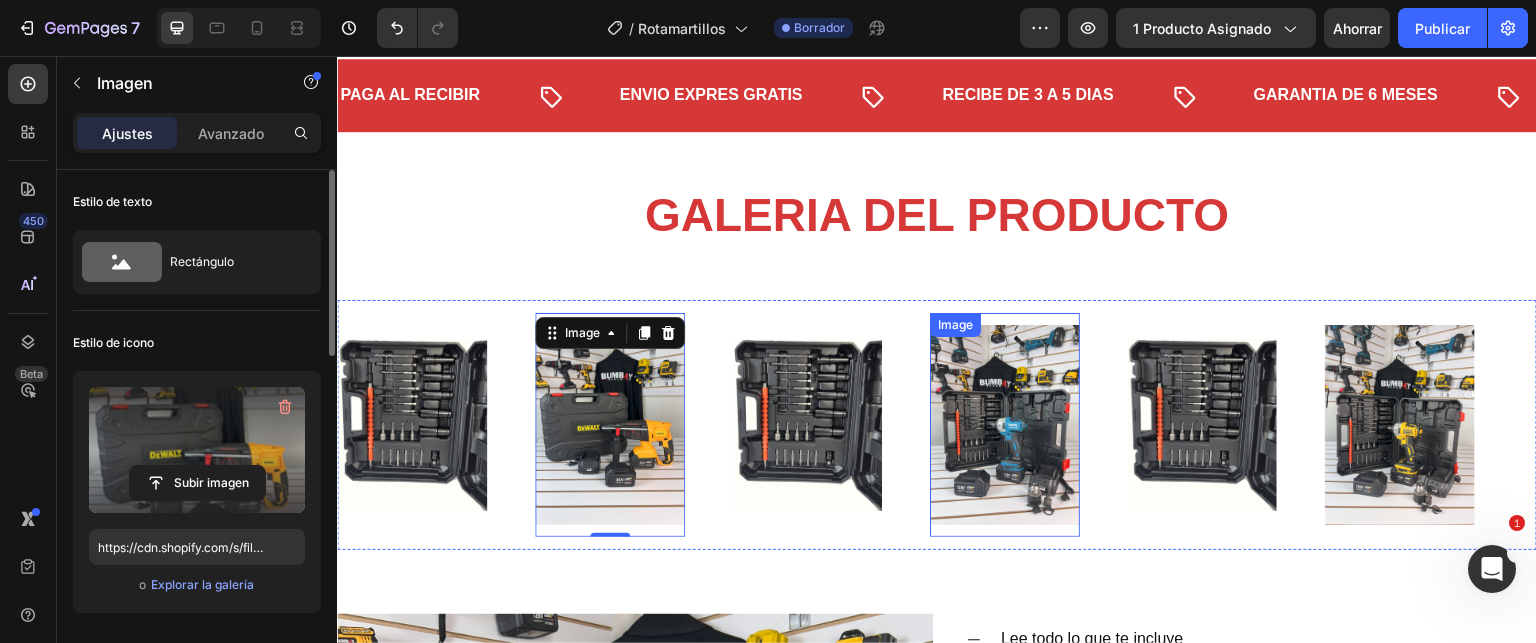 click at bounding box center [1004, 424] 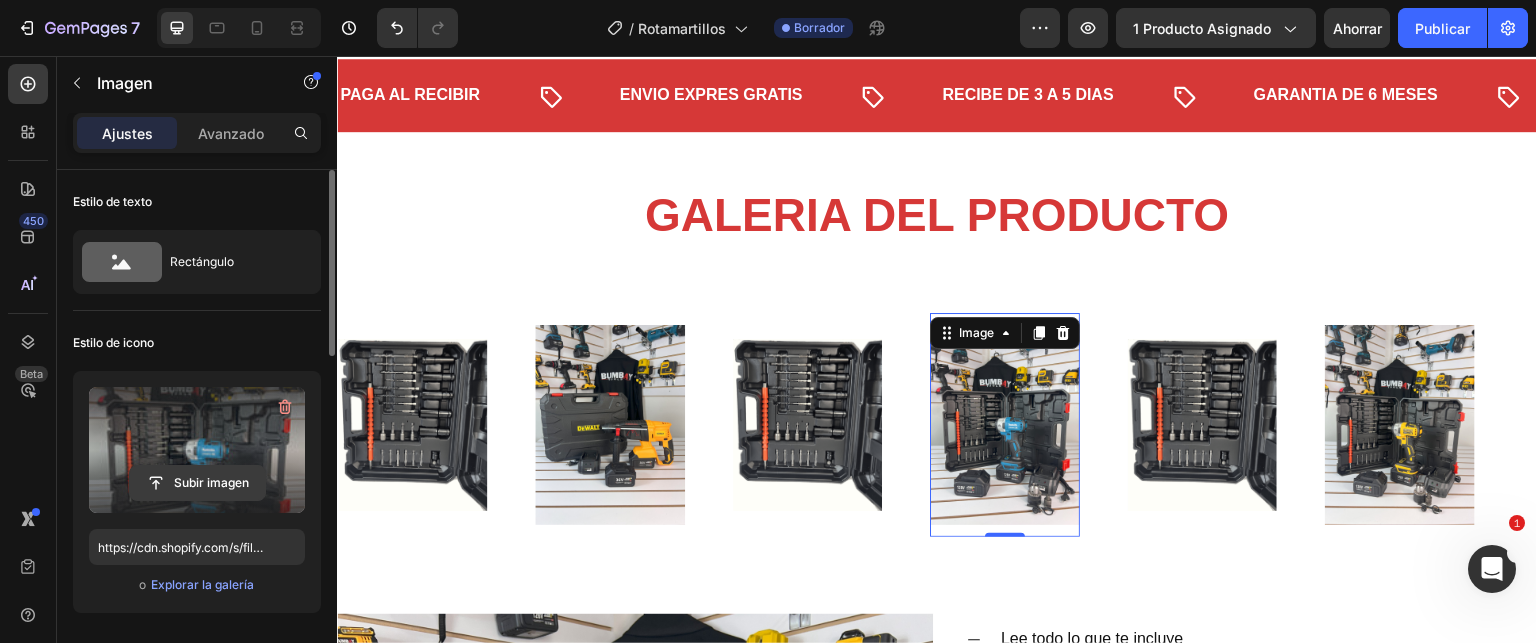 click 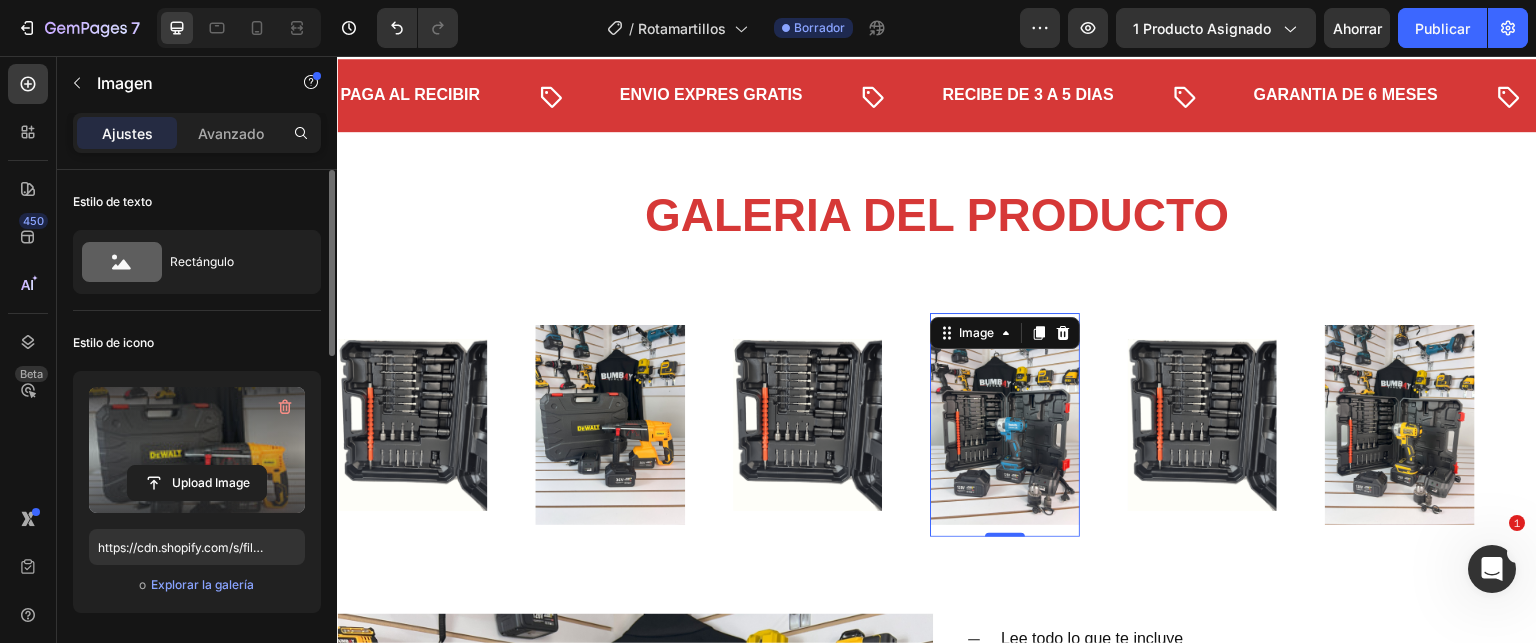 type on "https://cdn.shopify.com/s/files/1/0621/4716/6270/files/gempages_572108967522599751-0c549040-821a-4832-9780-8c390e12c0e0.jpg" 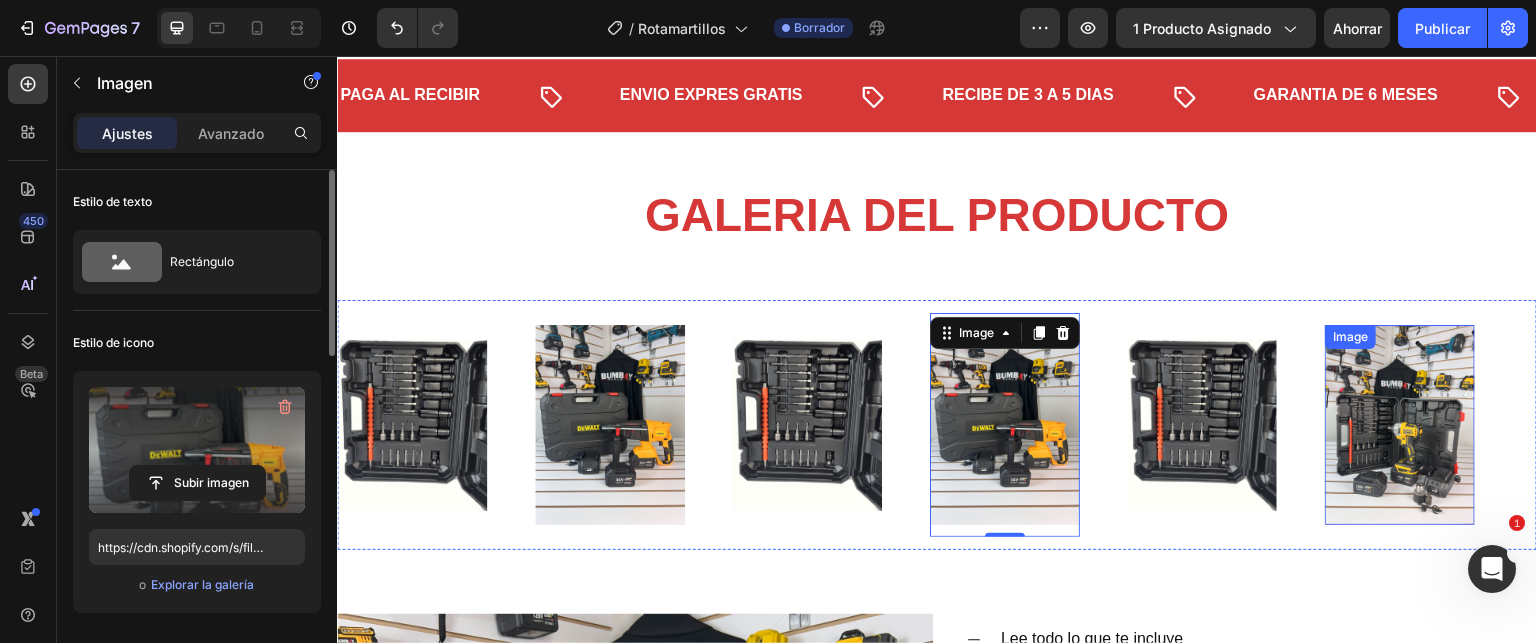 click at bounding box center [1399, 424] 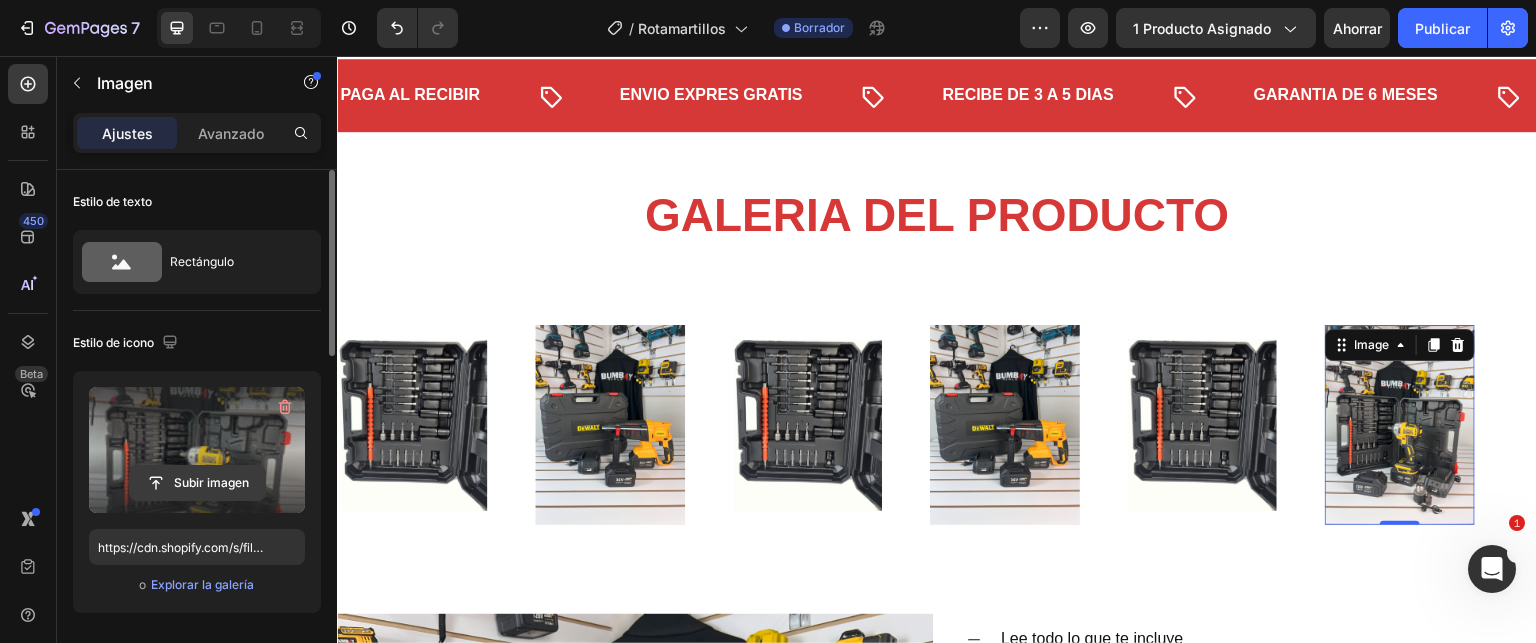 click 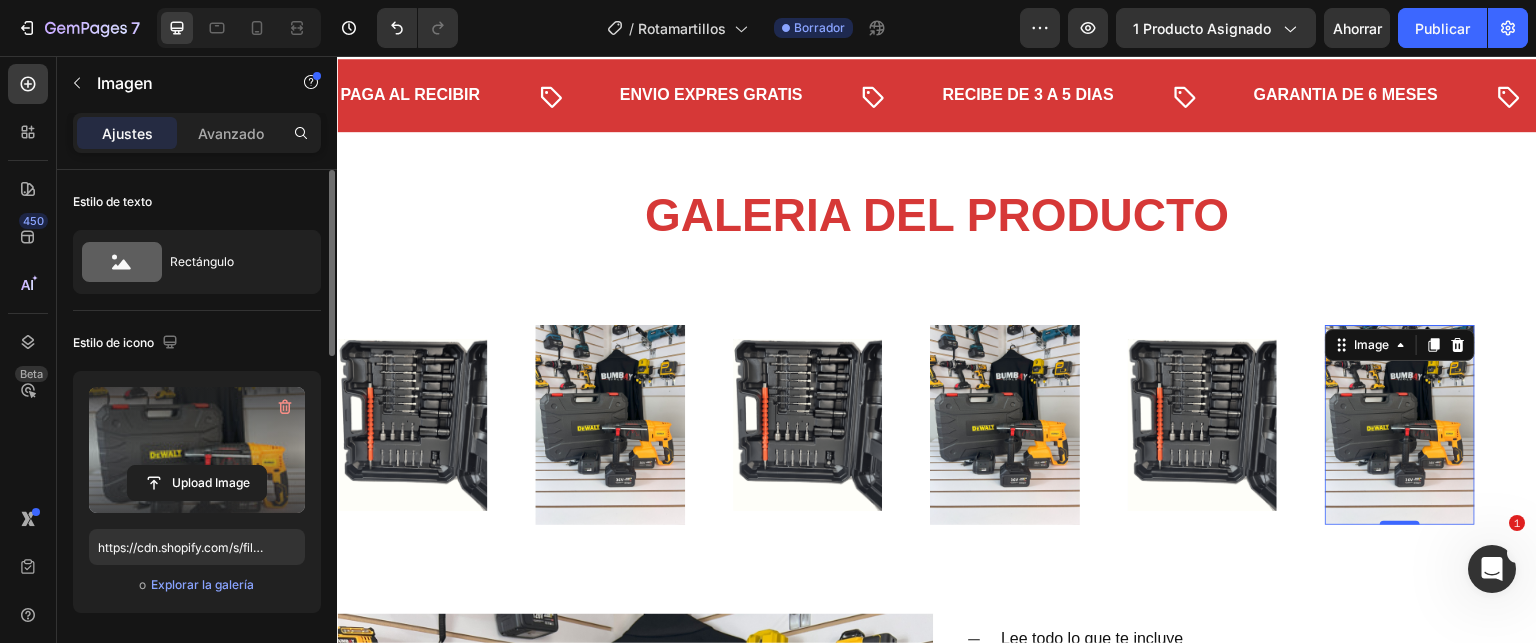 type on "https://cdn.shopify.com/s/files/1/0621/4716/6270/files/gempages_572108967522599751-0c549040-821a-4832-9780-8c390e12c0e0.jpg" 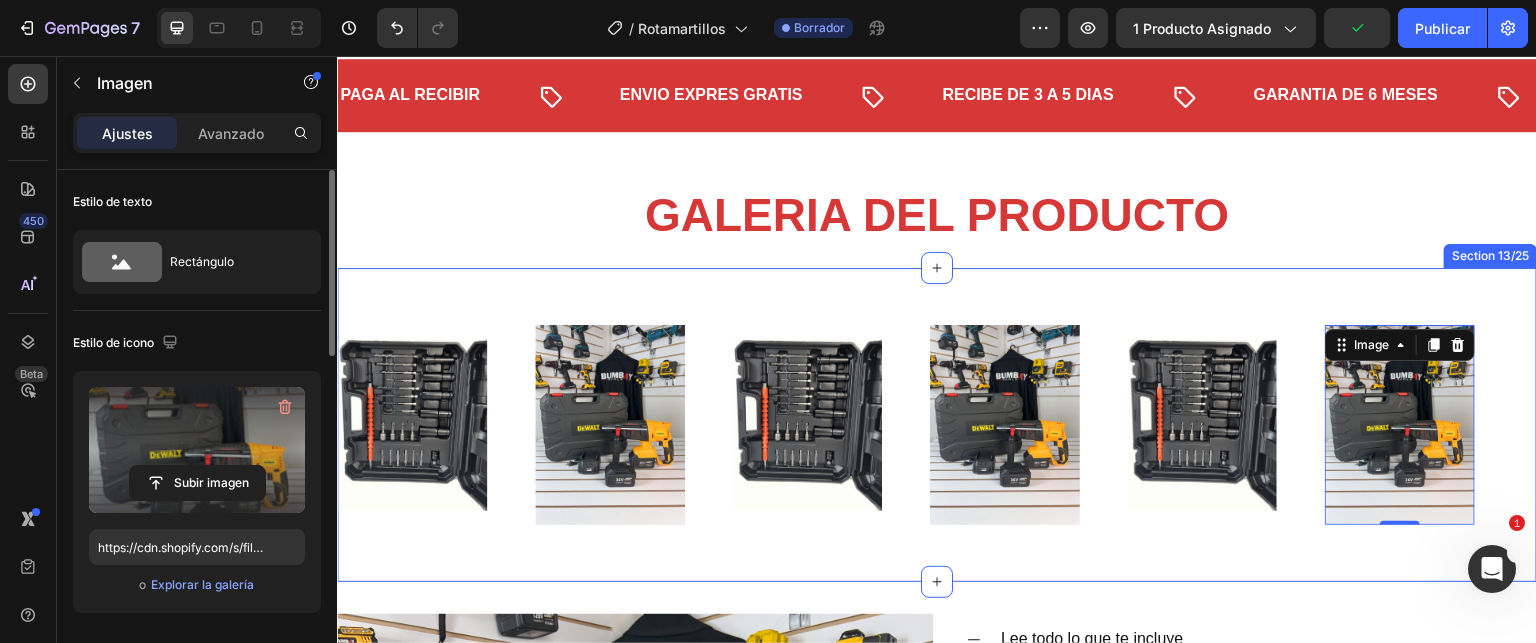 scroll, scrollTop: 4418, scrollLeft: 0, axis: vertical 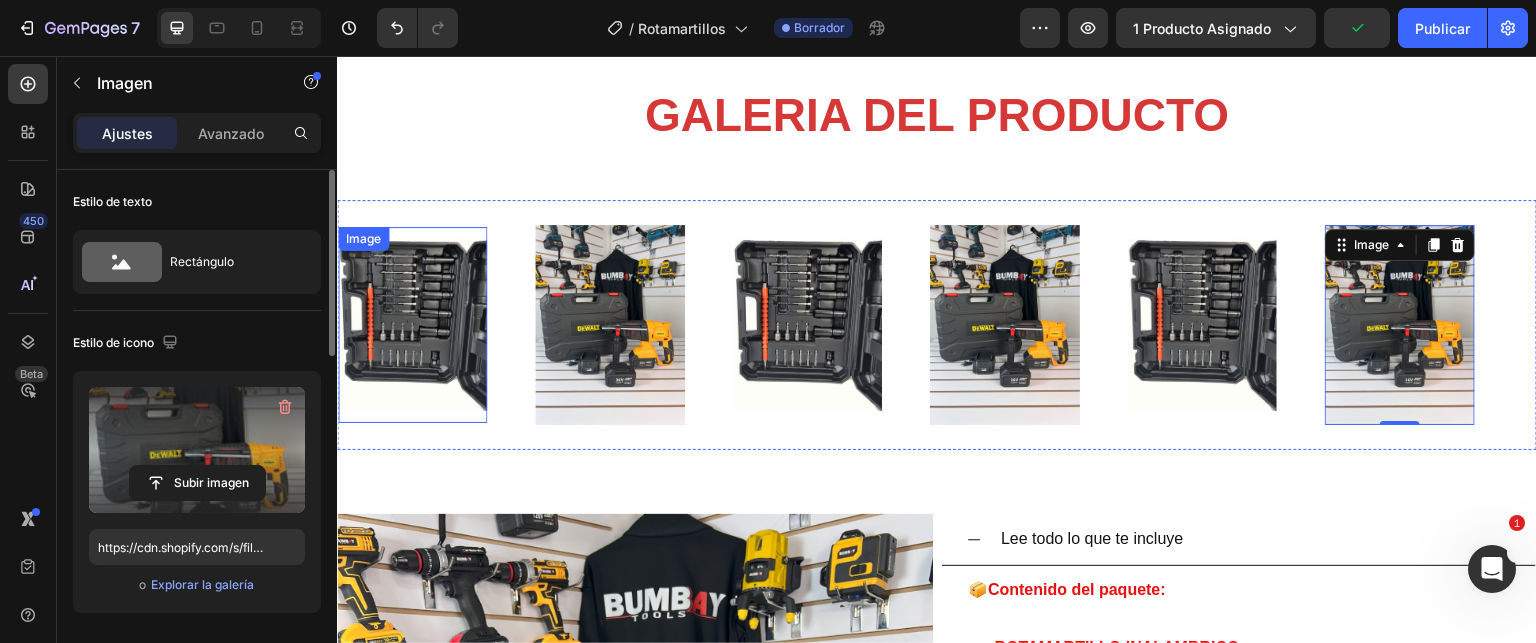 click at bounding box center (412, 325) 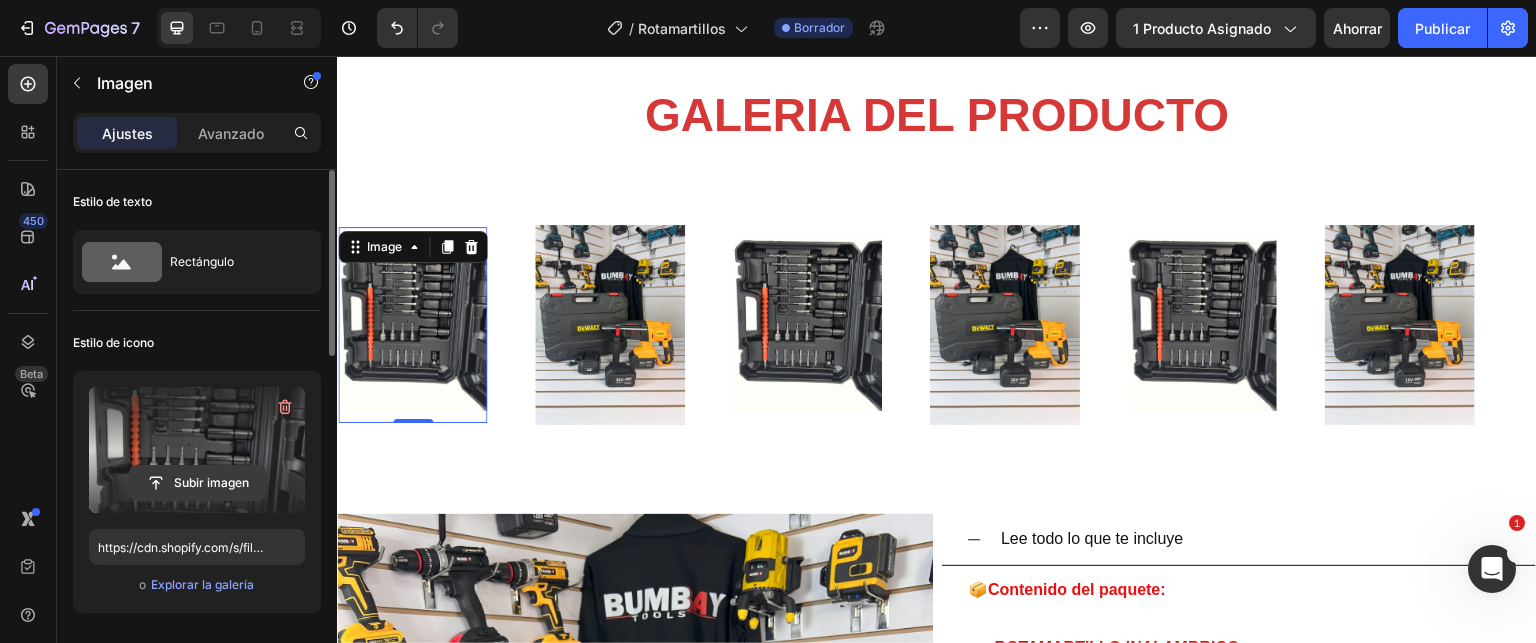 click 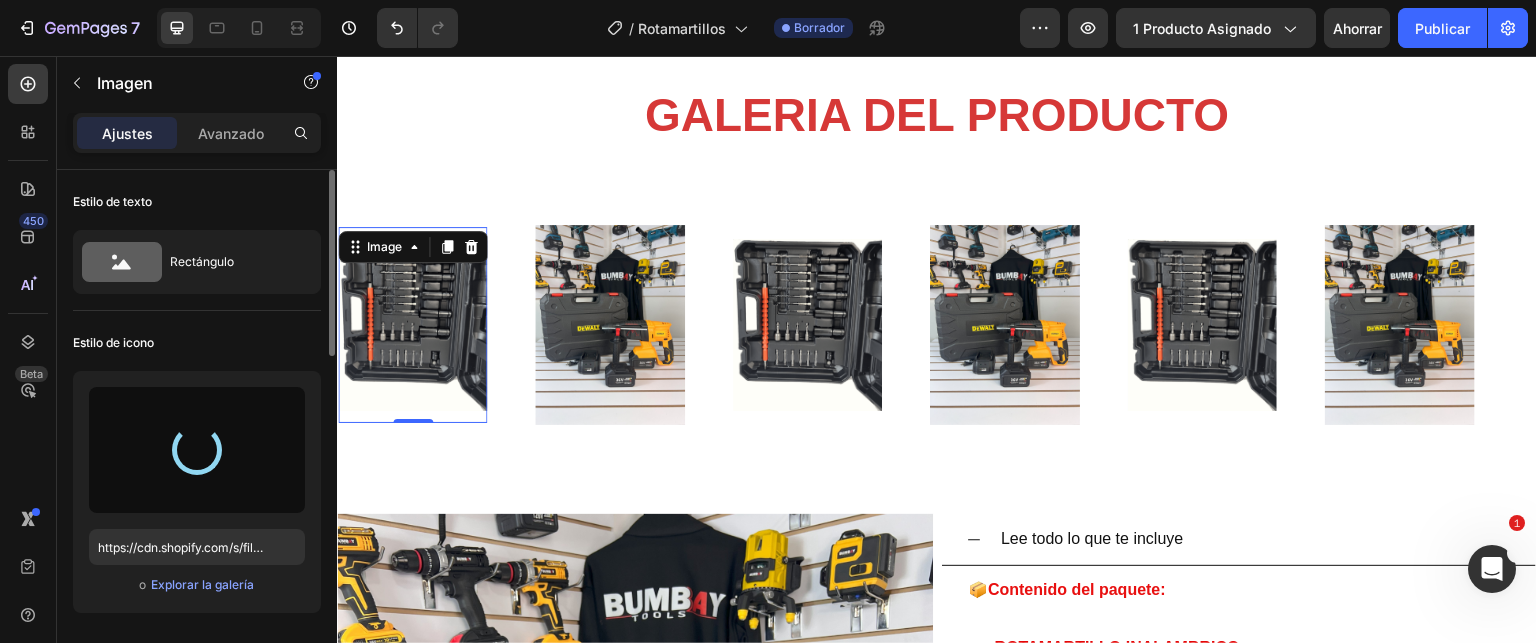 type on "https://cdn.shopify.com/s/files/1/0621/4716/6270/files/gempages_572108967522599751-509da16e-2424-4128-abdf-66a47488962d.png" 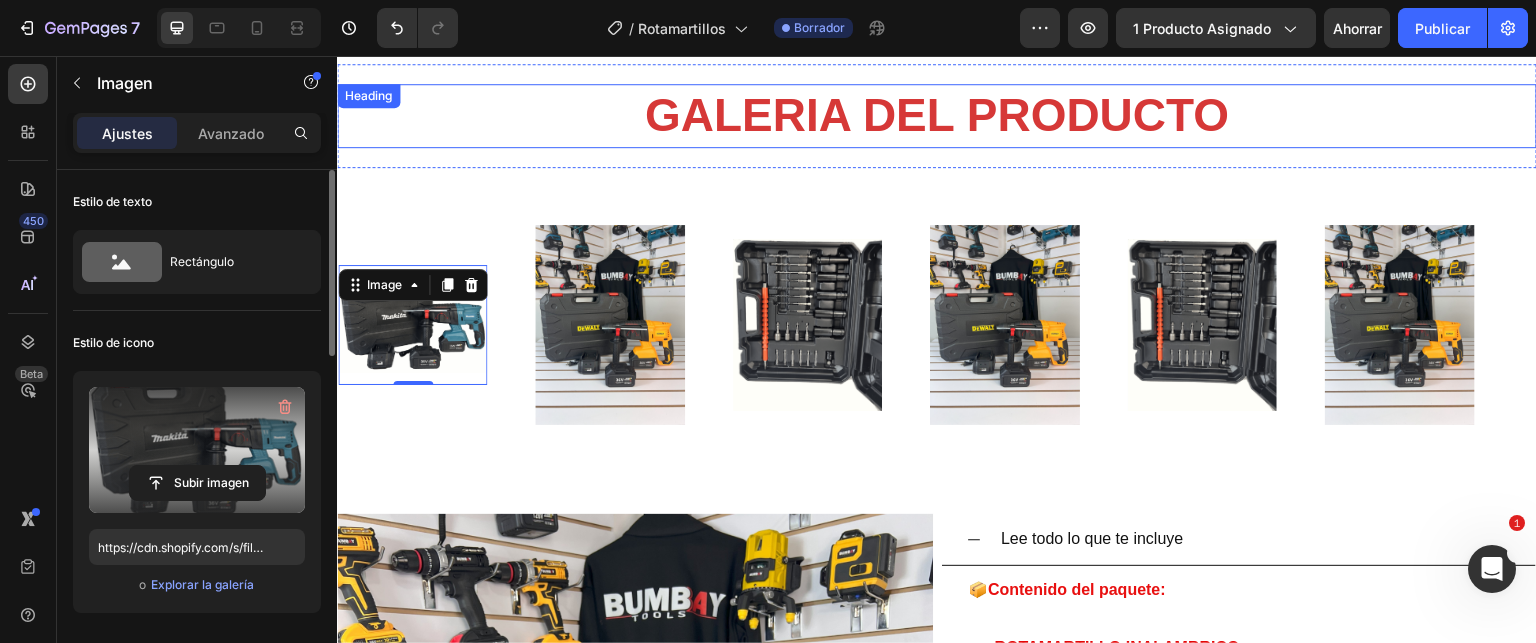 click at bounding box center [807, 325] 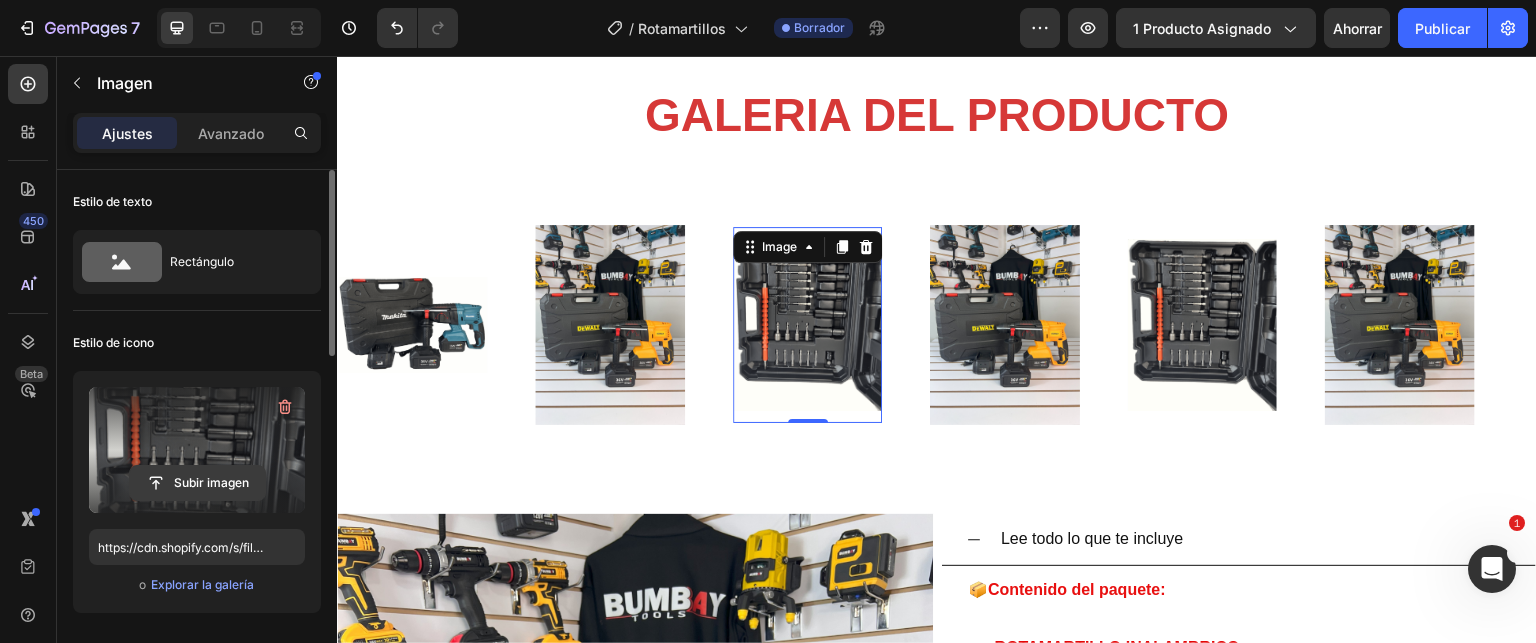 click 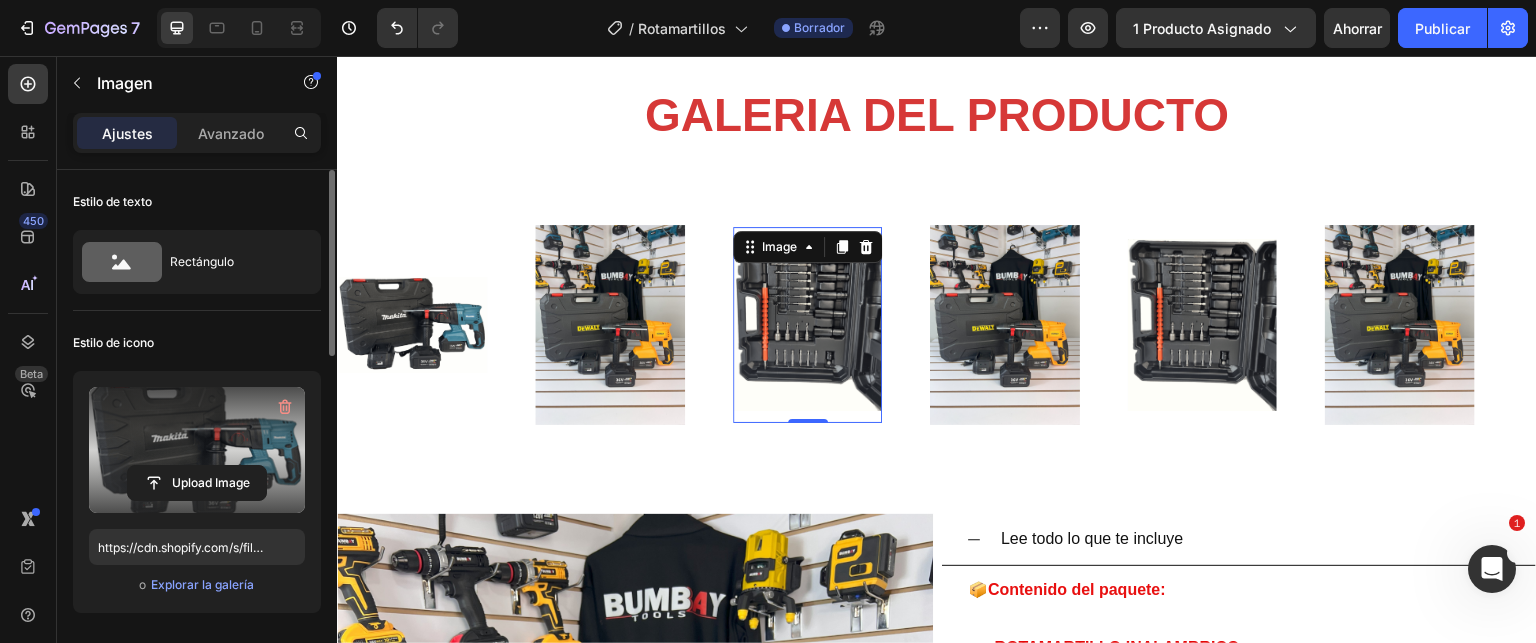 type on "https://cdn.shopify.com/s/files/1/0621/4716/6270/files/gempages_572108967522599751-509da16e-2424-4128-abdf-66a47488962d.png" 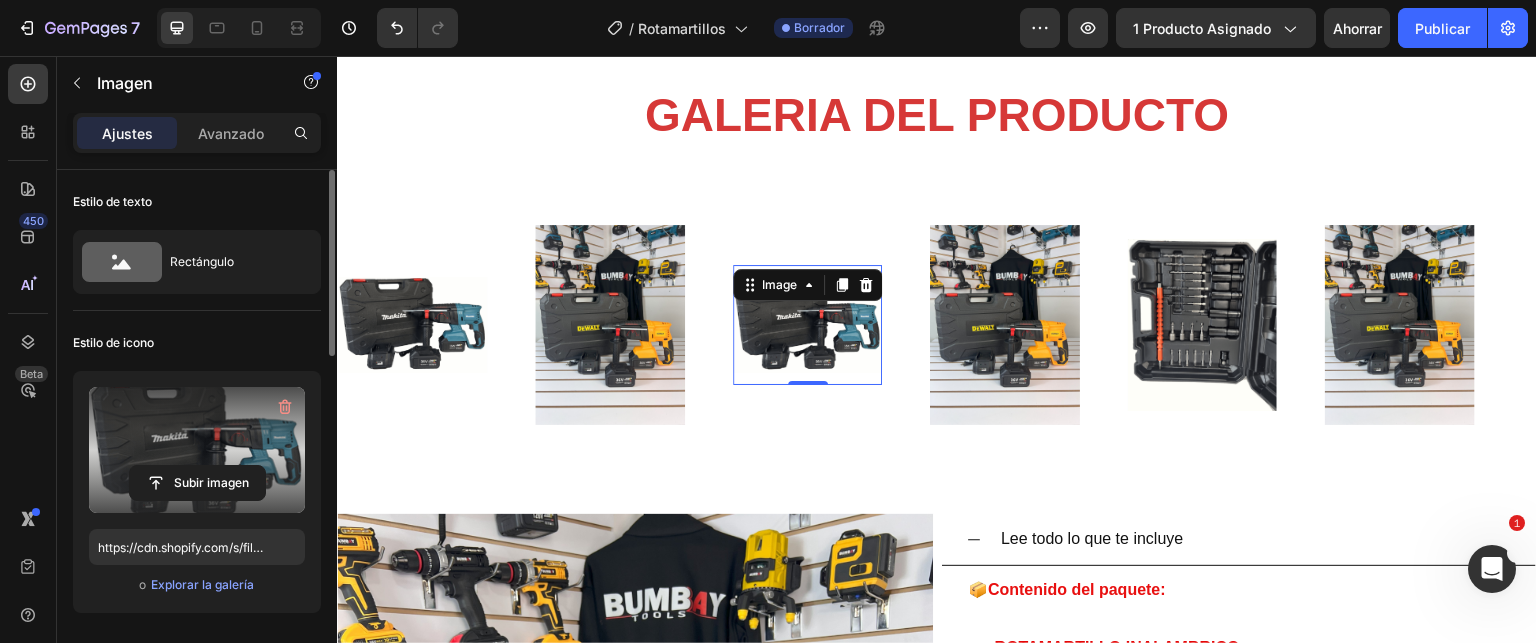 click at bounding box center [197, 450] 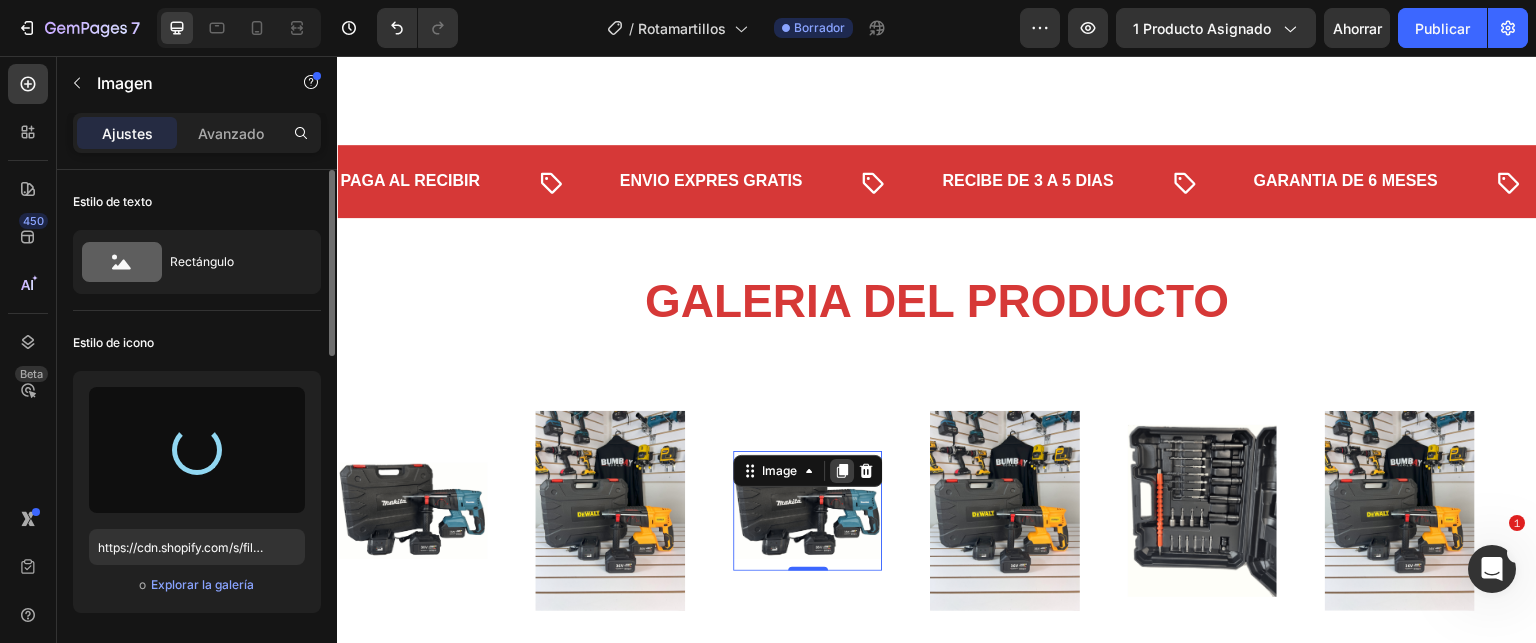 scroll, scrollTop: 4318, scrollLeft: 0, axis: vertical 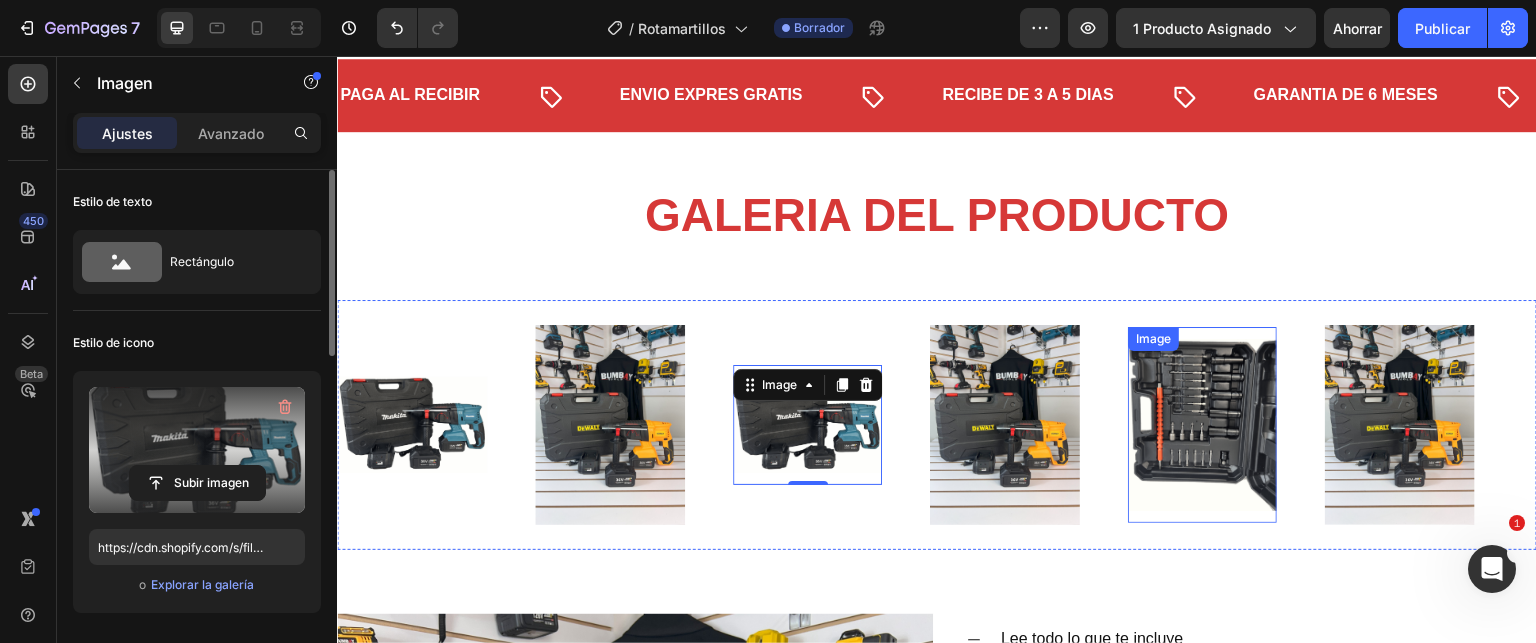click at bounding box center (1202, 425) 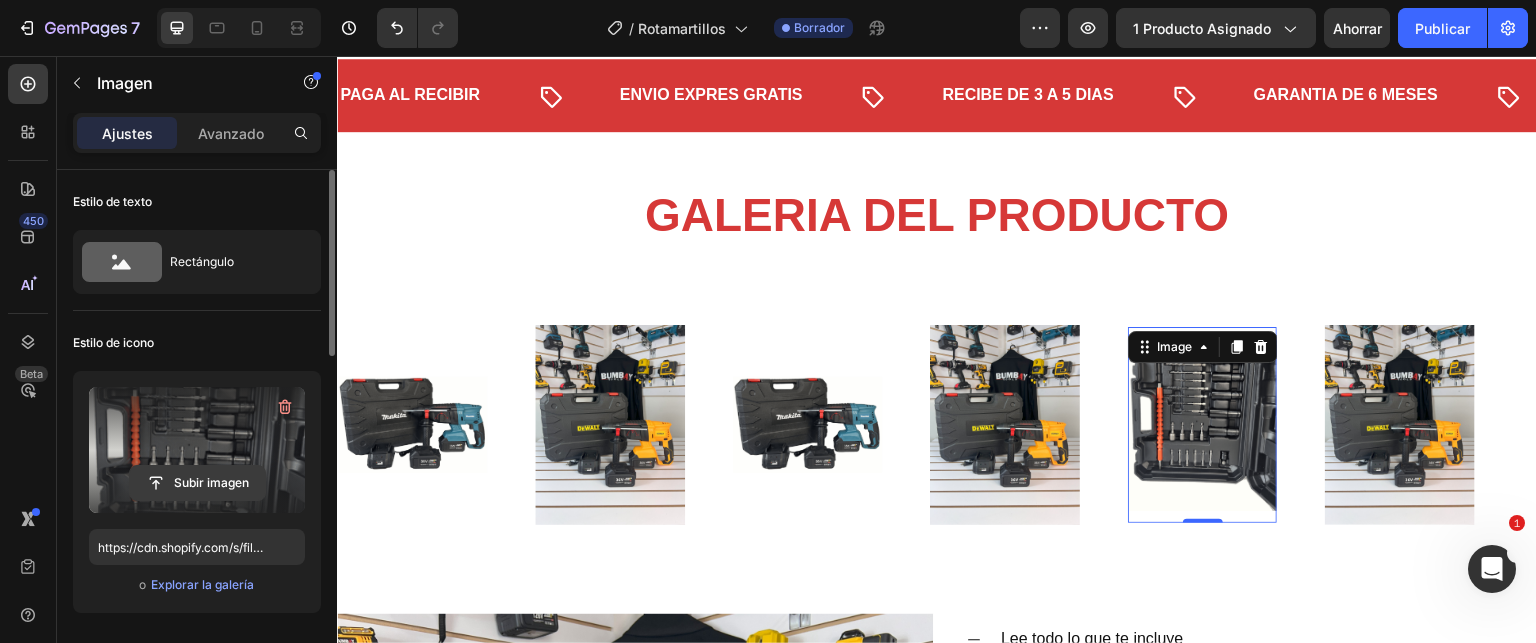 click 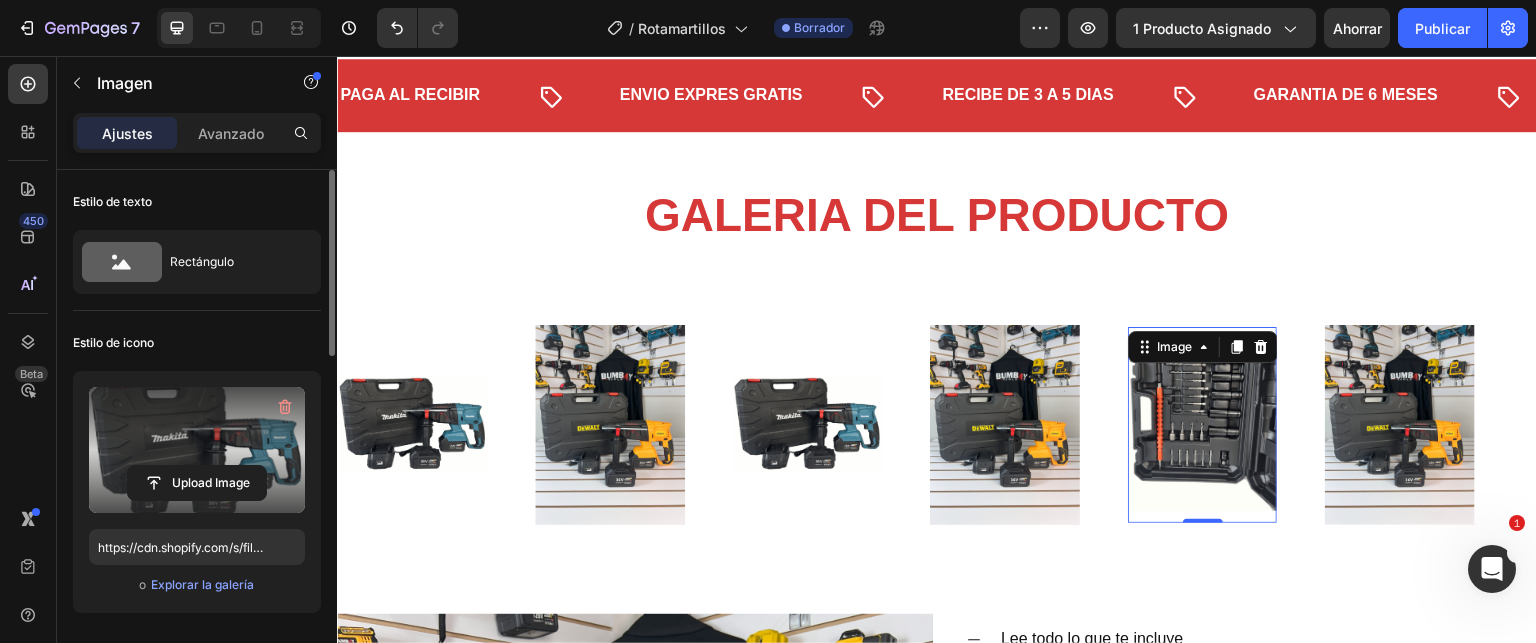 type on "https://cdn.shopify.com/s/files/1/0621/4716/6270/files/gempages_572108967522599751-509da16e-2424-4128-abdf-66a47488962d.png" 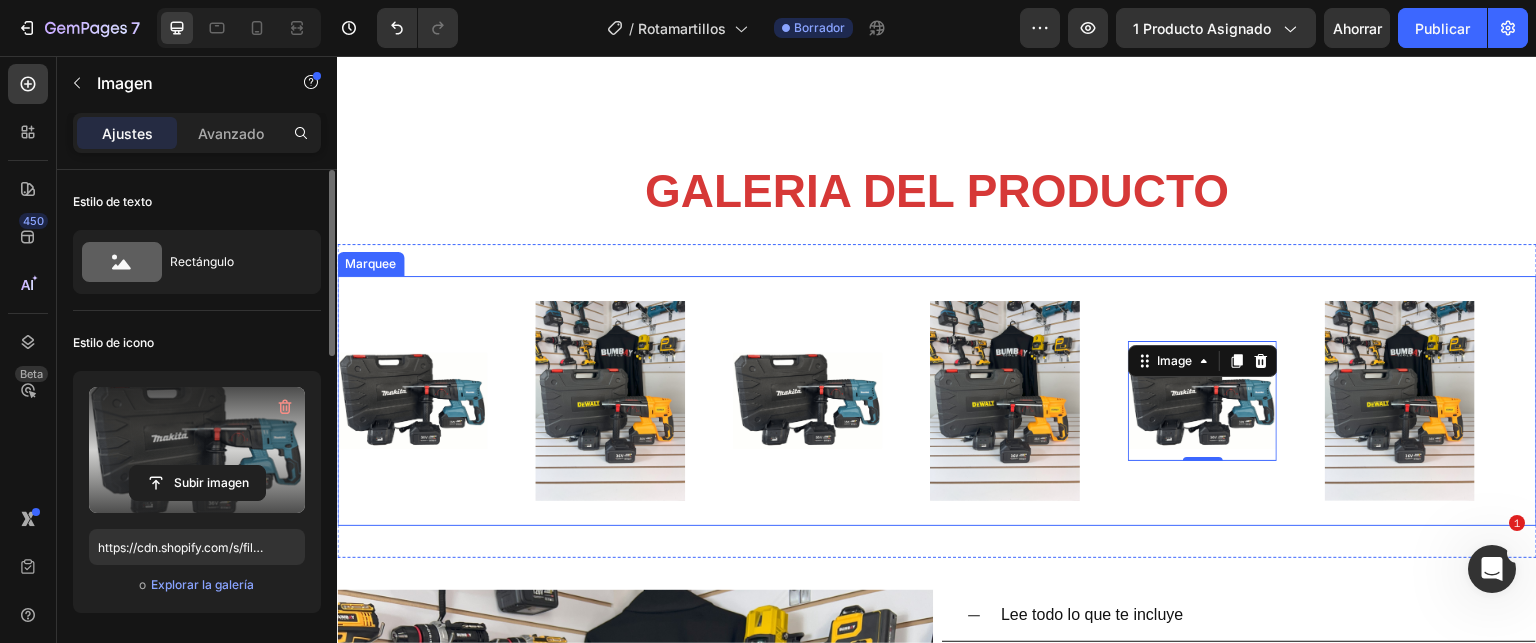 scroll, scrollTop: 4618, scrollLeft: 0, axis: vertical 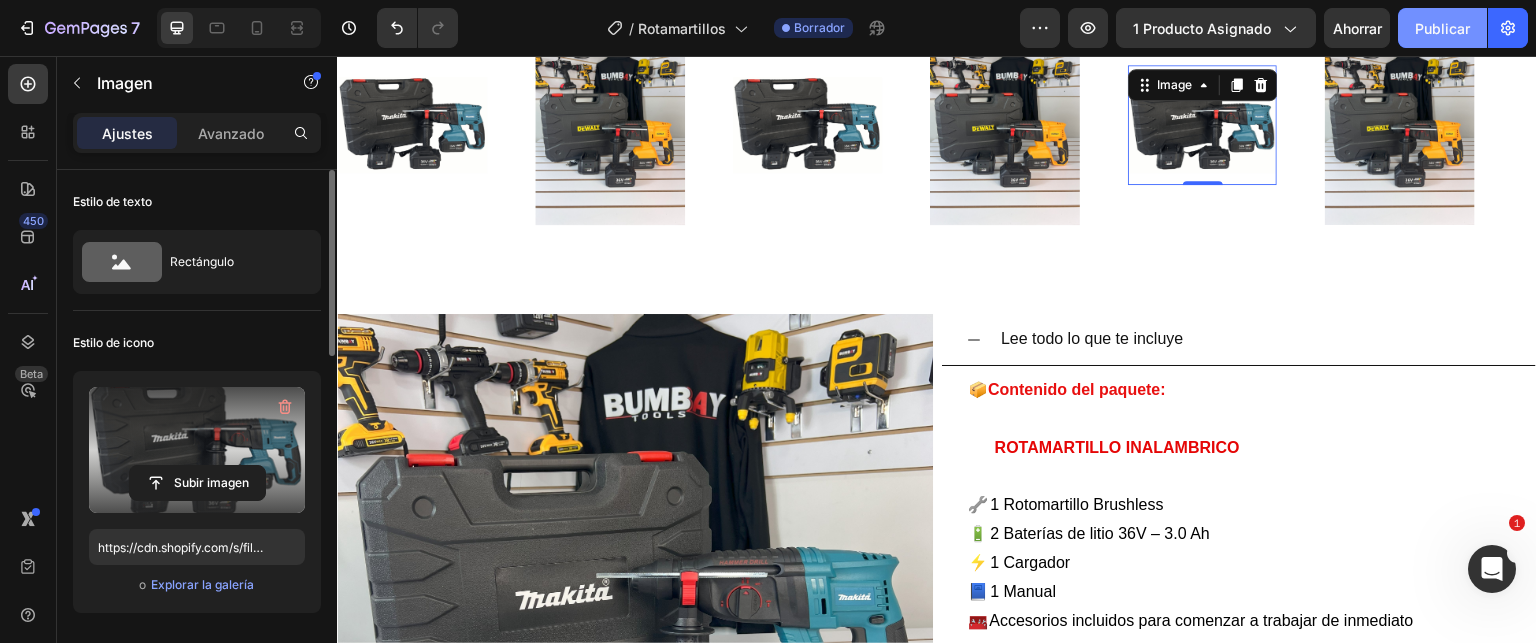 click on "Publicar" 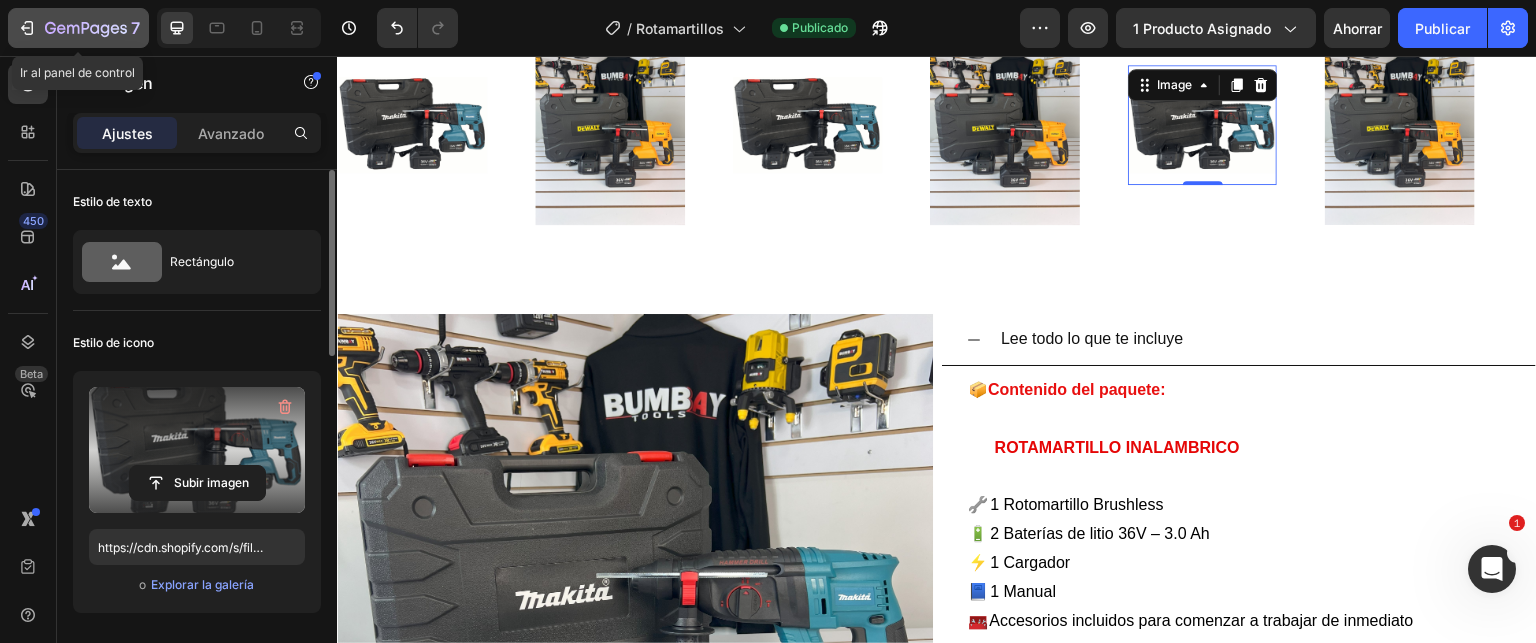 click 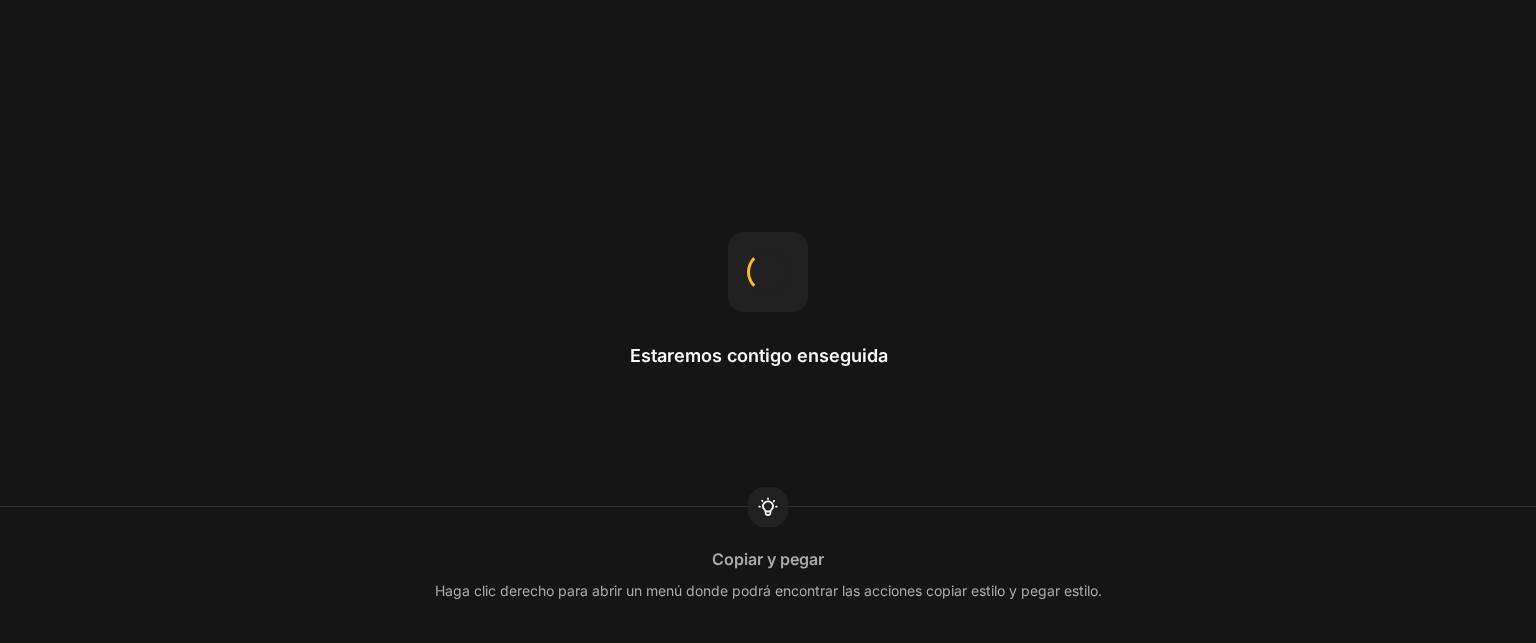 scroll, scrollTop: 0, scrollLeft: 0, axis: both 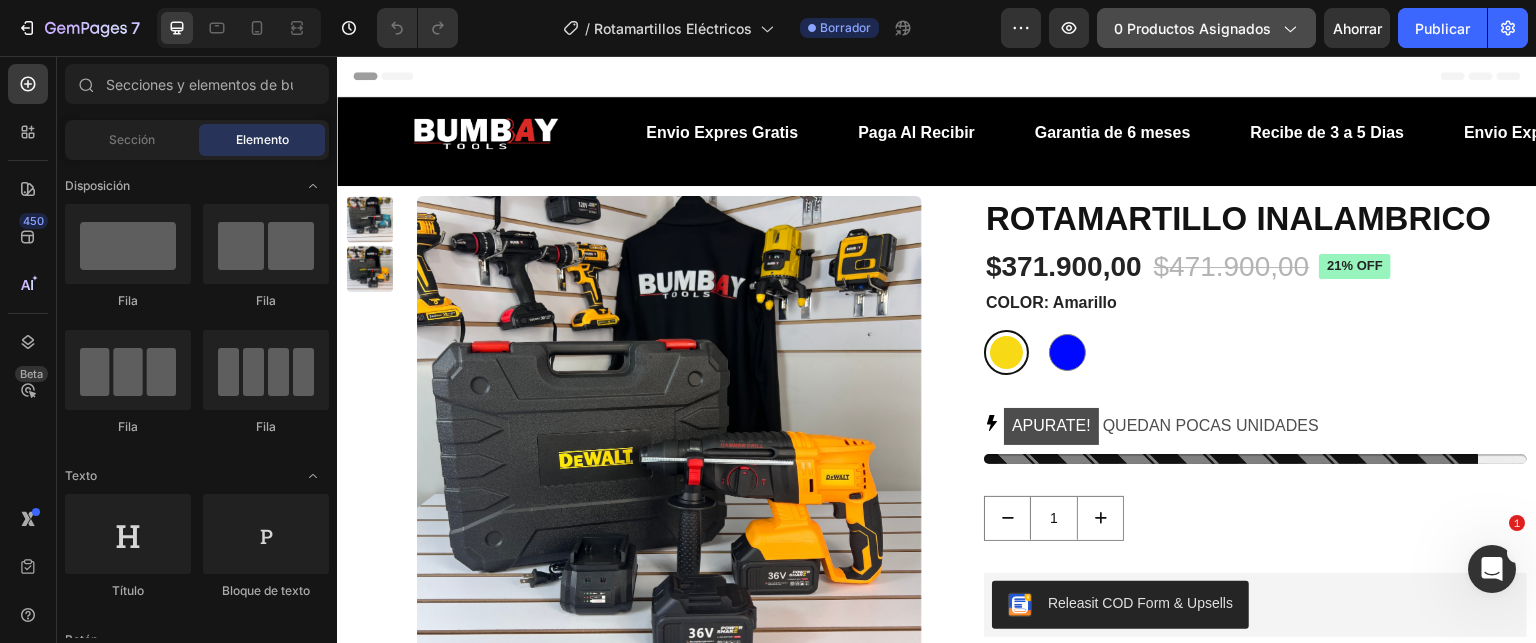 click on "0 productos asignados" at bounding box center (1192, 28) 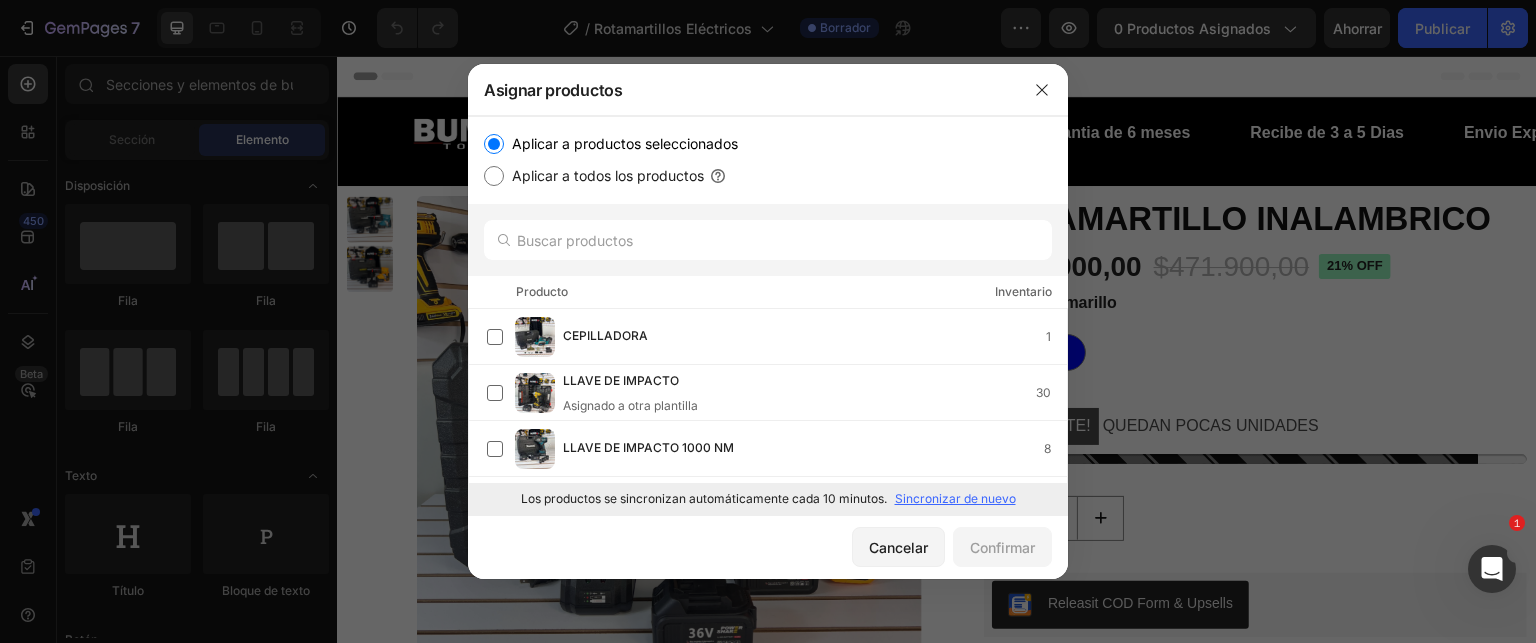 scroll, scrollTop: 200, scrollLeft: 0, axis: vertical 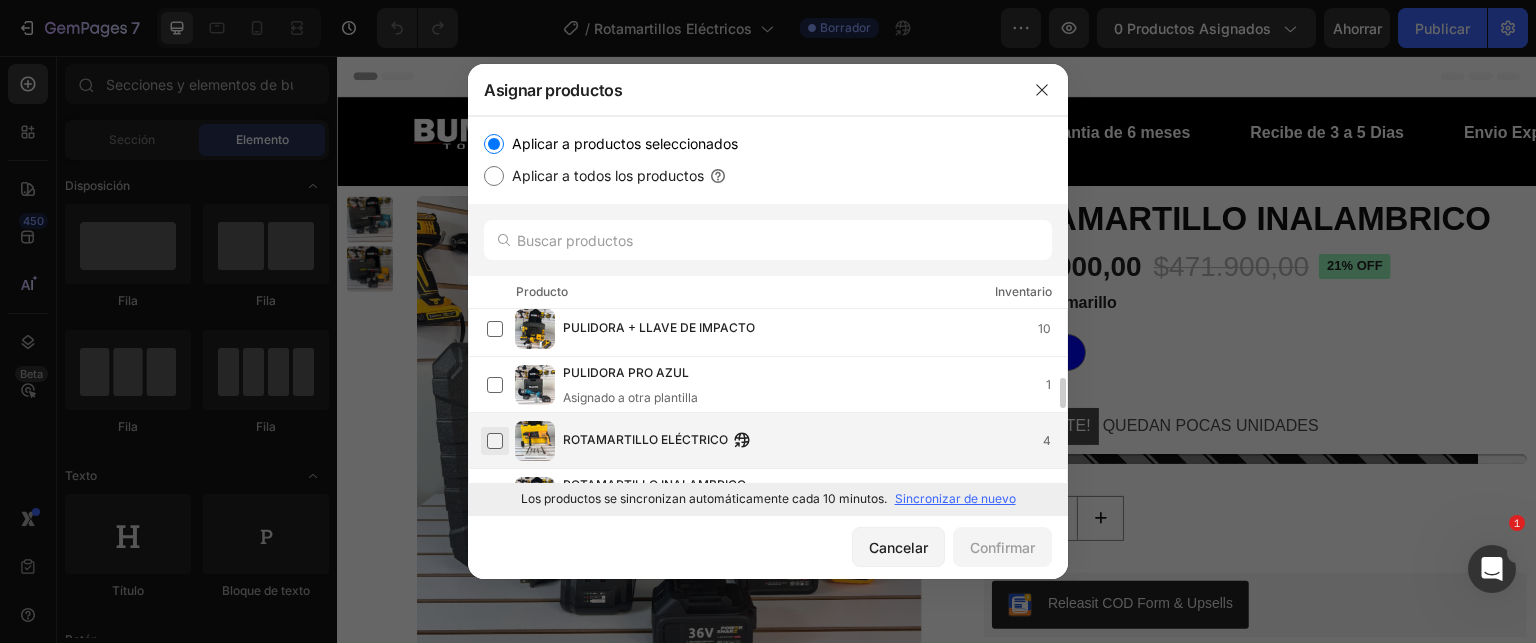 click at bounding box center [495, 441] 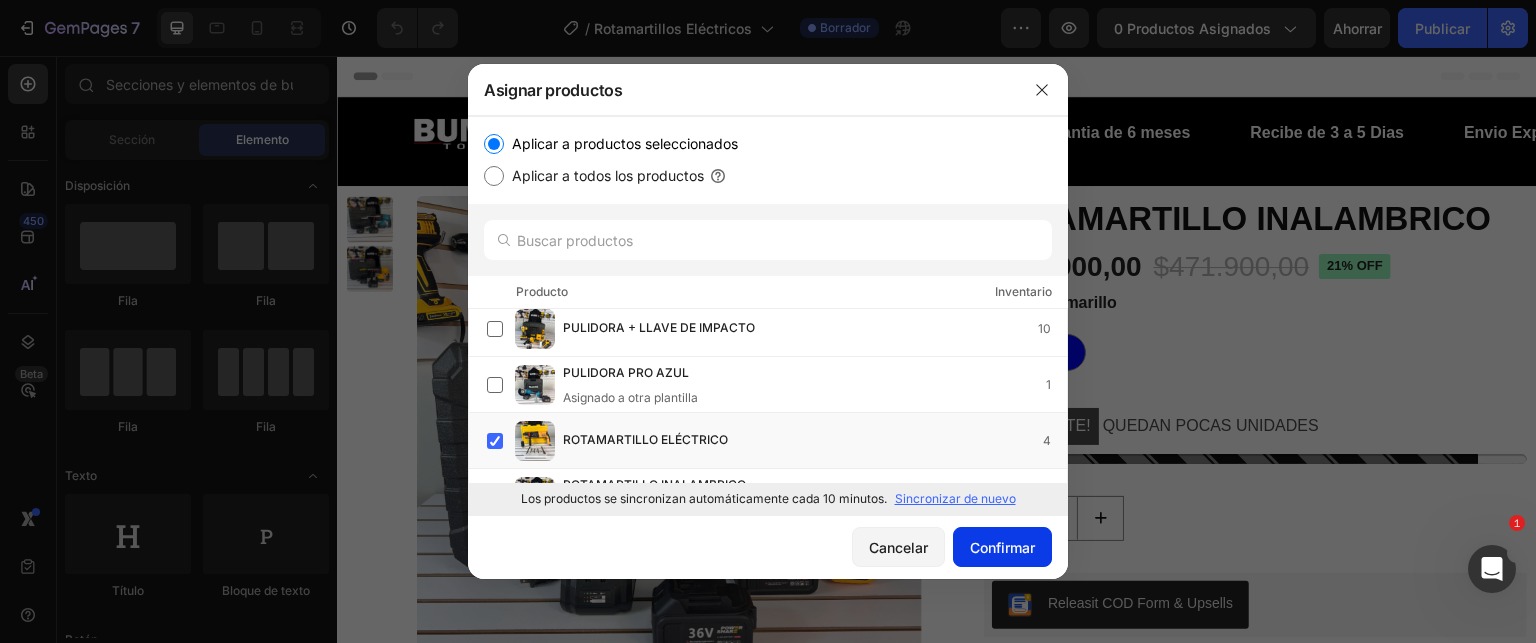 click on "Confirmar" at bounding box center [1002, 547] 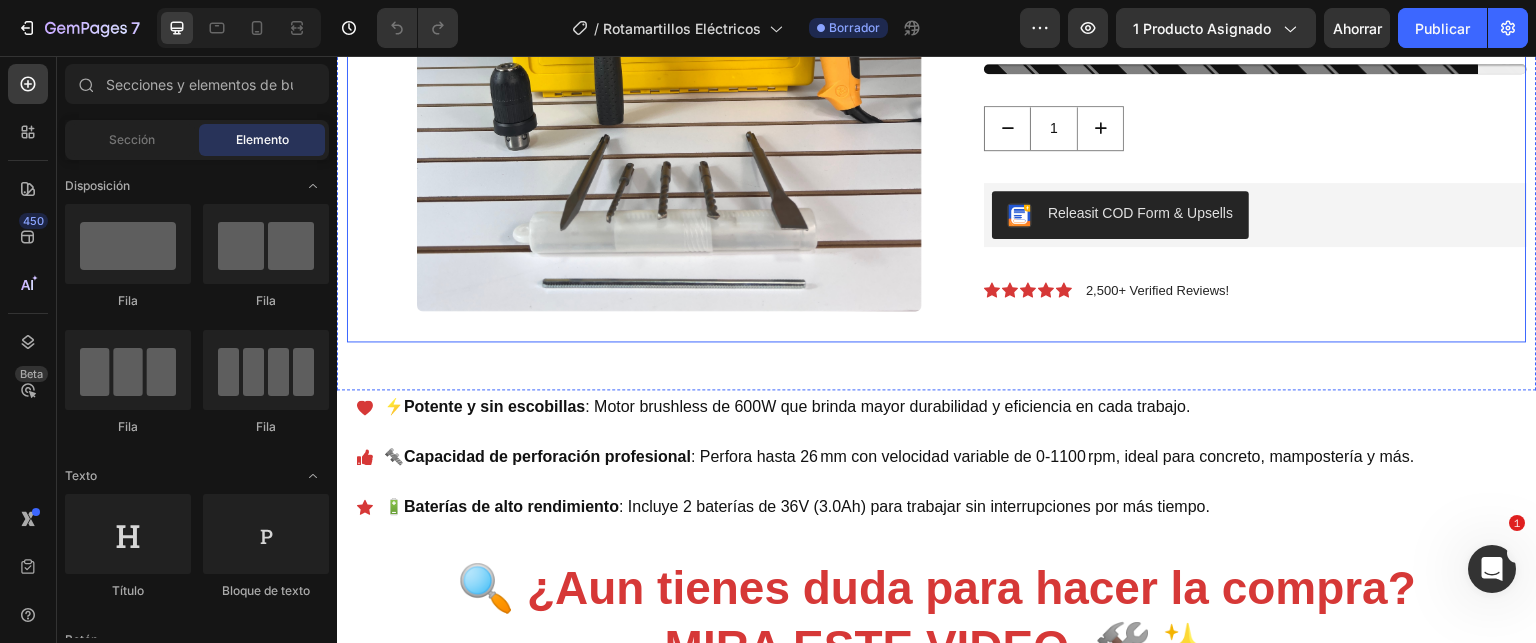 scroll, scrollTop: 400, scrollLeft: 0, axis: vertical 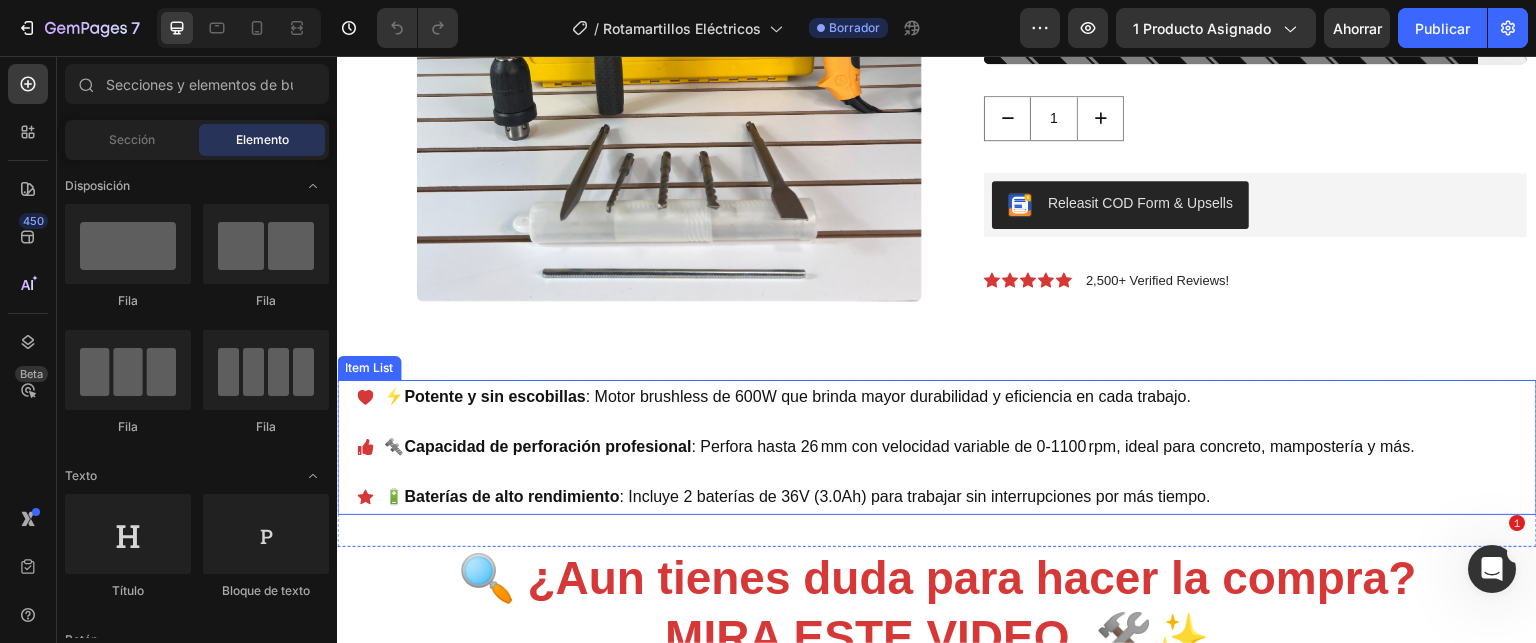 click on "Potente y sin escobillas" at bounding box center (494, 396) 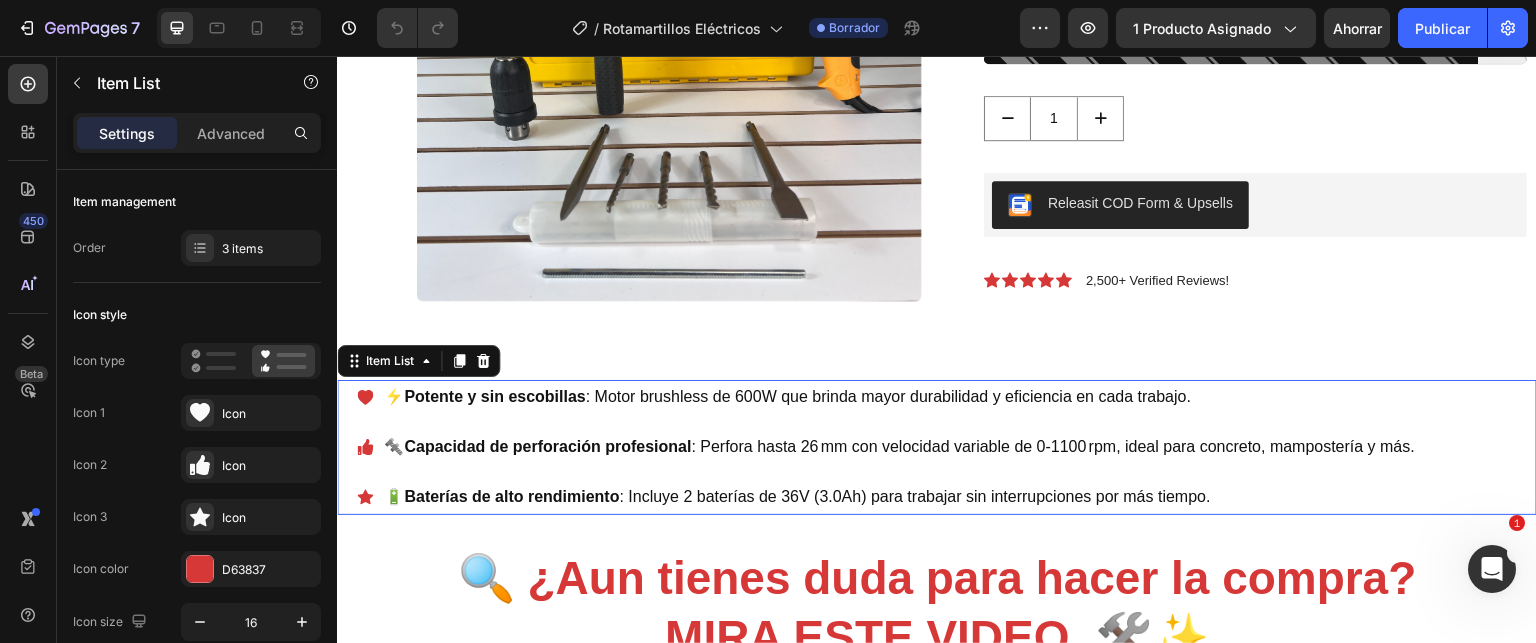 click on "⚡  Potente y sin escobillas : Motor brushless de 600W que brinda mayor durabilidad y eficiencia en cada trabajo." at bounding box center [899, 397] 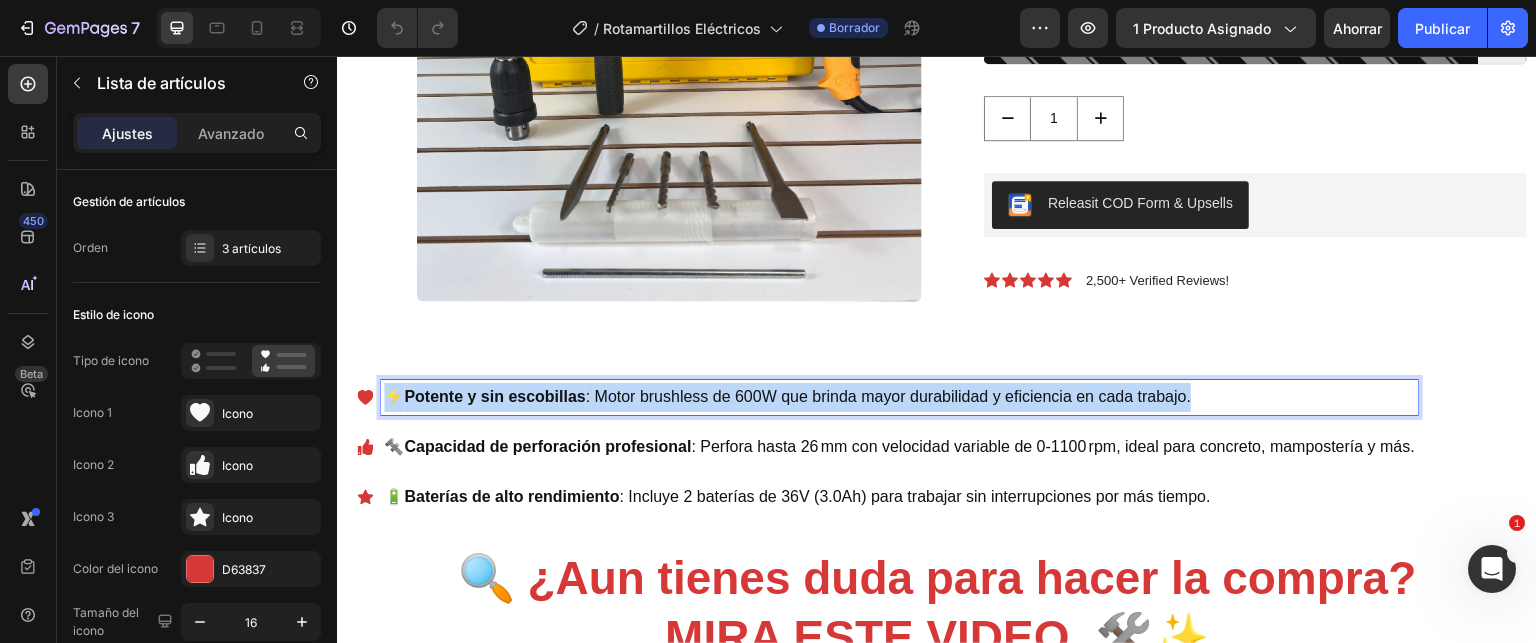 drag, startPoint x: 392, startPoint y: 400, endPoint x: 1251, endPoint y: 433, distance: 859.63367 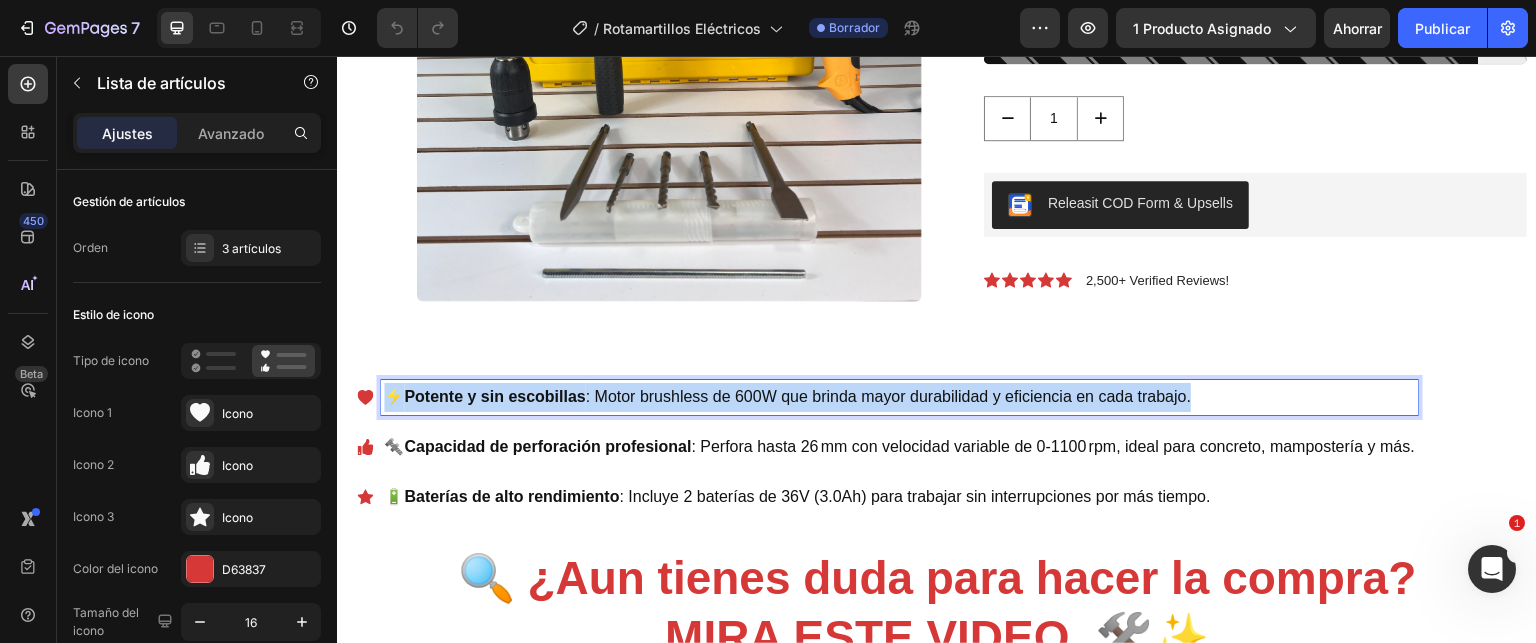 click on "⚡  Potente y sin escobillas : Motor brushless de 600W que brinda mayor durabilidad y eficiencia en cada trabajo. 🔩  Capacidad de perforación profesional : Perfora hasta 26 mm con velocidad variable de 0-1100 rpm, ideal para concreto, mampostería y más. 🔋  Baterías de alto rendimiento : Incluye 2 baterías de 36V (3.0Ah) para trabajar sin interrupciones por más tiempo." at bounding box center [887, 447] 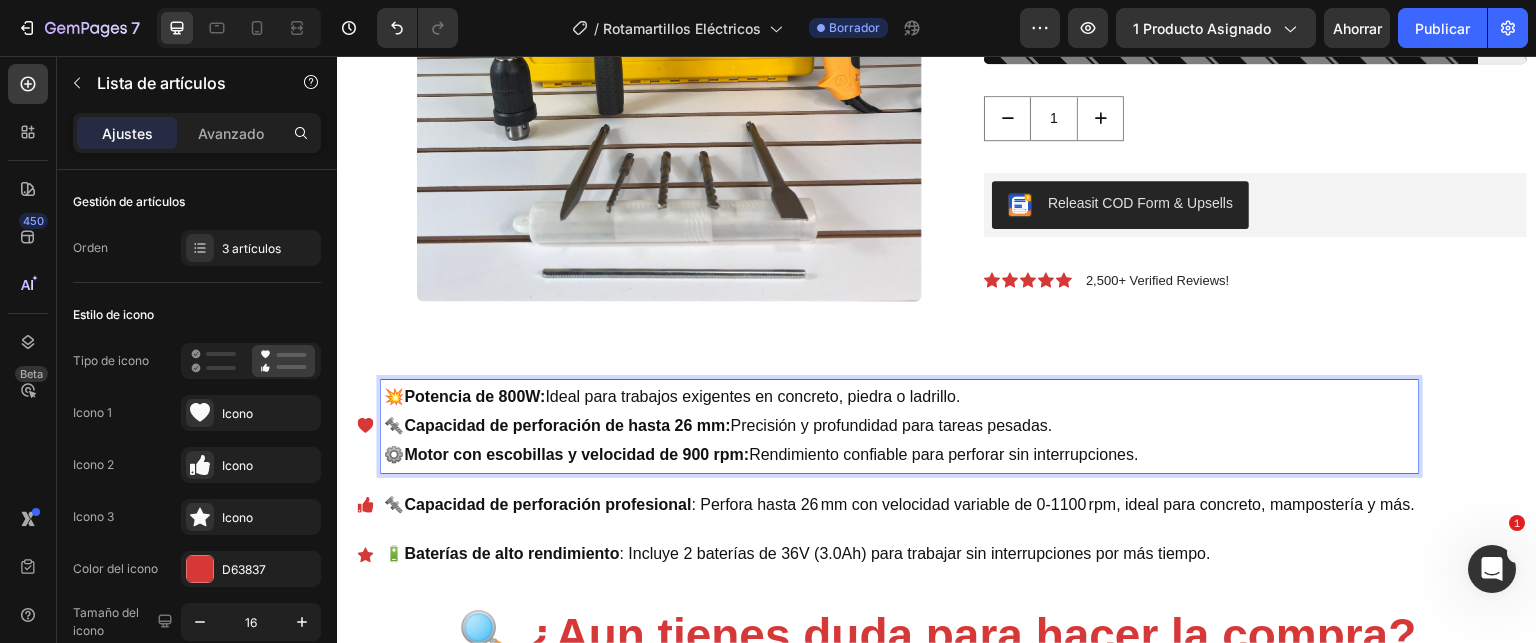 drag, startPoint x: 386, startPoint y: 423, endPoint x: 1156, endPoint y: 457, distance: 770.7503 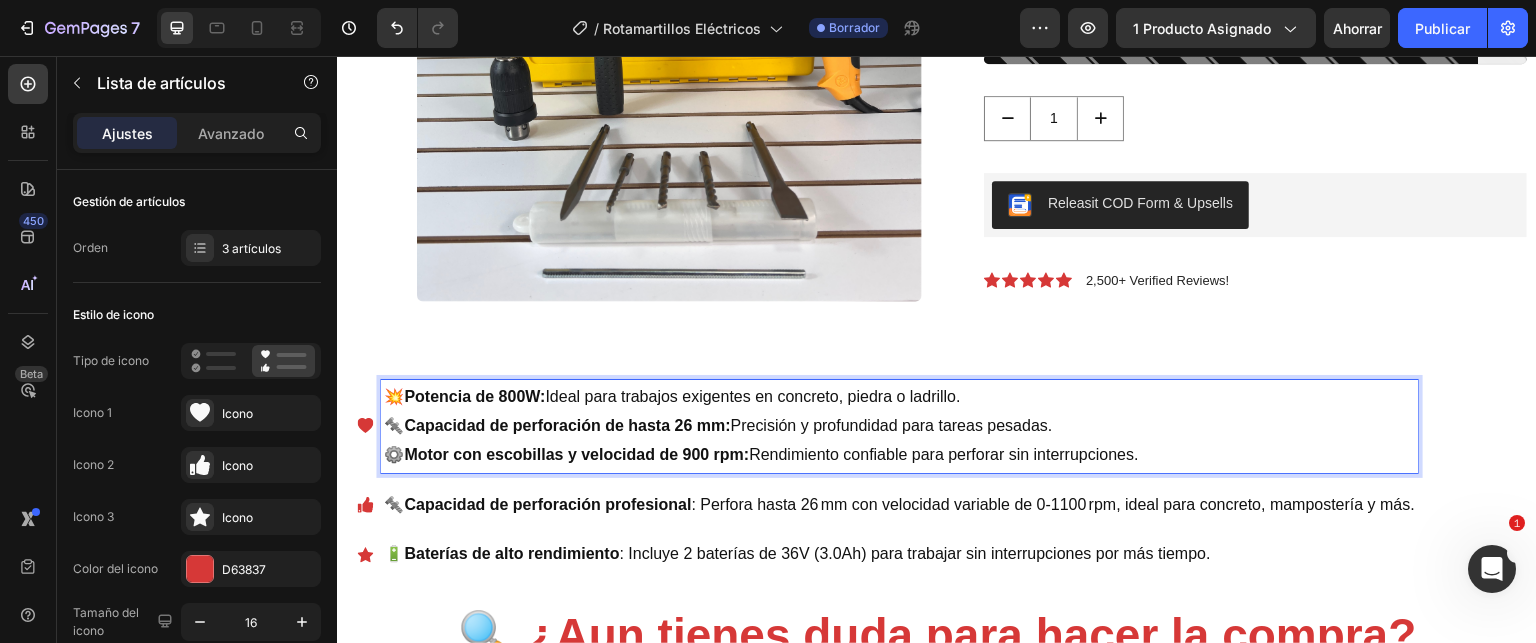 click on "💥  Potencia de 800W:  Ideal para trabajos exigentes en concreto, piedra o ladrillo. 🔩  Capacidad de perforación de hasta 26 mm:  Precisión y profundidad para tareas pesadas. ⚙️  Motor con escobillas y velocidad de 900 rpm:  Rendimiento confiable para perforar sin interrupciones." at bounding box center (899, 426) 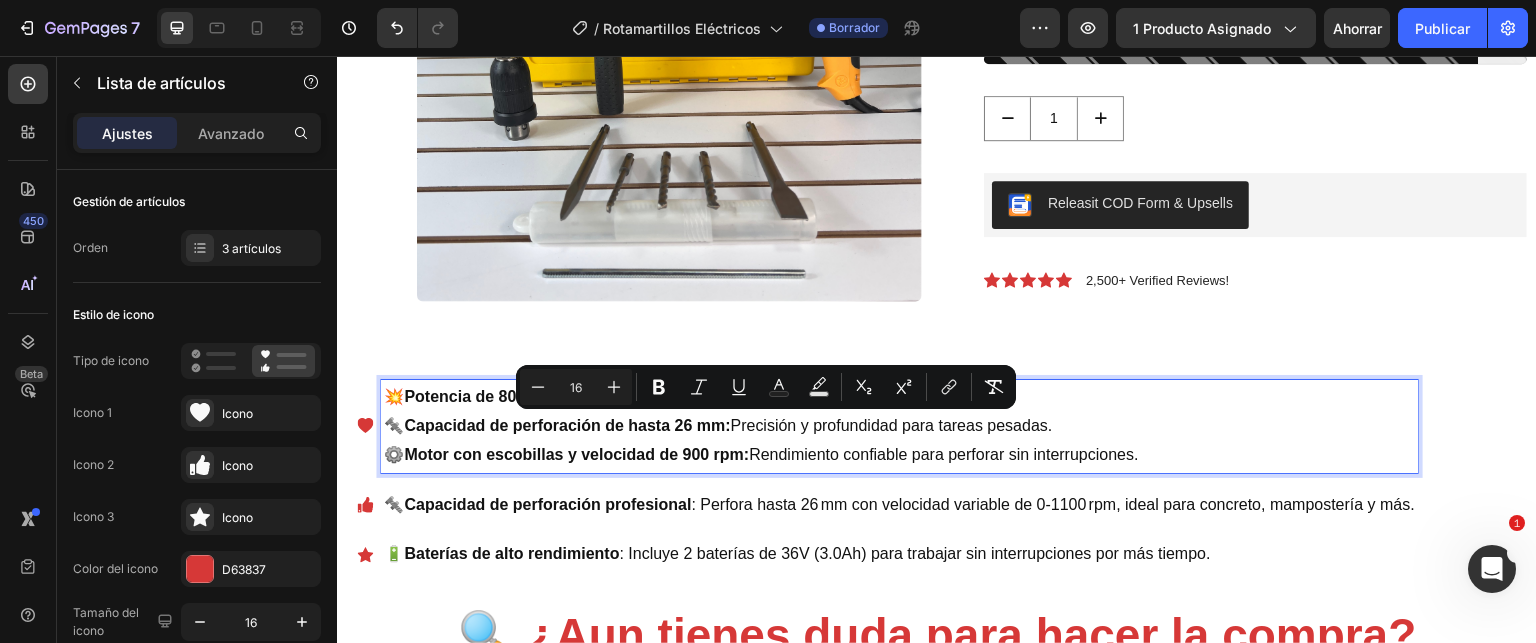 copy on "🔩  Capacidad de perforación de hasta 26 mm:  Precisión y profundidad para tareas pesadas. ⚙️  Motor con escobillas y velocidad de 900 rpm:  Rendimiento confiable para perforar sin interrupciones." 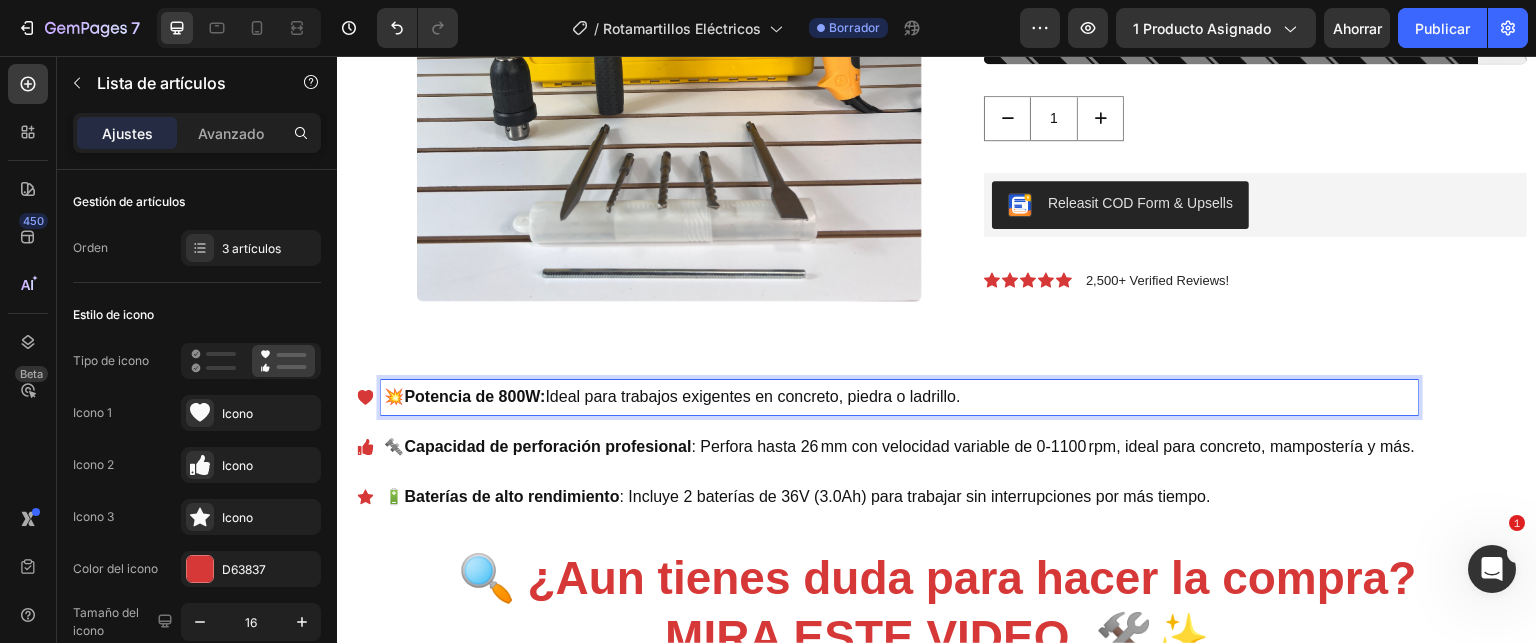 click on "🔩  Capacidad de perforación profesional : Perfora hasta 26 mm con velocidad variable de 0-1100 rpm, ideal para concreto, mampostería y más." at bounding box center (899, 447) 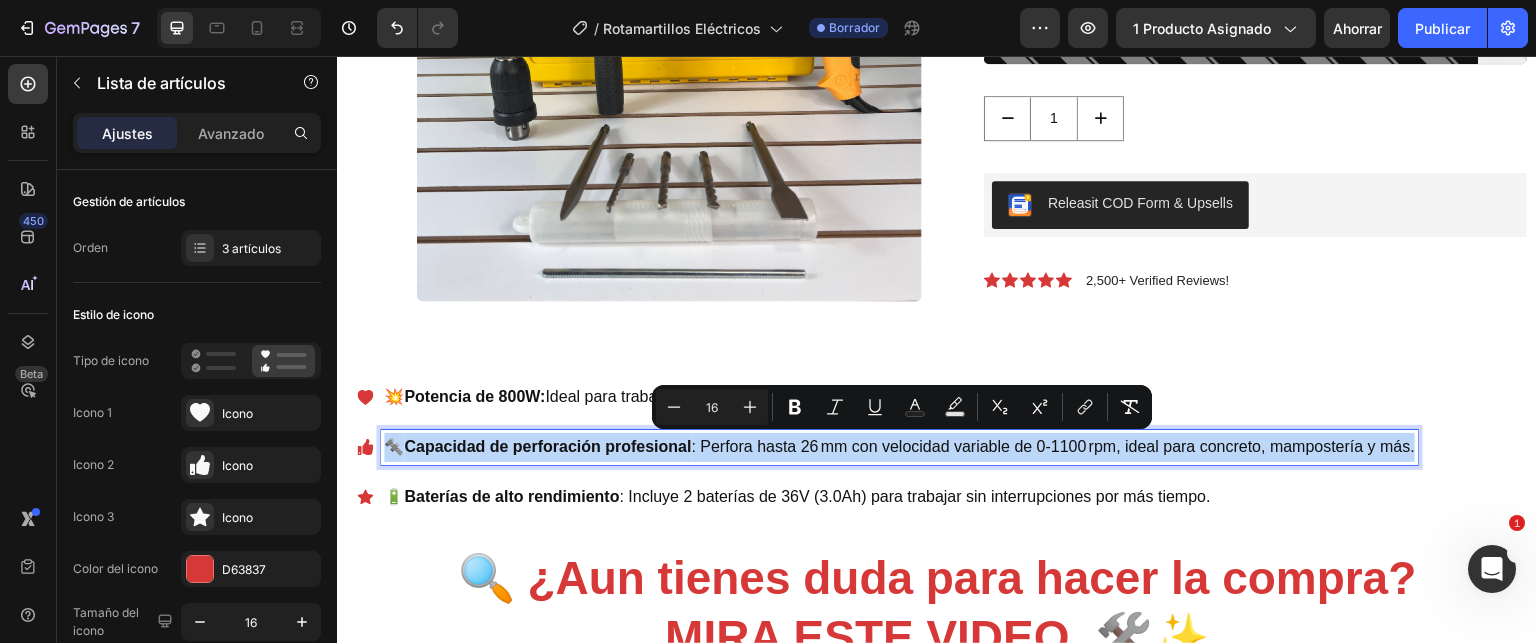drag, startPoint x: 385, startPoint y: 447, endPoint x: 1456, endPoint y: 456, distance: 1071.0378 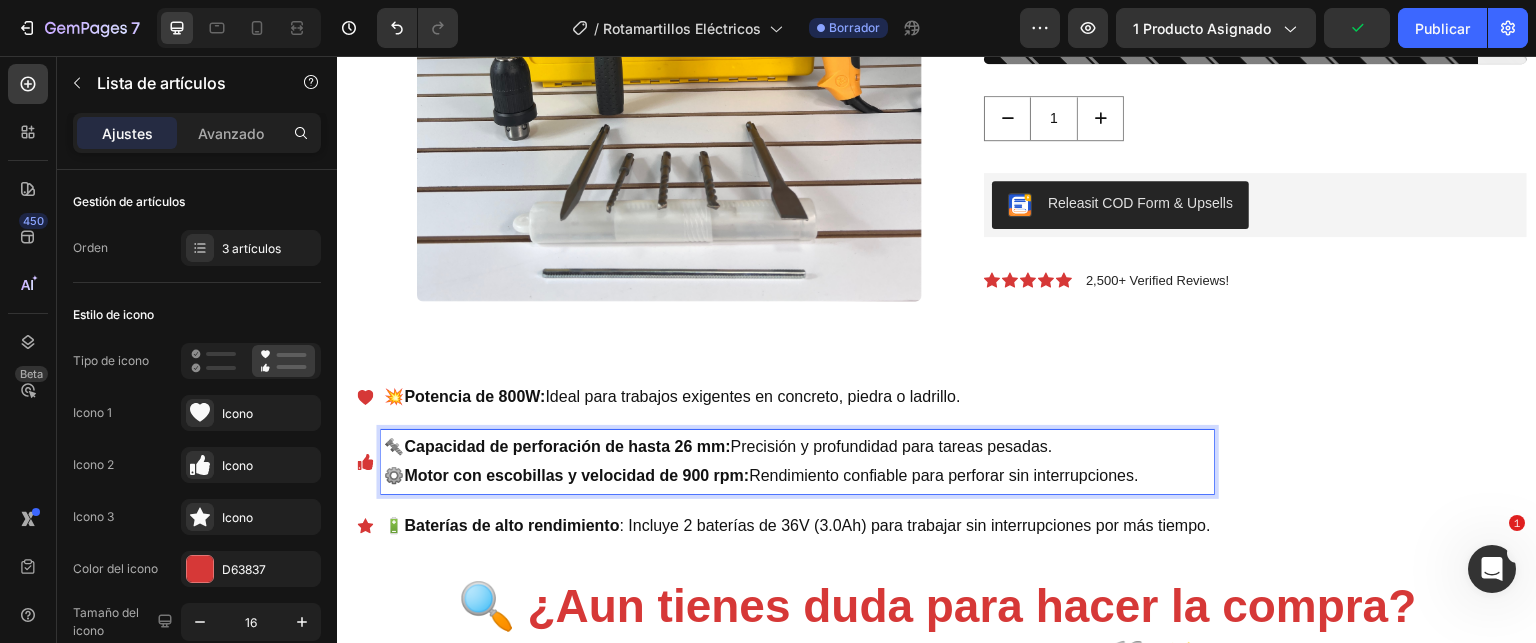 drag, startPoint x: 402, startPoint y: 468, endPoint x: 1159, endPoint y: 468, distance: 757 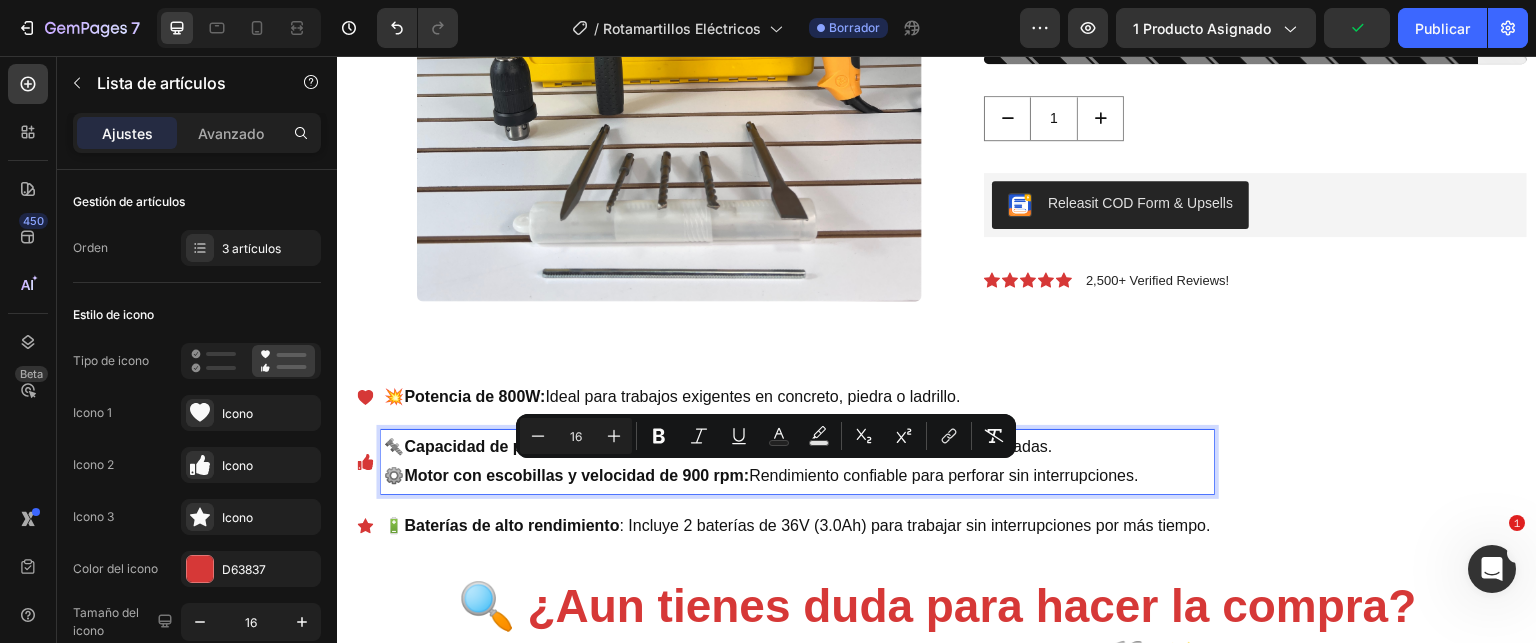 copy on "⚙️  Motor con escobillas y velocidad de 900 rpm:  Rendimiento confiable para perforar sin interrupciones." 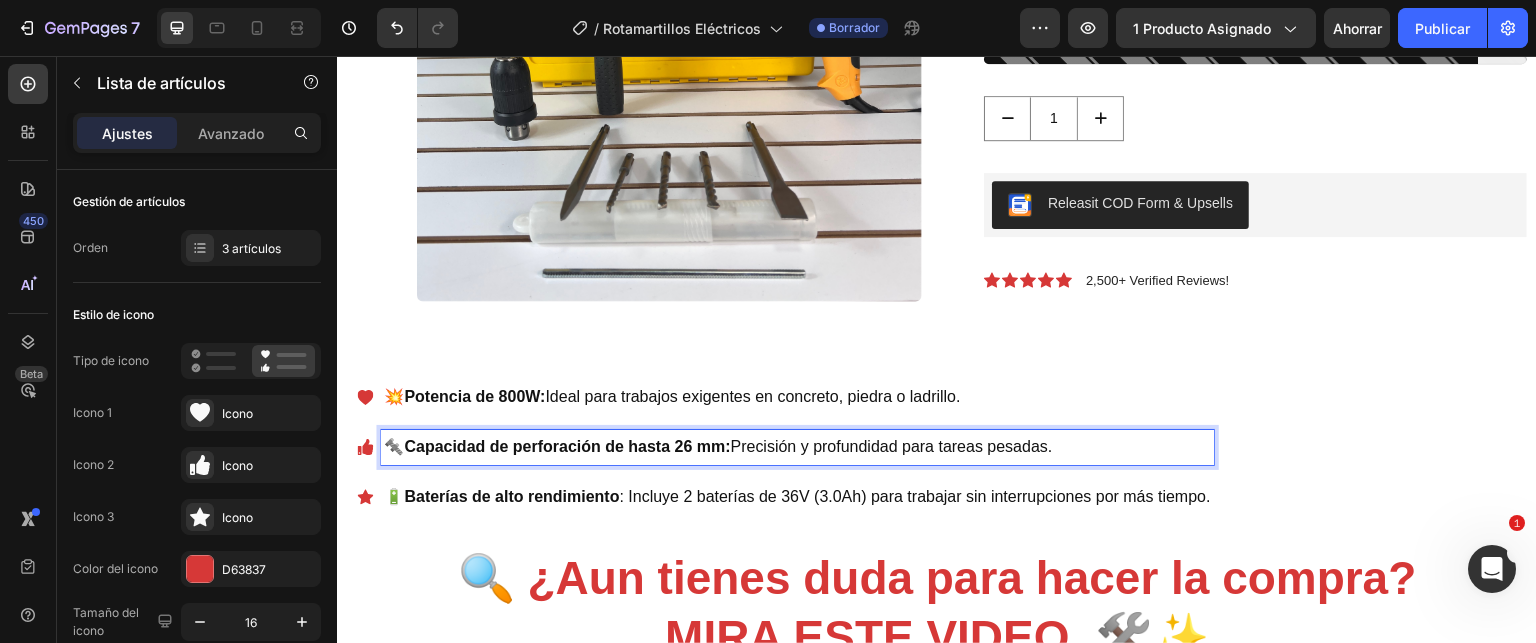 click on "Baterías de alto rendimiento" at bounding box center [511, 496] 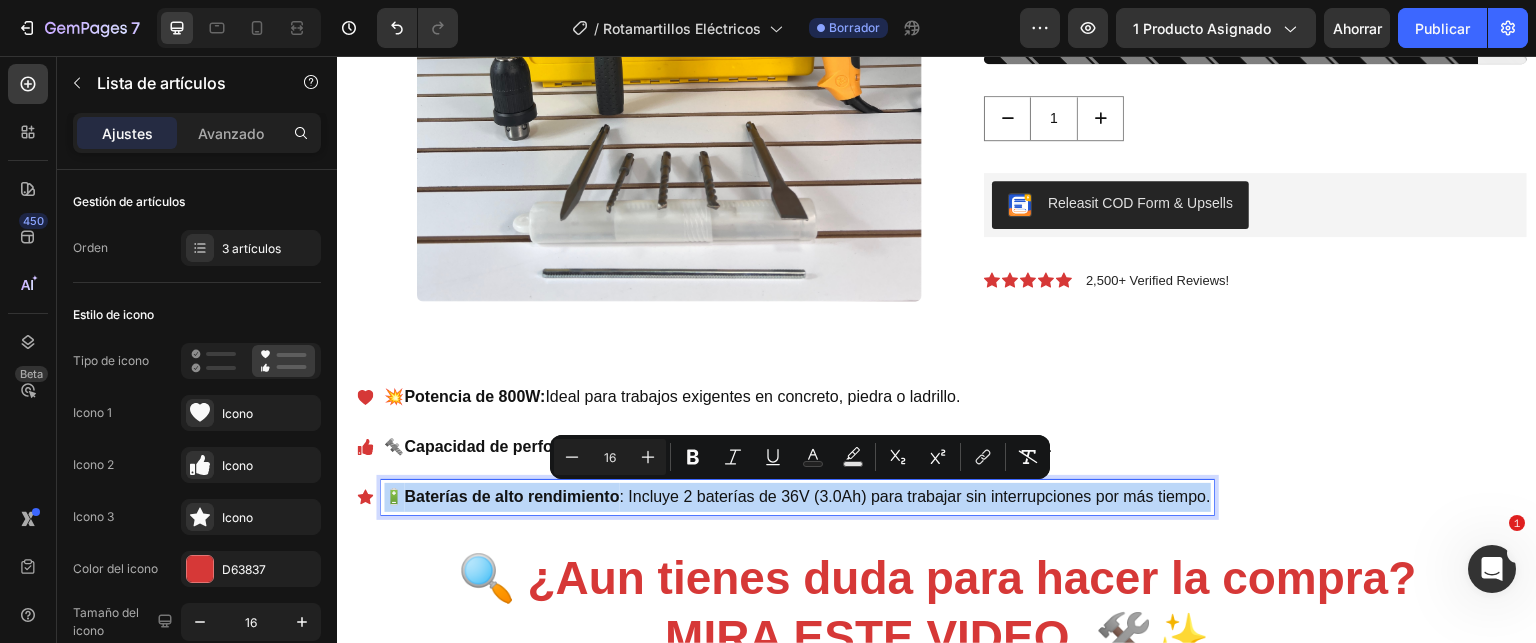 drag, startPoint x: 406, startPoint y: 496, endPoint x: 1251, endPoint y: 502, distance: 845.0213 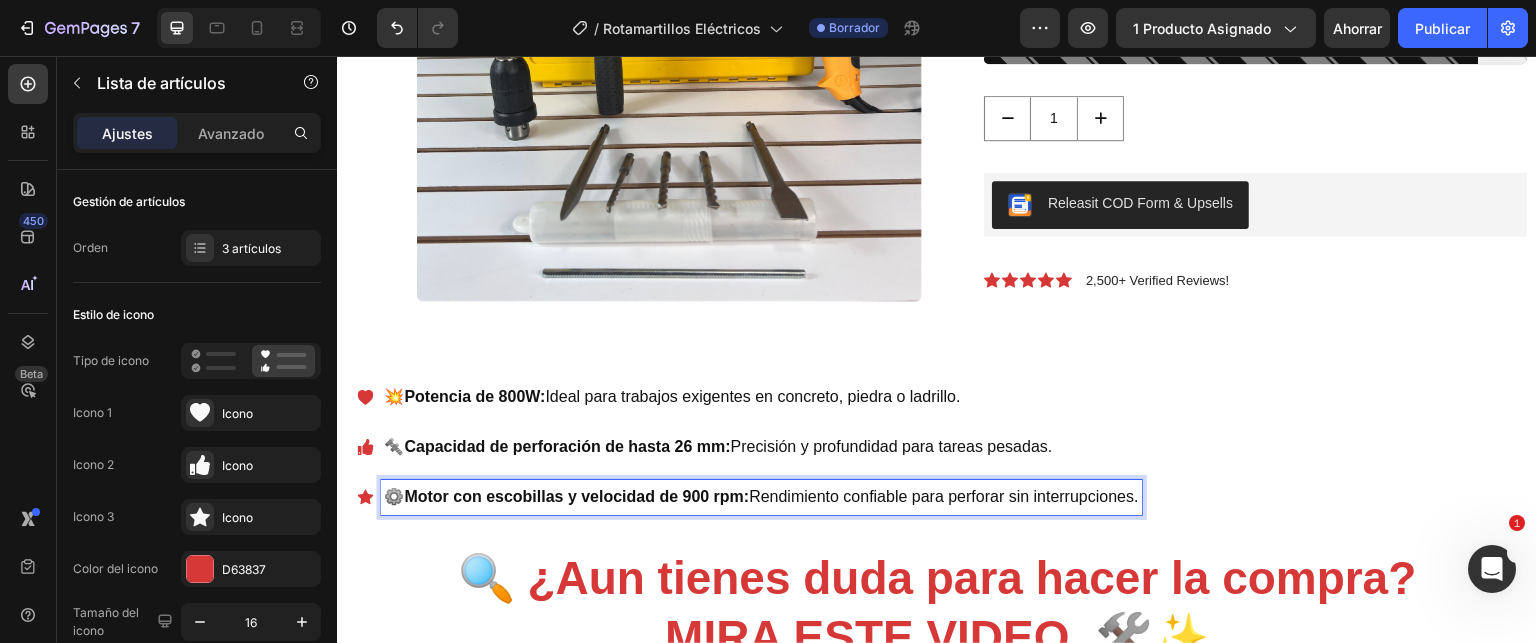 click on "💥  Potencia de 800W:  Ideal para trabajos exigentes en concreto, piedra o ladrillo. 🔩  Capacidad de perforación de hasta 26 mm:  Precisión y profundidad para tareas pesadas. ⚙️  Motor con escobillas y velocidad de 900 rpm:  Rendimiento confiable para perforar sin interrupciones." at bounding box center (937, 447) 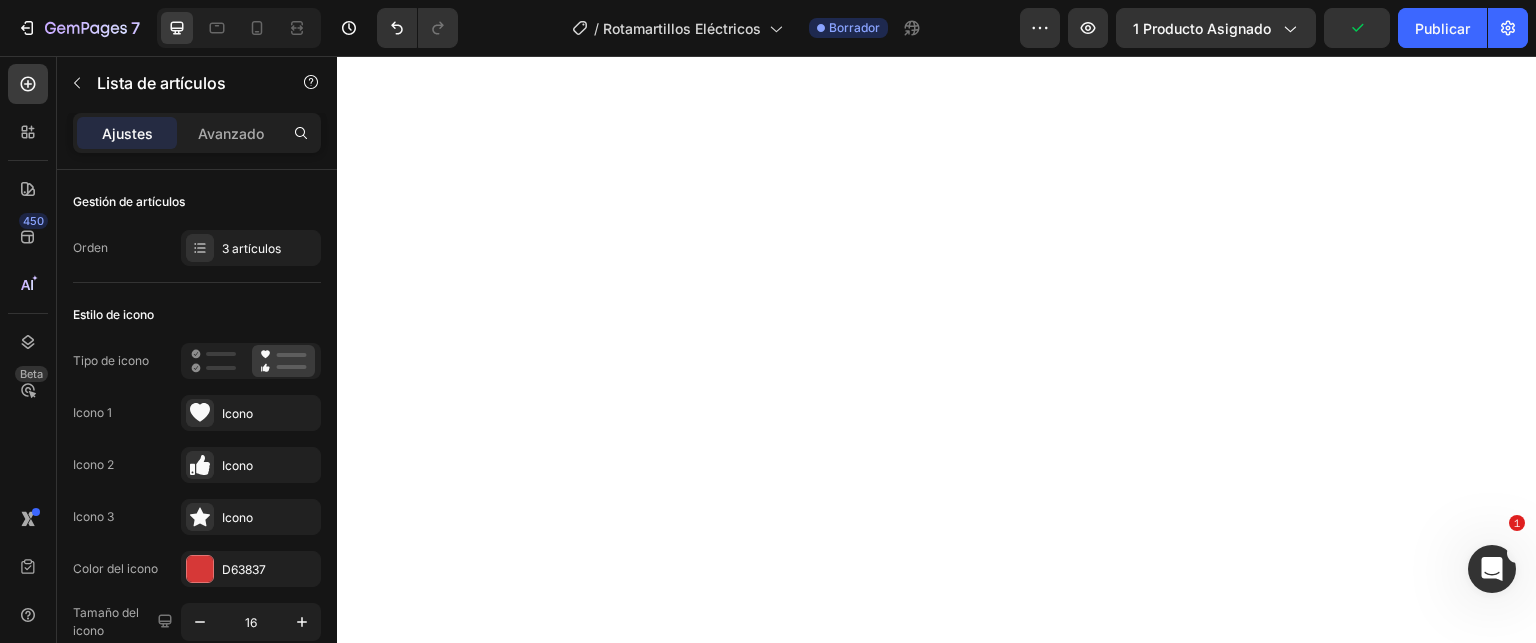 scroll, scrollTop: 2700, scrollLeft: 0, axis: vertical 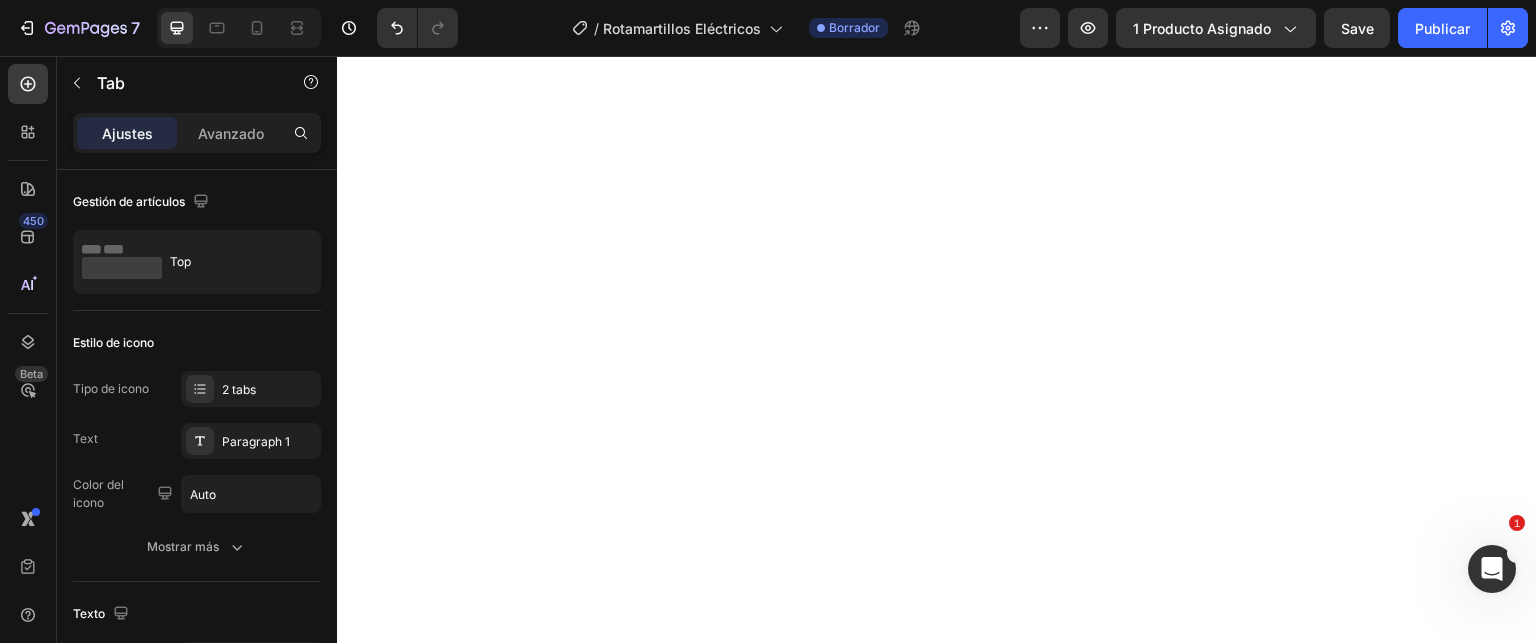 click on "🚧  ¡Potencia real y total libertad de movimiento!  🔧⚡ El  Rotomartillo Inalámbrico 36V Azul y Amarillo  es la herramienta definitiva para quienes necesitan perforar, instalar o remodelar con precisión, fuerza y sin cables que molesten." at bounding box center [937, -535] 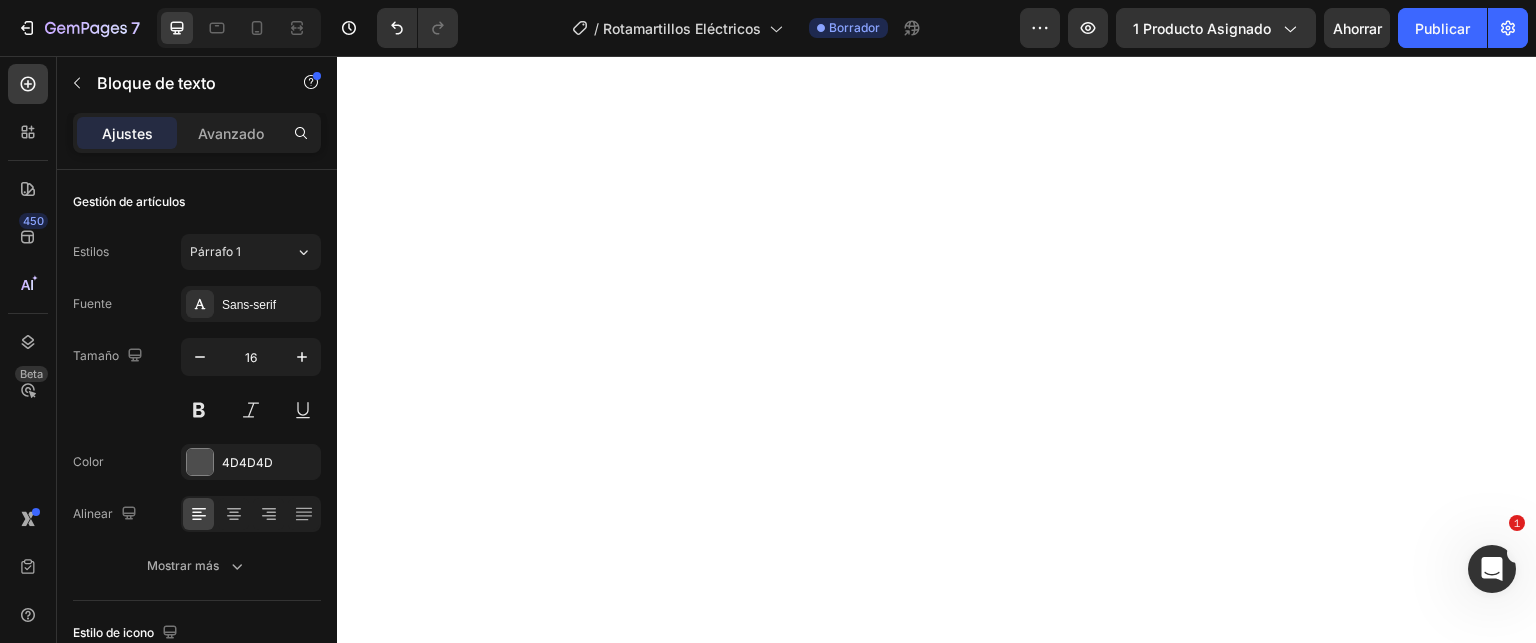 click on "🚧  ¡Potencia real y total libertad de movimiento!  🔧⚡ El  Rotomartillo Inalámbrico 36V Azul y Amarillo  es la herramienta definitiva para quienes necesitan perforar, instalar o remodelar con precisión, fuerza y sin cables que molesten." at bounding box center [937, -535] 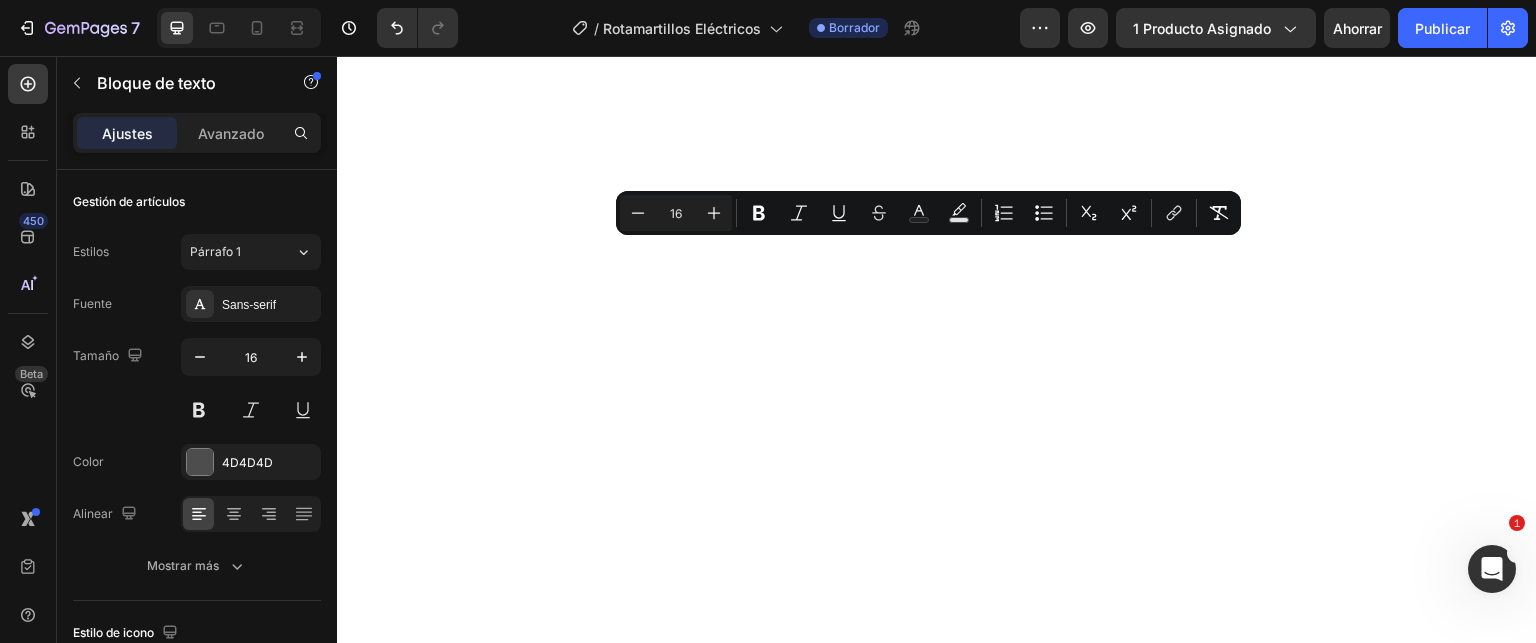 scroll, scrollTop: 2720, scrollLeft: 0, axis: vertical 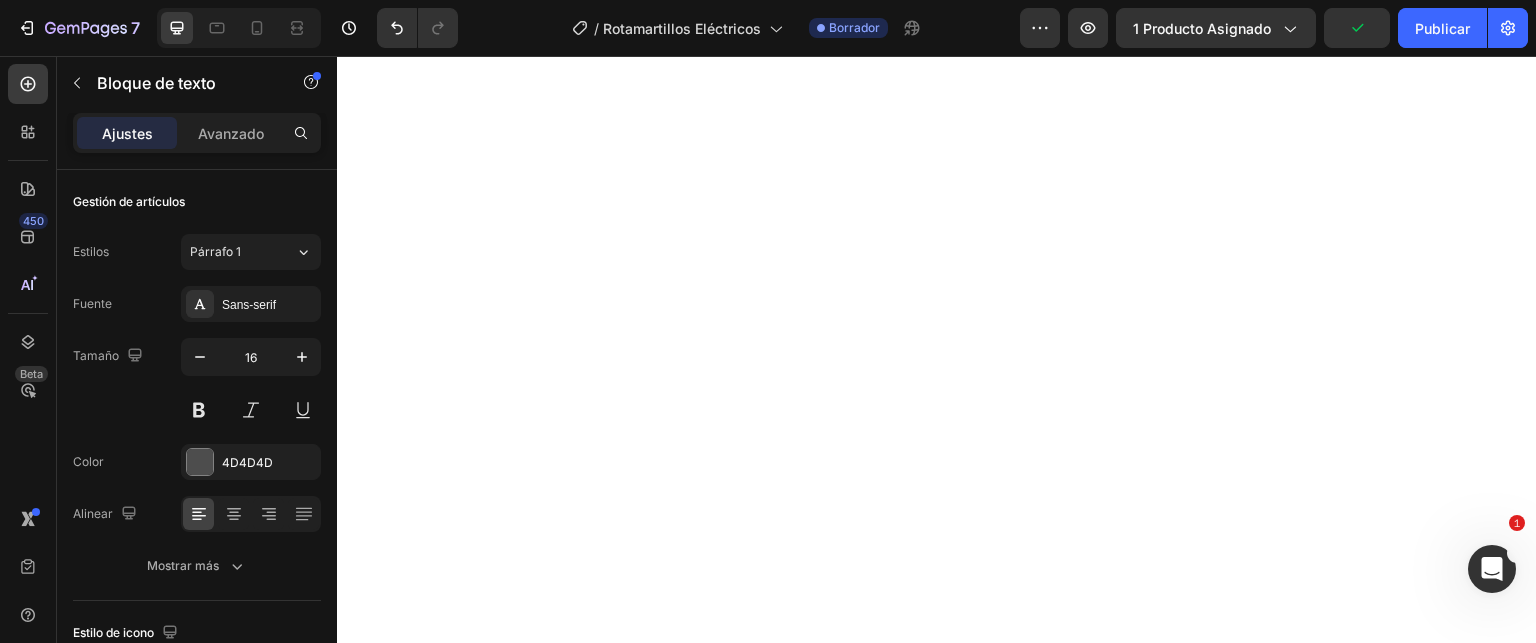 click on "Que incluye" at bounding box center (520, -657) 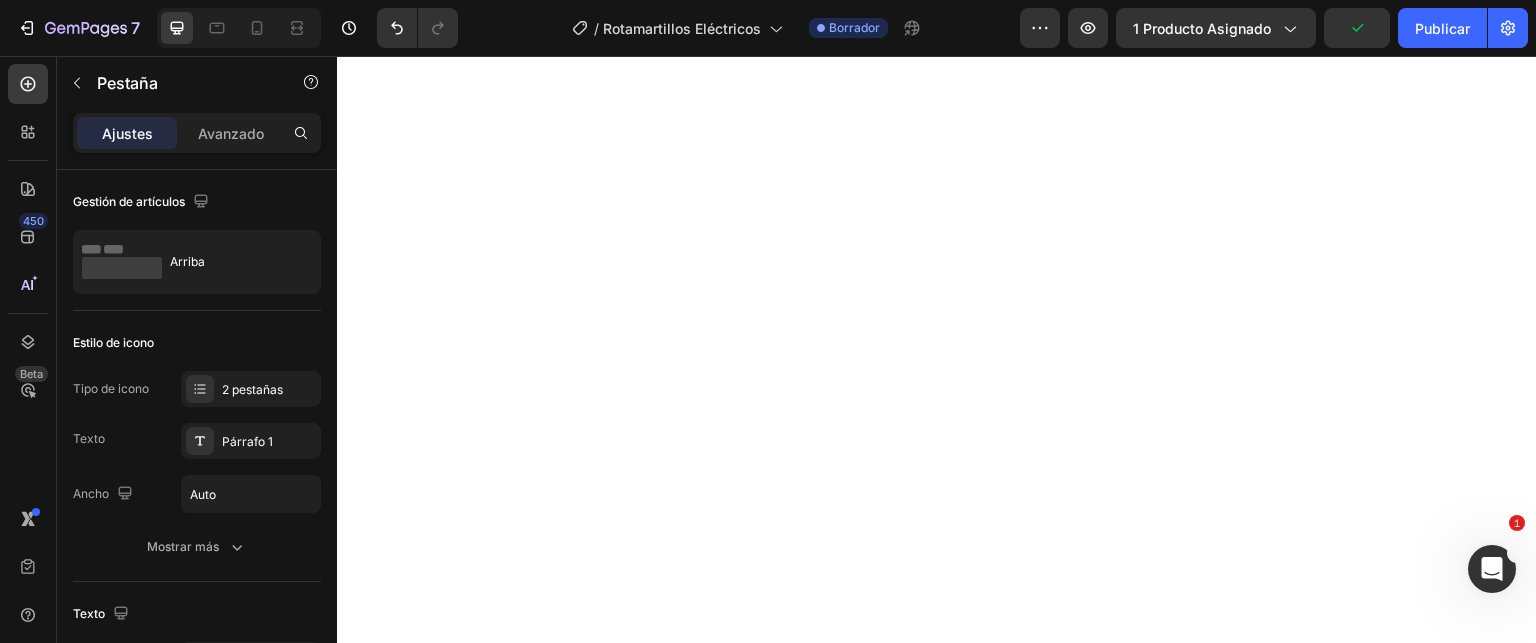click on "✅ 1 Rotomartillo sin escobillas ✅ 2 Baterías de litio 36V – 3.0 Ah ✅ 1 Cargador rápido ✅ 1 Manual de uso ✅ Accesorios completos para perforación y demolición" at bounding box center [937, -539] 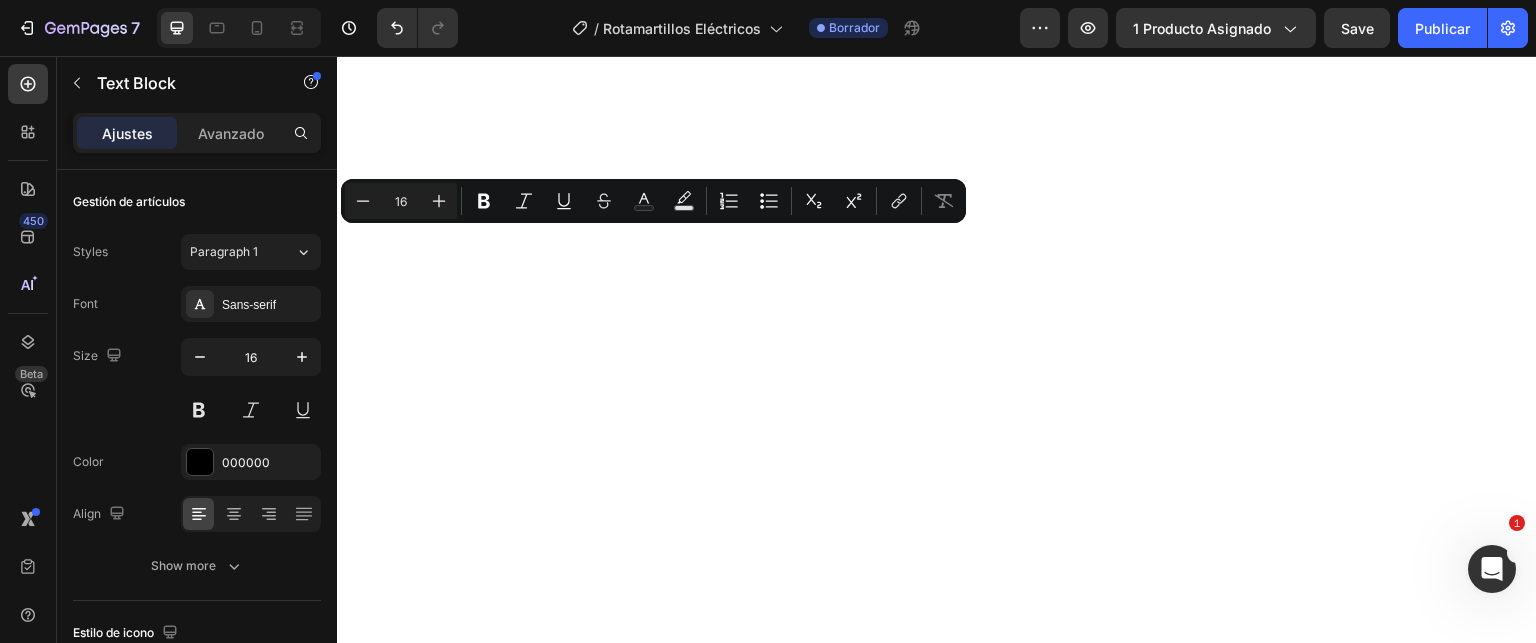 click on "✅ 1 Rotomartillo sin escobillas ✅ 2 Baterías de litio 36V – 3.0 Ah ✅ 1 Cargador rápido ✅ 1 Manual de uso ✅ Accesorios completos para perforación y demolición" at bounding box center (937, -539) 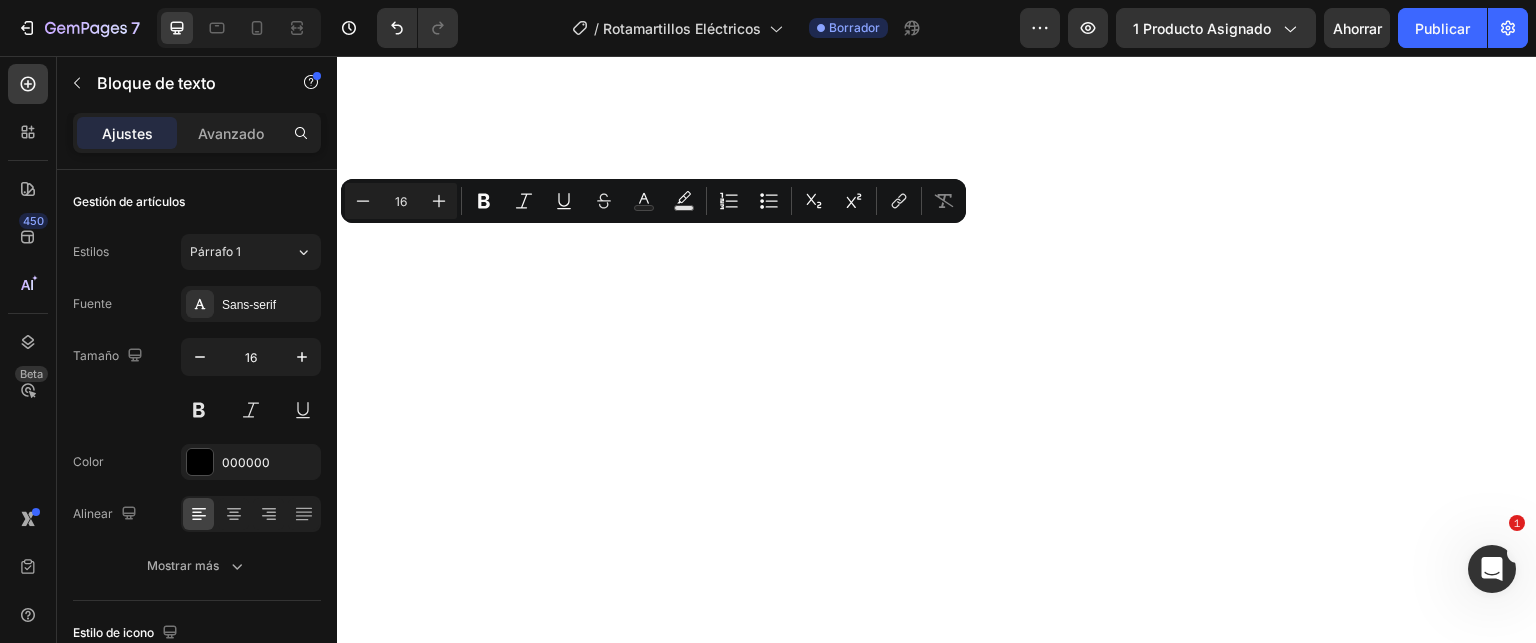 drag, startPoint x: 361, startPoint y: 239, endPoint x: 745, endPoint y: 371, distance: 406.05417 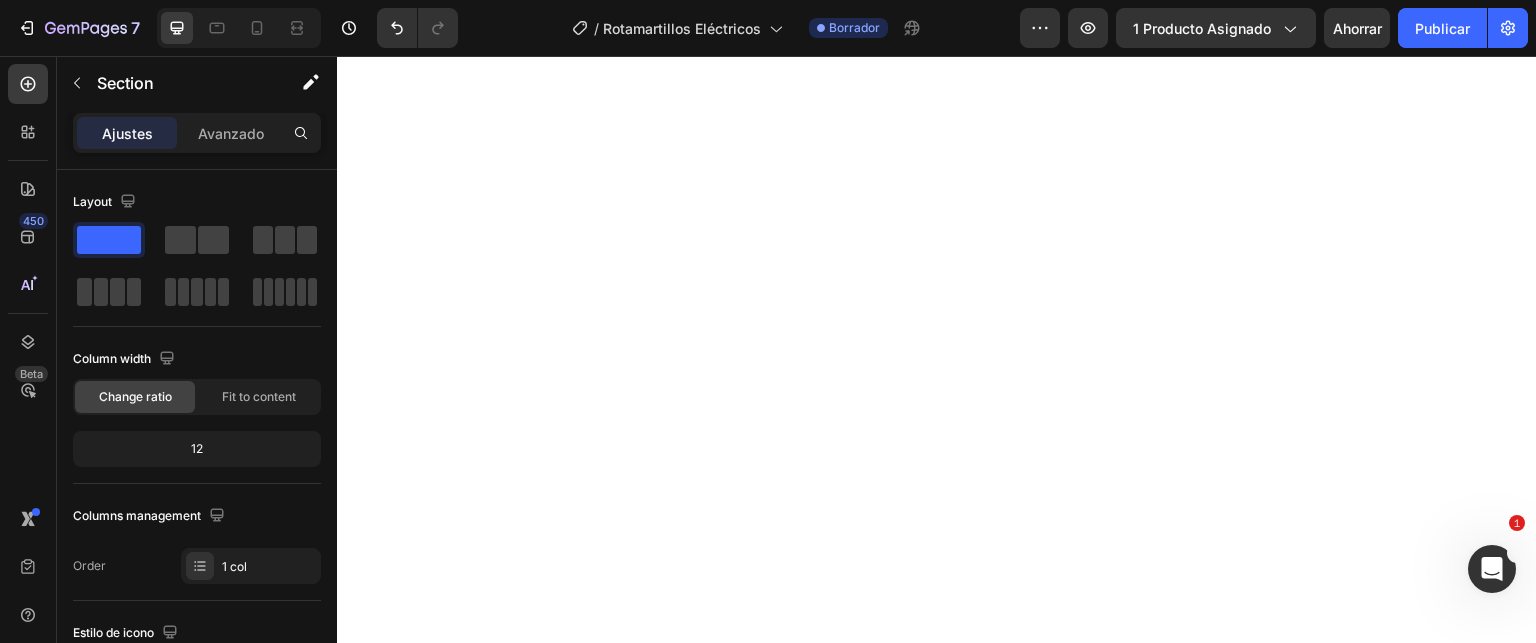 click at bounding box center (937, -398) 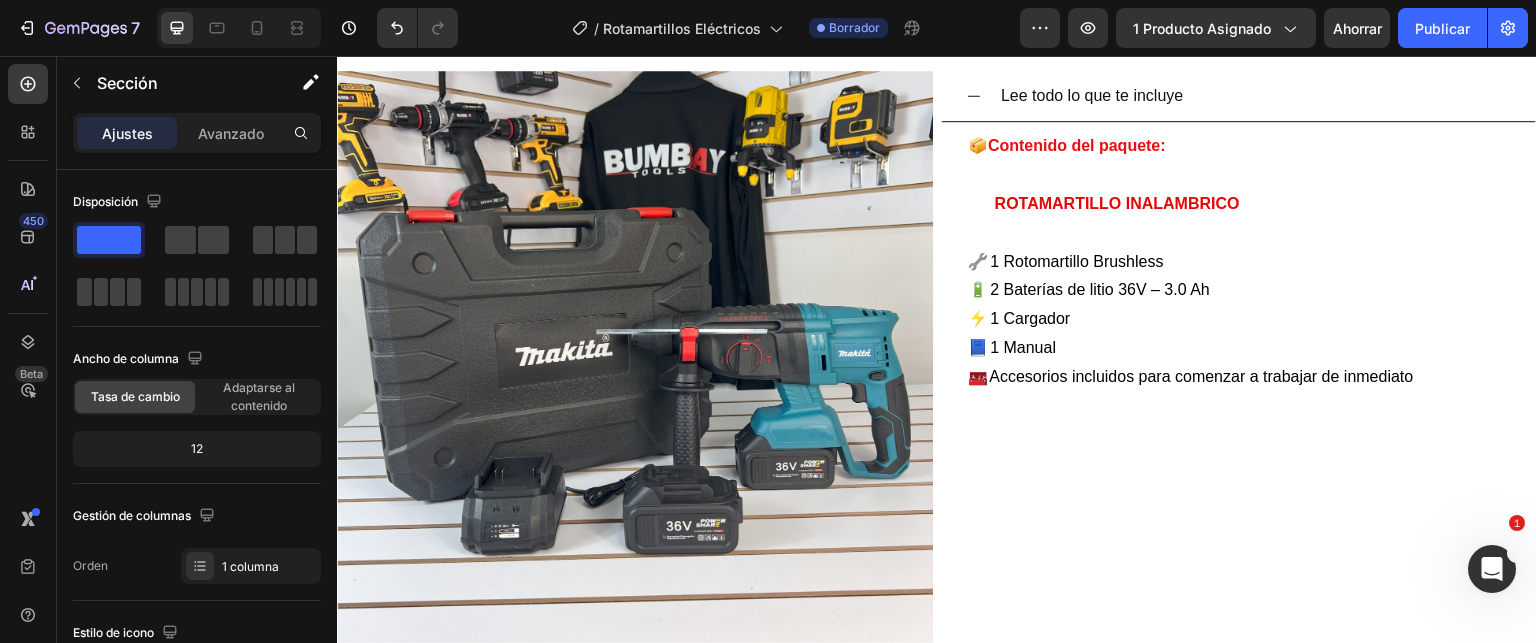 scroll, scrollTop: 4733, scrollLeft: 0, axis: vertical 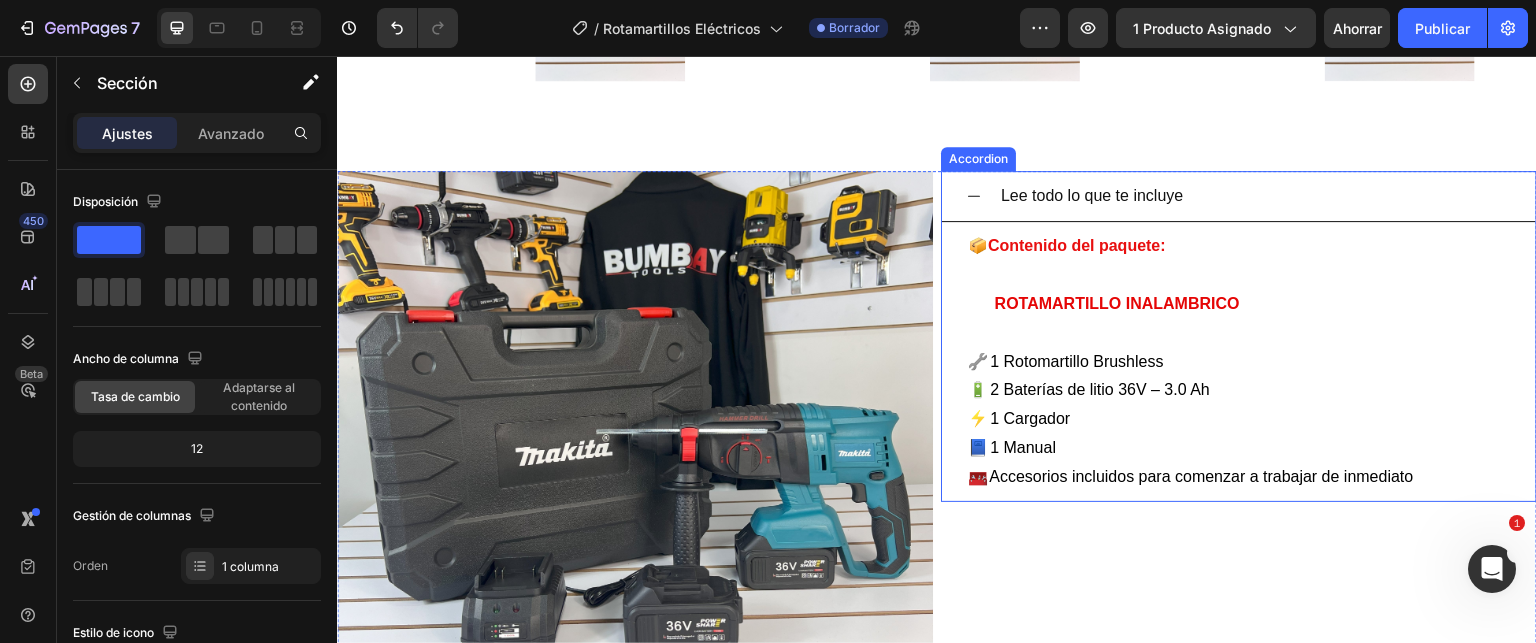 click on "🔧 1 Rotomartillo Brushless 🔋 2 Baterías de litio 36V – 3.0 Ah ⚡ 1 Cargador 📘 1 Manual 🧰 Accesorios incluidos para comenzar a trabajar de inmediato" at bounding box center (1239, 420) 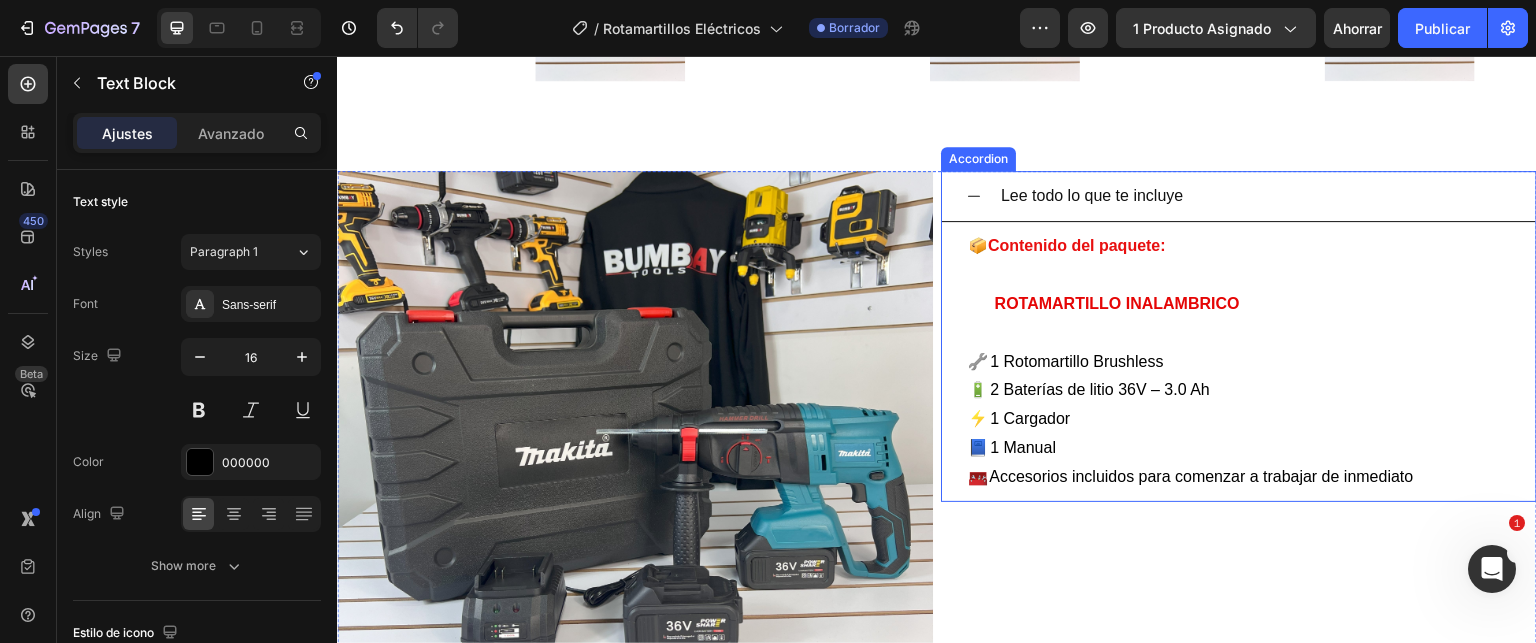 click on "🔧 1 Rotomartillo Brushless 🔋 2 Baterías de litio 36V – 3.0 Ah ⚡ 1 Cargador 📘 1 Manual 🧰 Accesorios incluidos para comenzar a trabajar de inmediato" at bounding box center (1239, 420) 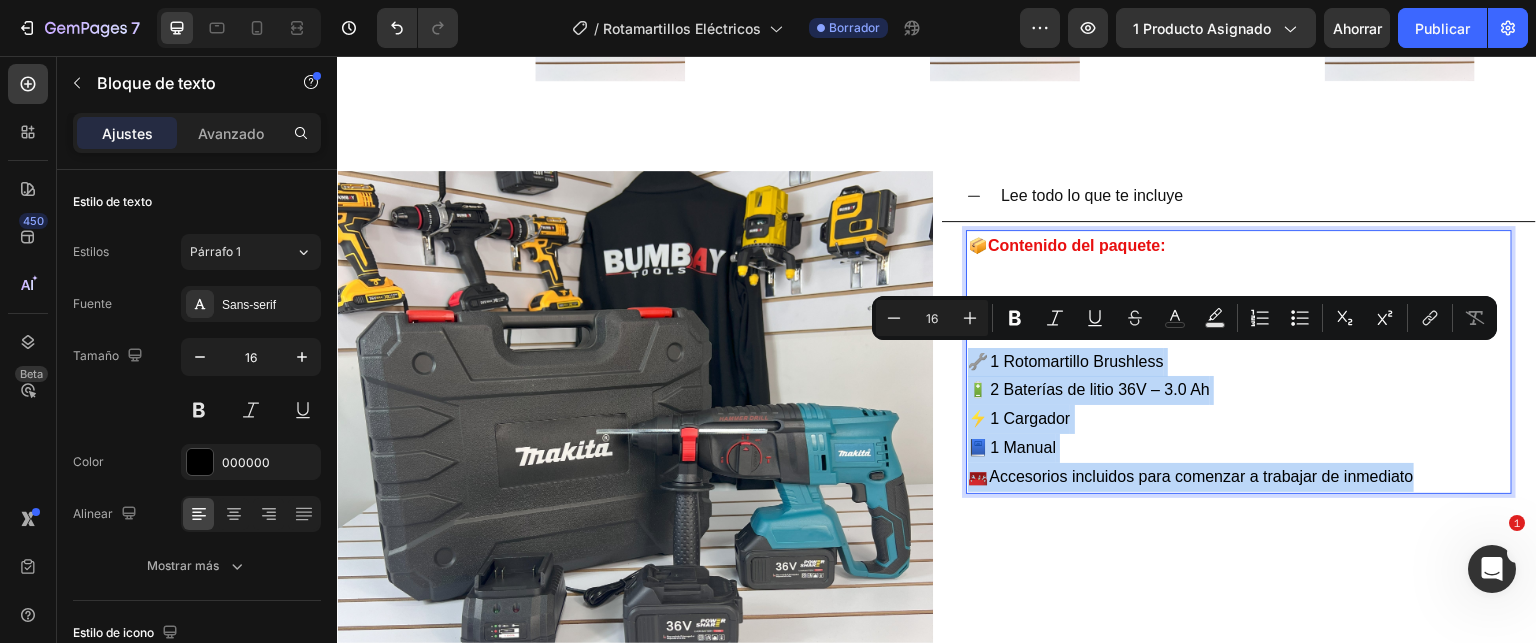 drag, startPoint x: 961, startPoint y: 356, endPoint x: 1421, endPoint y: 482, distance: 476.94443 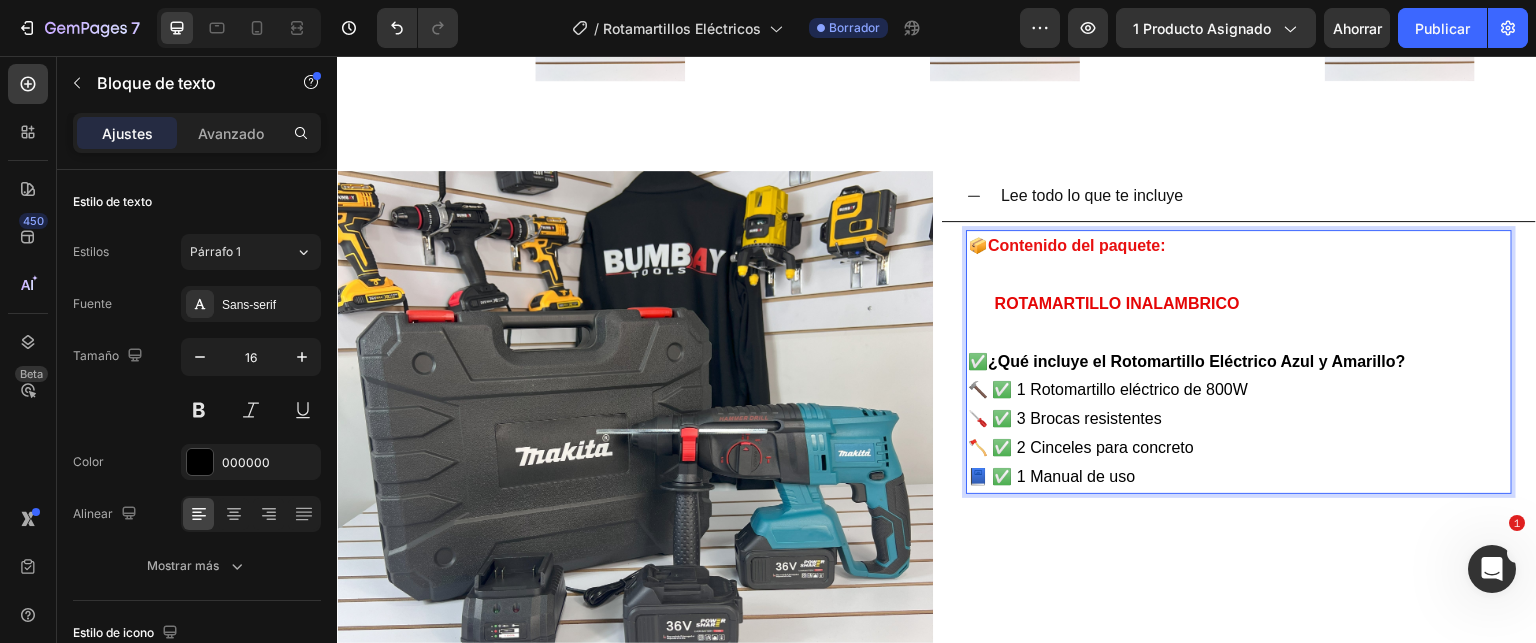 click on "🔨 ✅ 1 Rotomartillo eléctrico de 800W 🪛 ✅ 3 Brocas resistentes 🪓 ✅ 2 Cinceles para concreto 📘 ✅ 1 Manual de uso" at bounding box center (1239, 433) 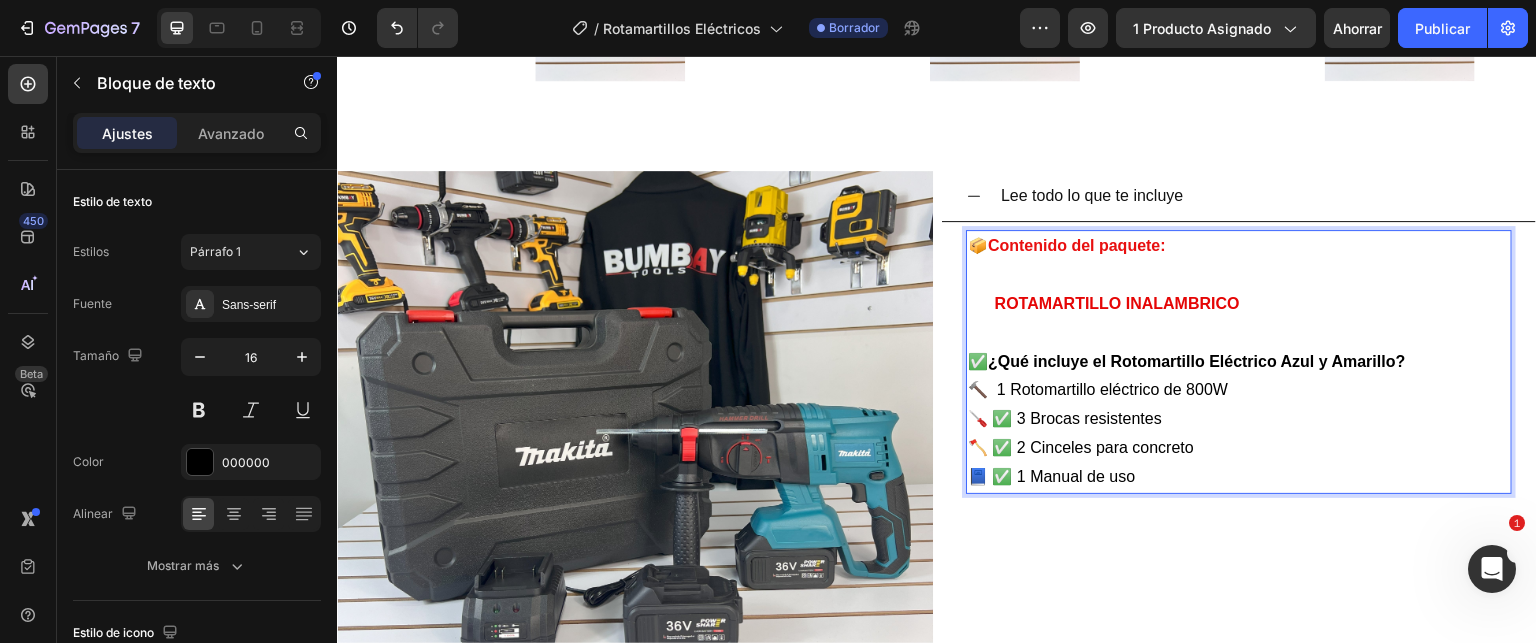 click on "🔨  1 Rotomartillo eléctrico de 800W 🪛 ✅ 3 Brocas resistentes 🪓 ✅ 2 Cinceles para concreto 📘 ✅ 1 Manual de uso" at bounding box center (1239, 433) 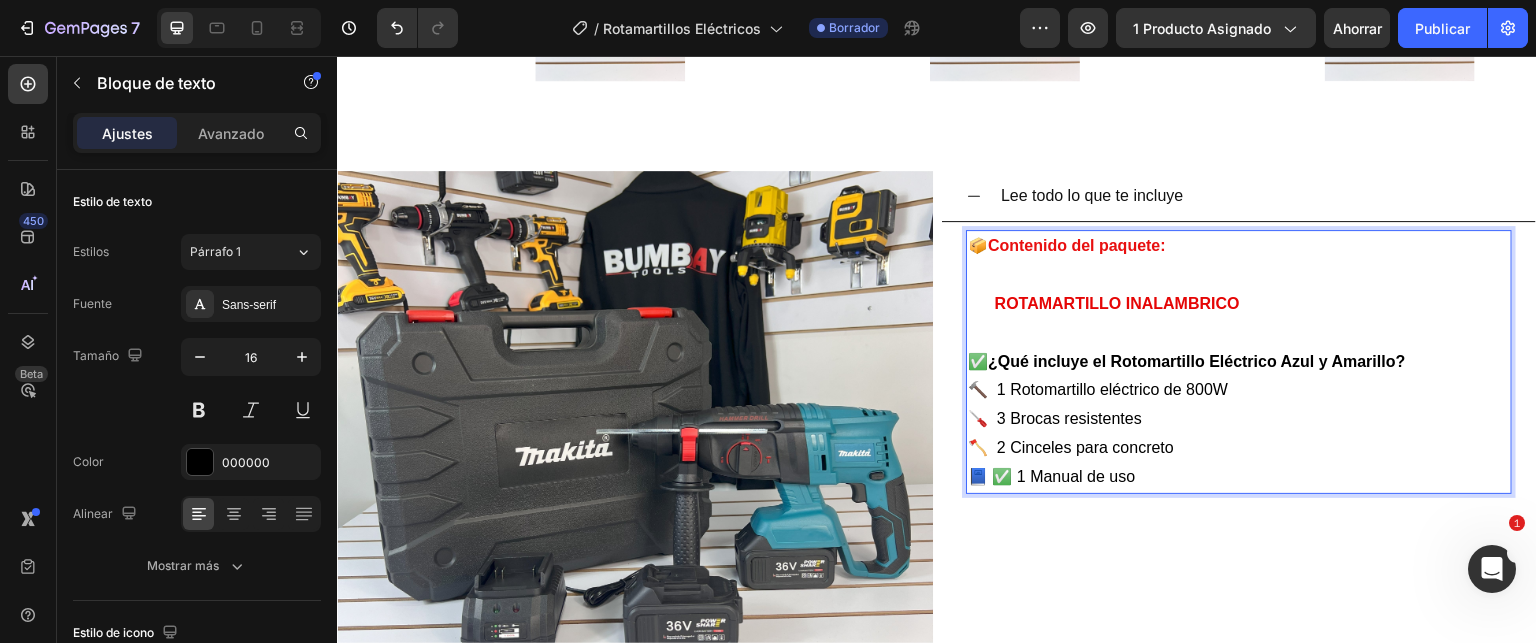 click on "🔨  1 Rotomartillo eléctrico de 800W 🪛  3 Brocas resistentes 🪓  2 Cinceles para concreto 📘 ✅ 1 Manual de uso" at bounding box center (1239, 433) 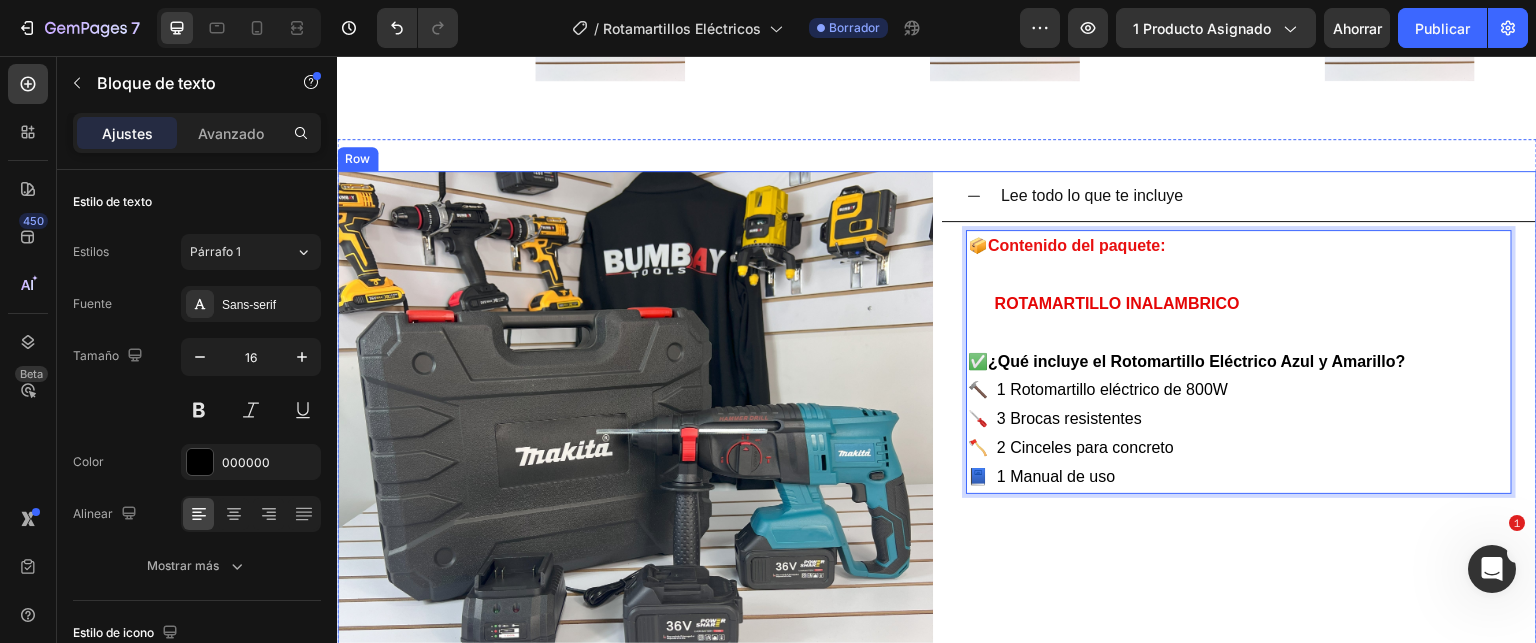click on "Lee todo lo que te incluye 📦  Contenido del paquete:                 ROTAMARTILLO INALAMBRICO ✅  ¿Qué incluye el Rotomartillo Eléctrico Azul y Amarillo? 🔨  1 Rotomartillo eléctrico de 800W 🪛  3 Brocas resistentes 🪓  2 Cinceles para concreto 📘  1 Manual de uso Text Block   0 Accordion" at bounding box center [1239, 469] 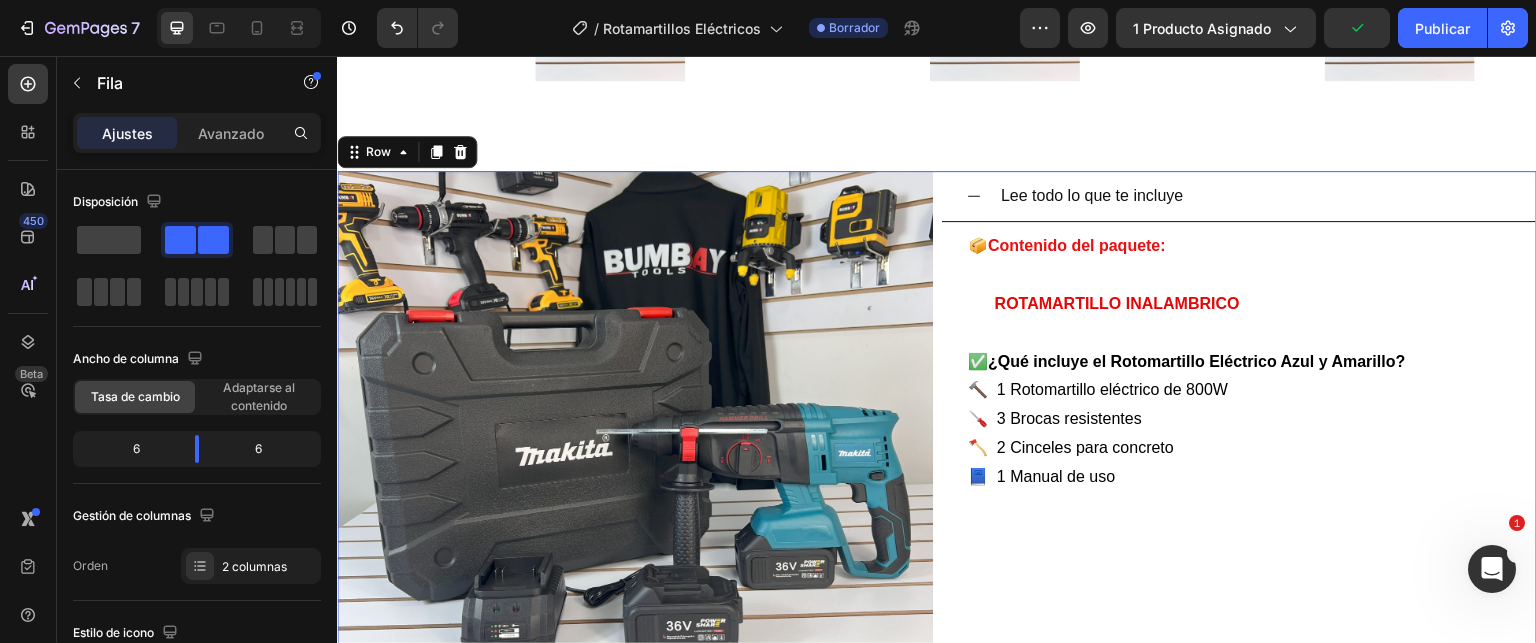 scroll, scrollTop: 4833, scrollLeft: 0, axis: vertical 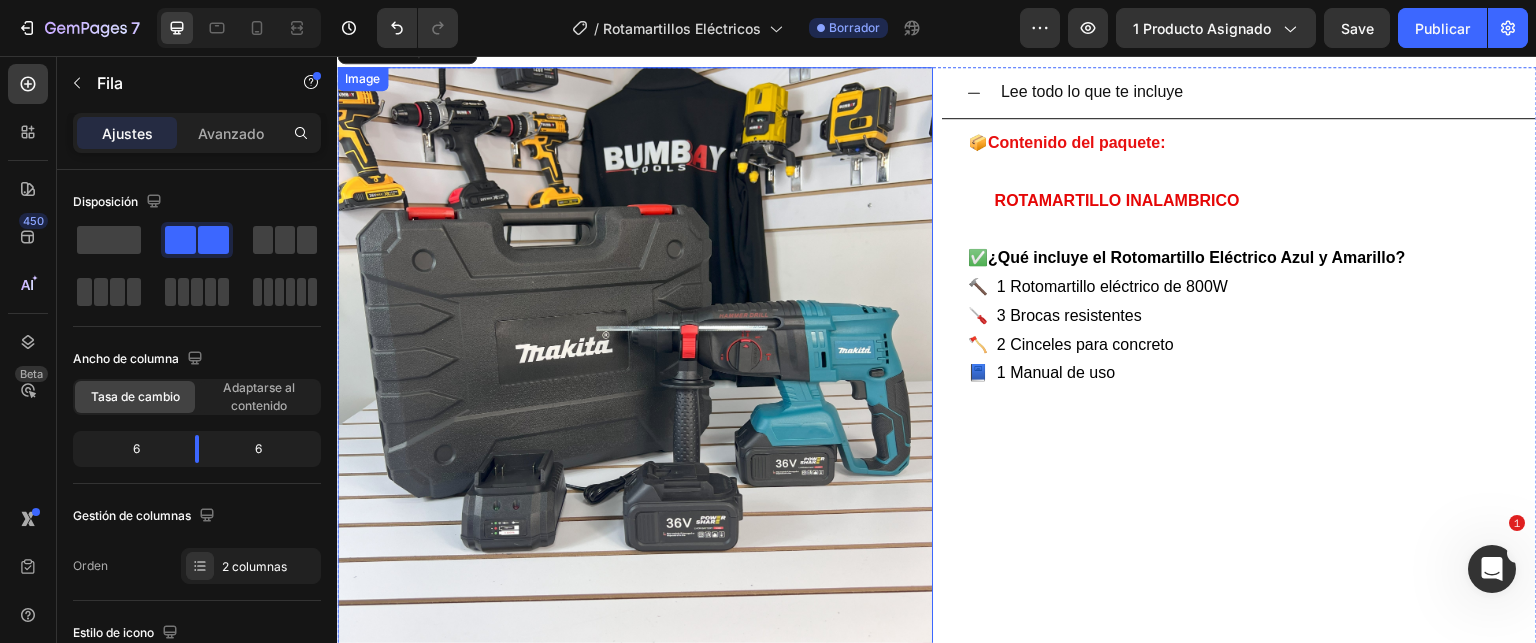 click at bounding box center [635, 365] 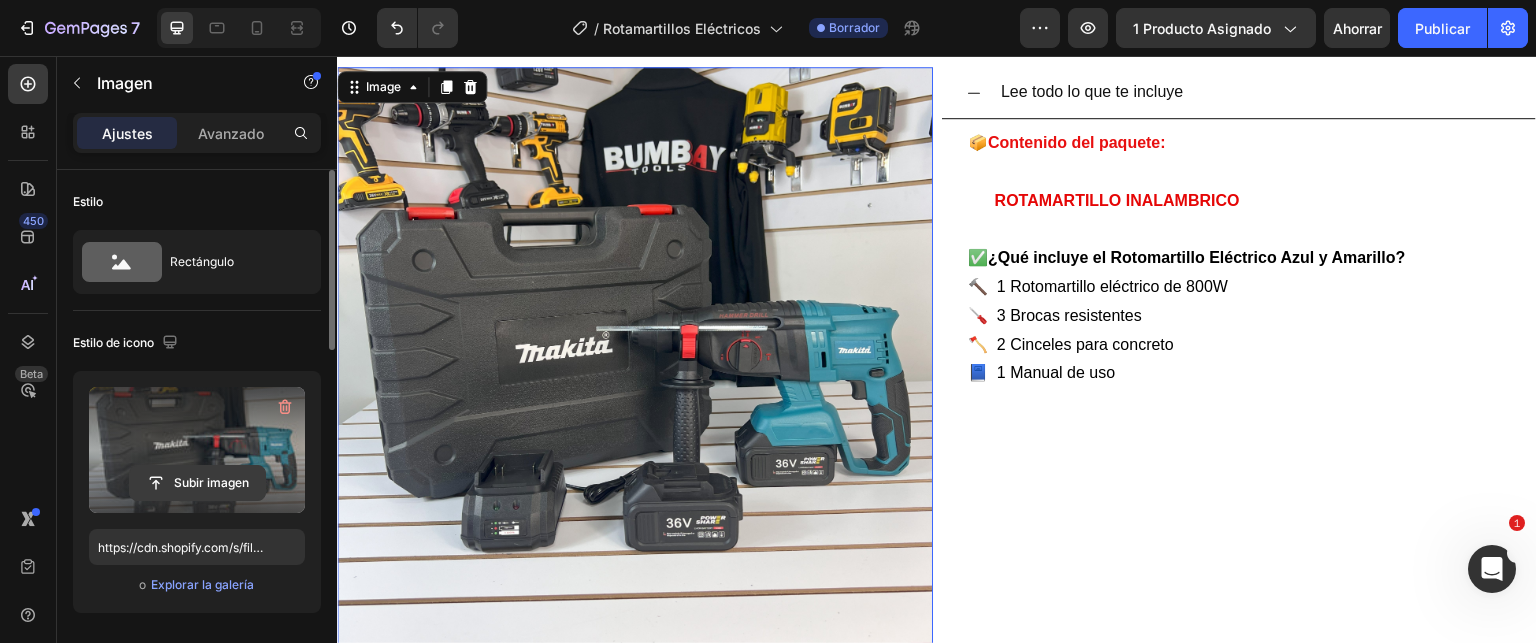 click 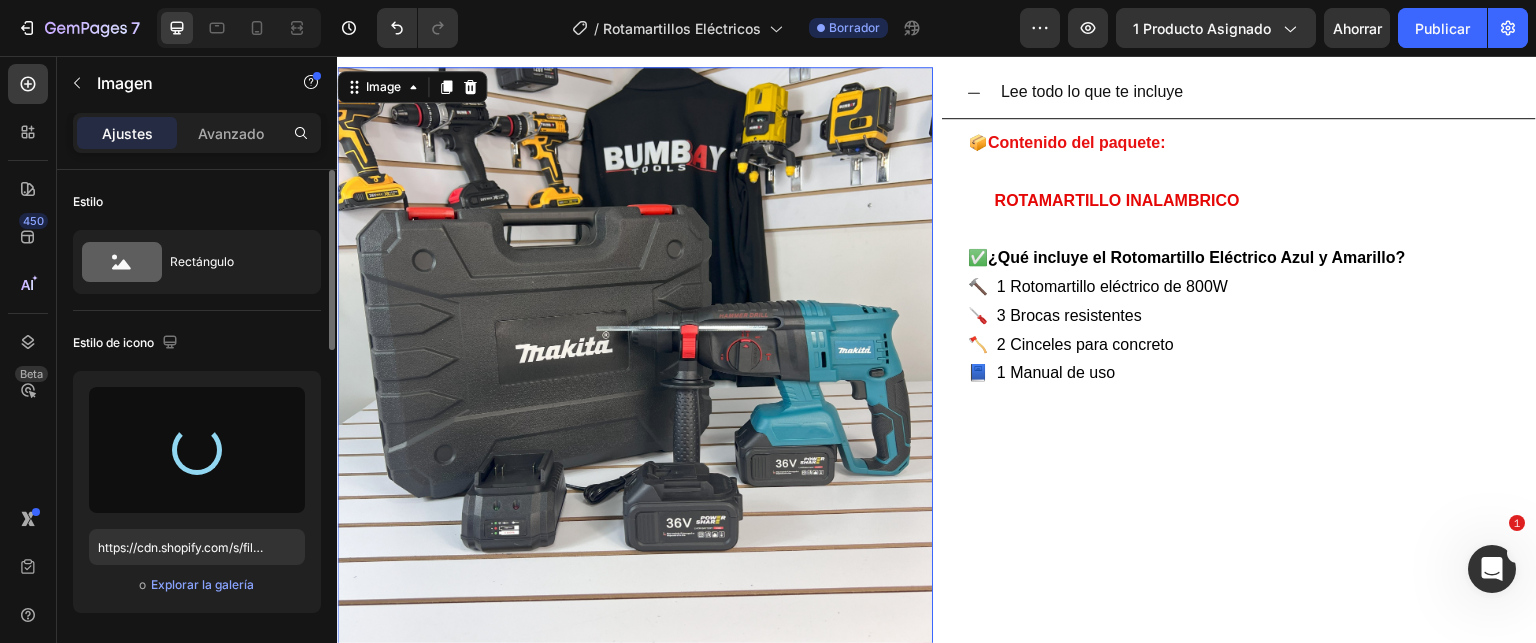 type on "https://cdn.shopify.com/s/files/1/0621/4716/6270/files/gempages_572108967522599751-a24d2784-f972-44d9-9fe0-ff12e96647b4.jpg" 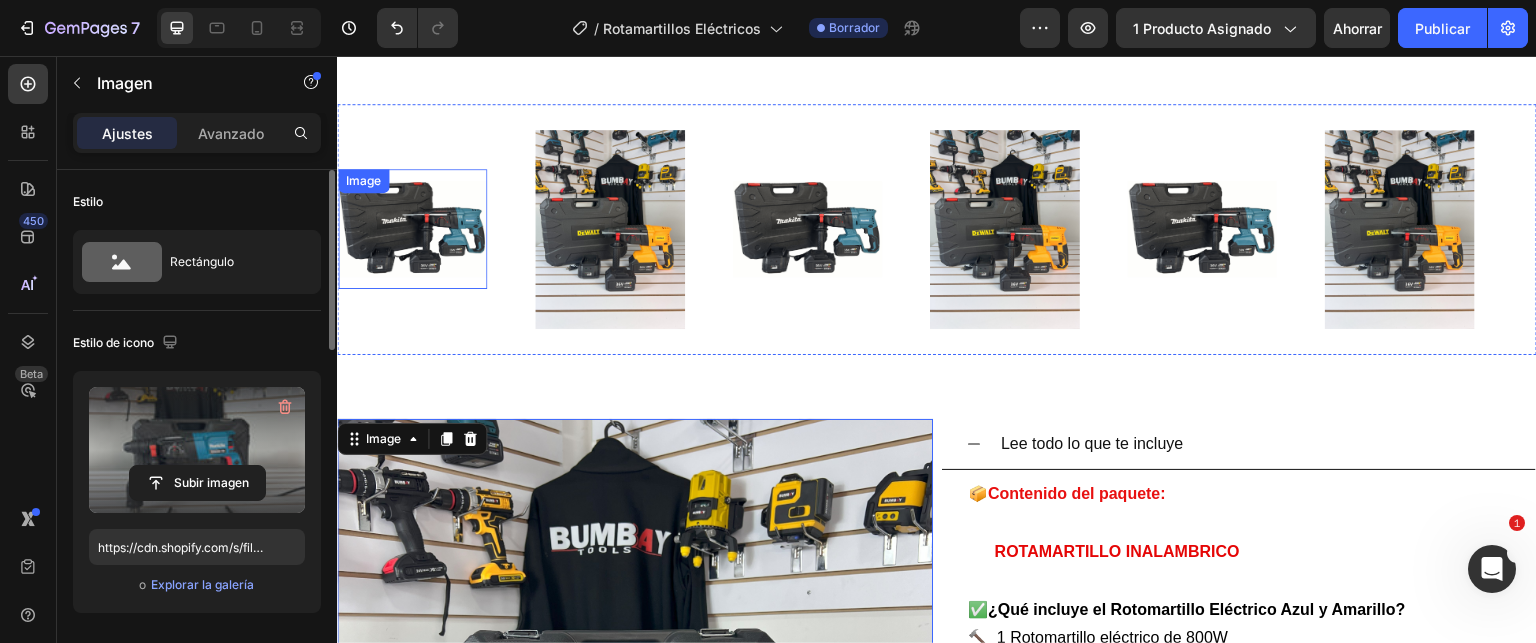 scroll, scrollTop: 4385, scrollLeft: 0, axis: vertical 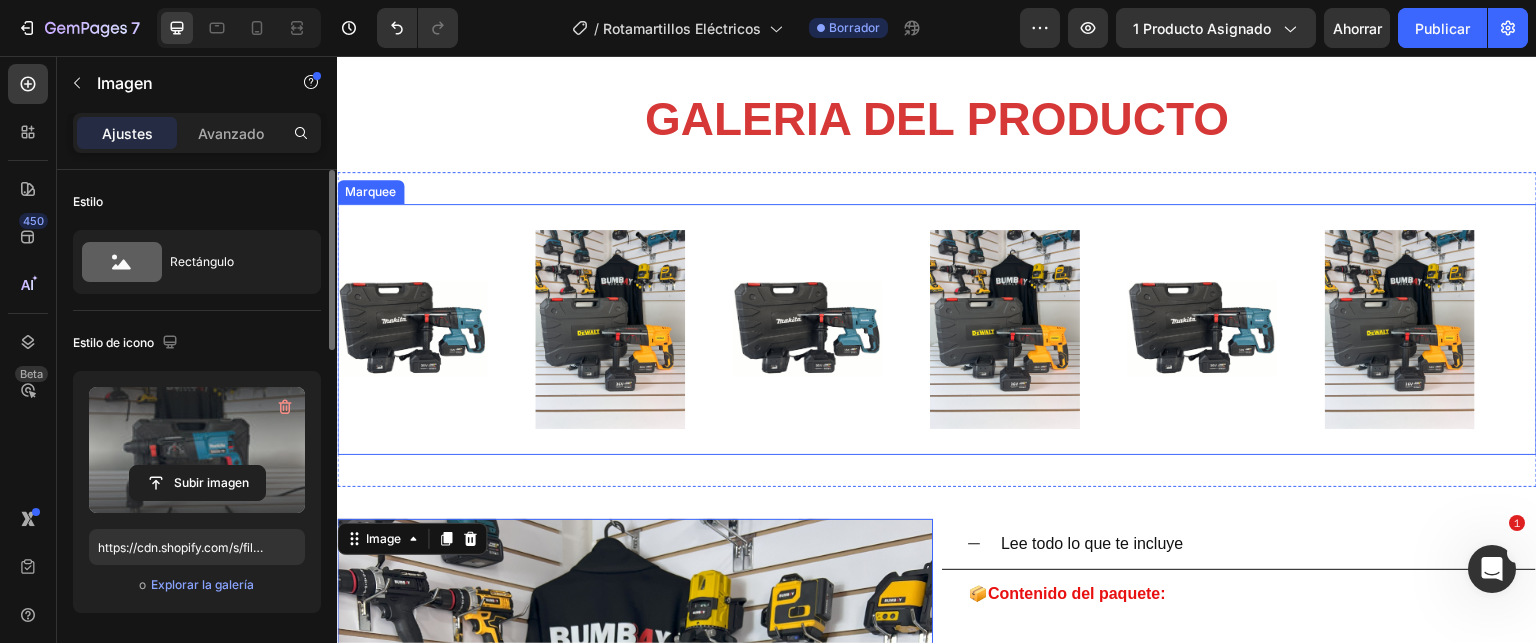 click on "Image" at bounding box center (436, 329) 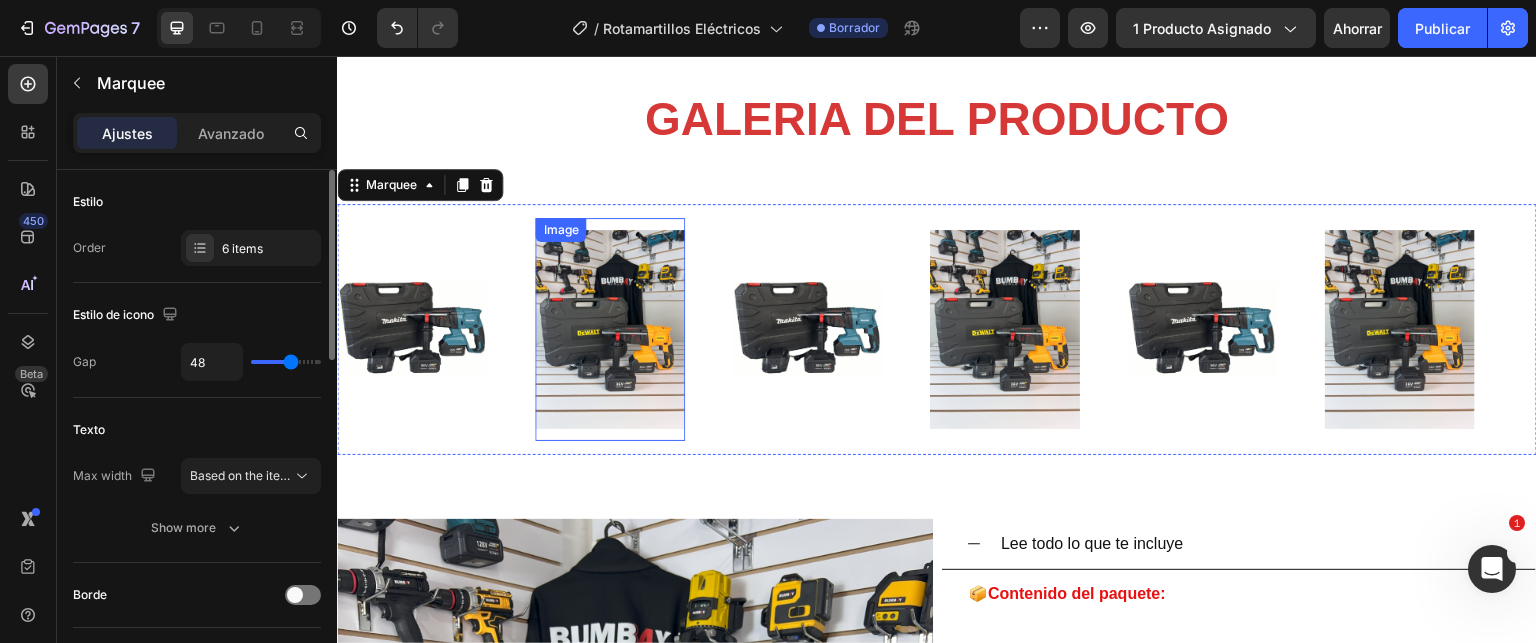 click at bounding box center [609, 329] 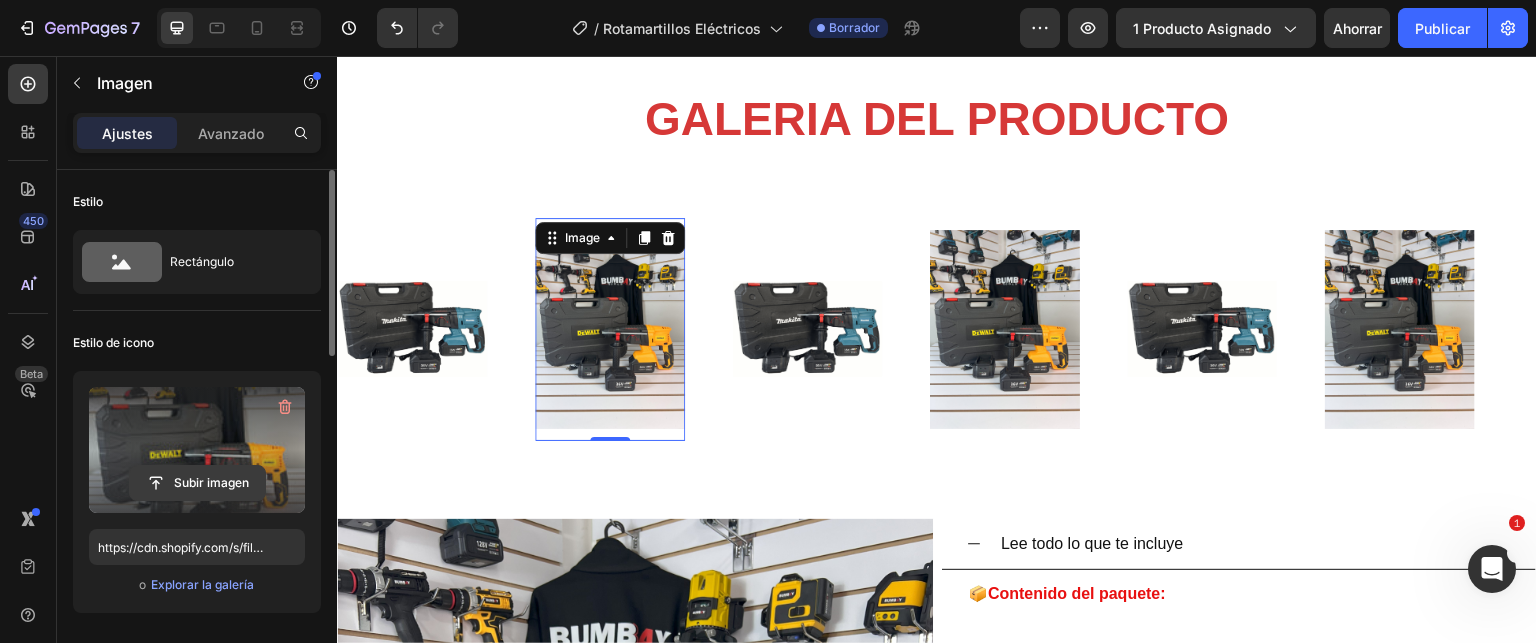 click 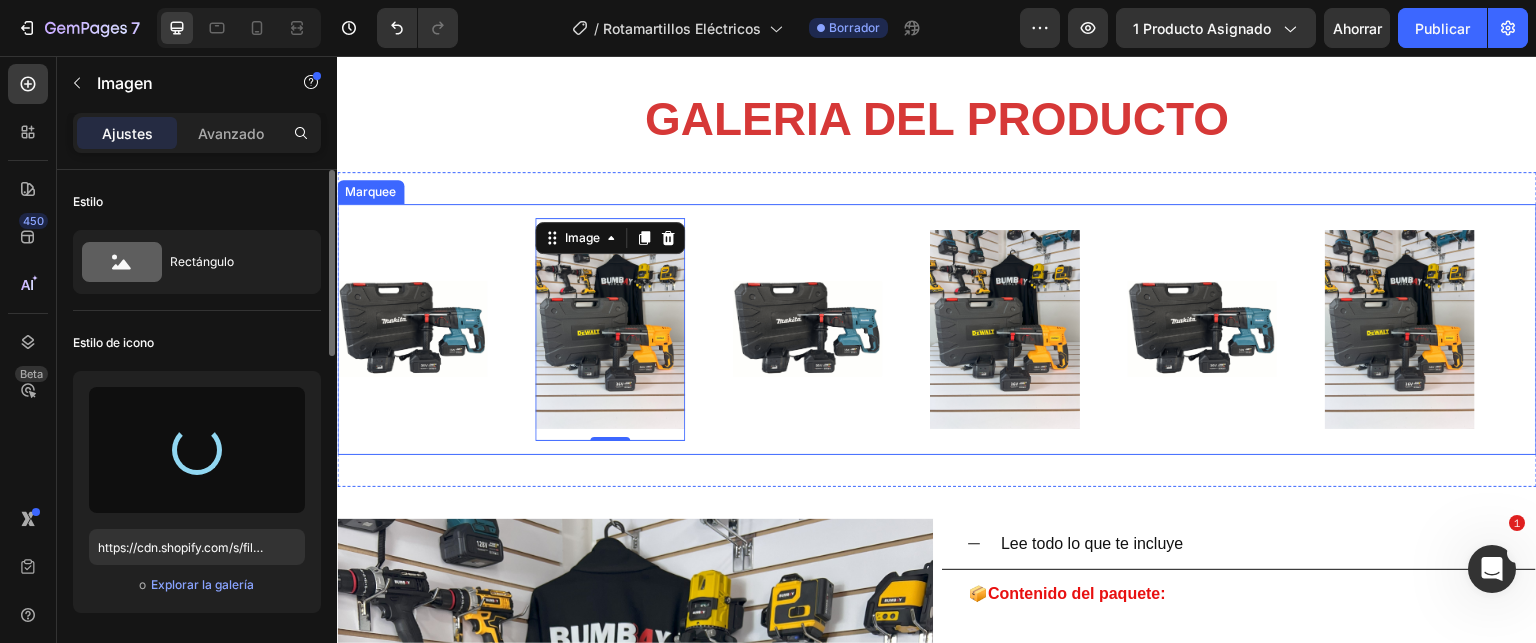 type on "https://cdn.shopify.com/s/files/1/0621/4716/6270/files/gempages_572108967522599751-e49c3b76-98a9-4496-8dab-639b20b867a4.jpg" 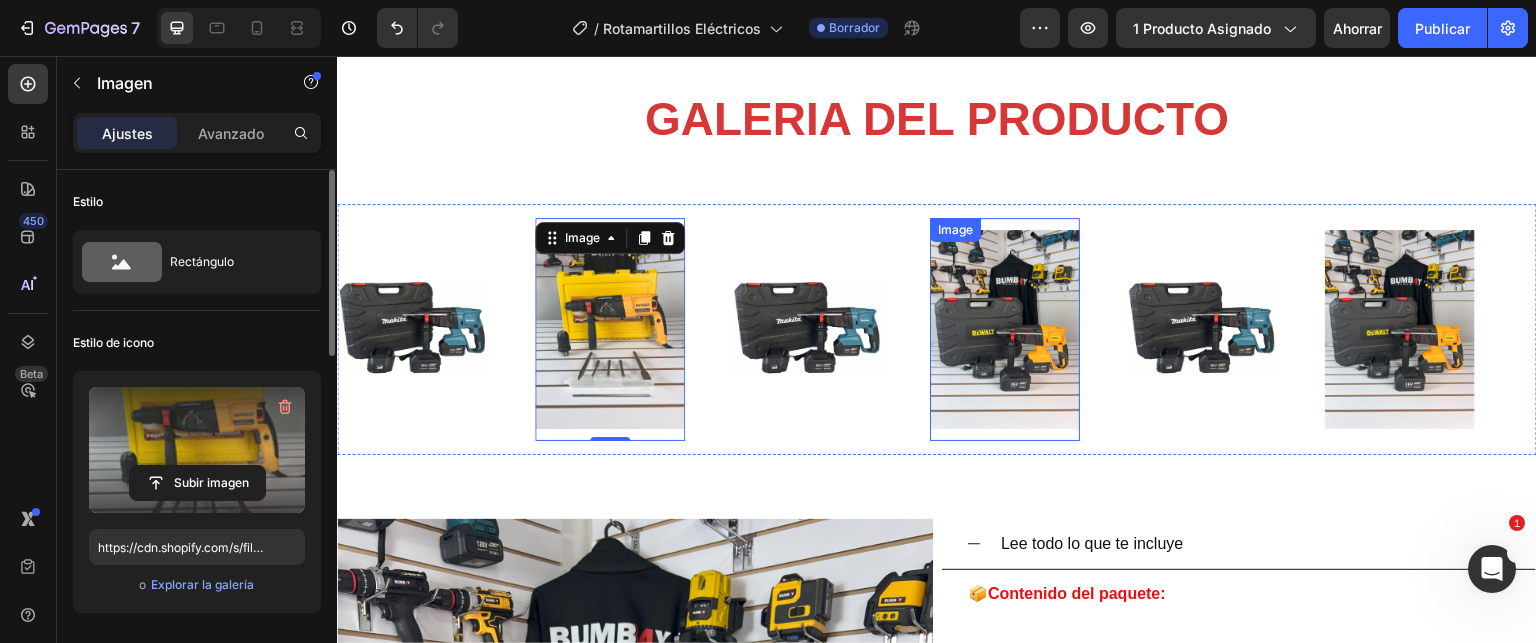 click at bounding box center [1004, 329] 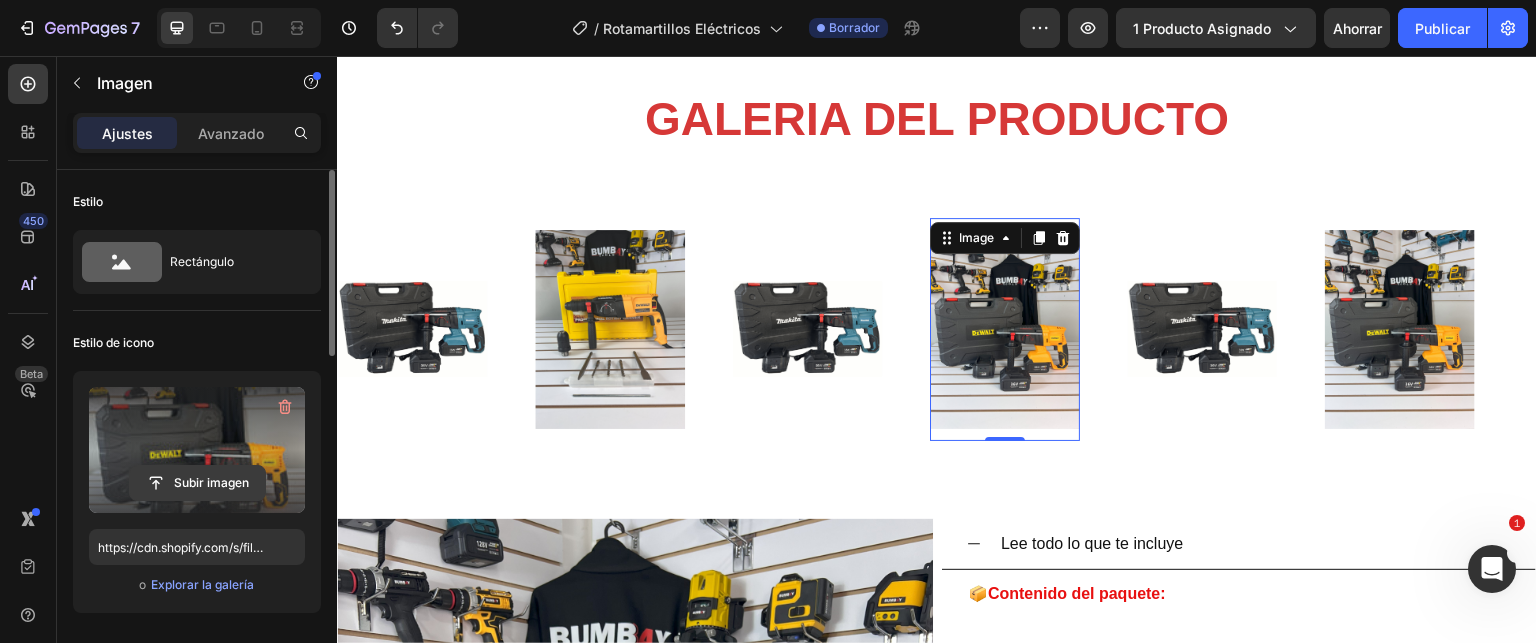 click 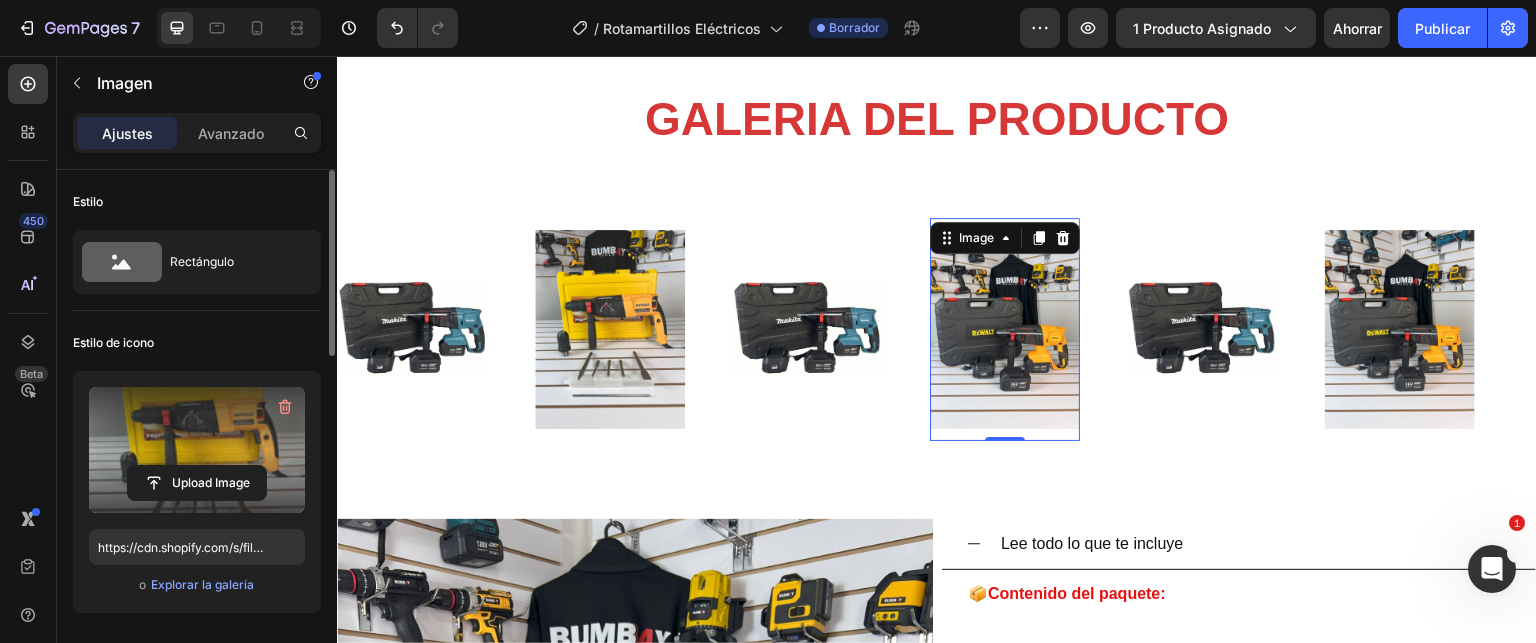 type on "https://cdn.shopify.com/s/files/1/0621/4716/6270/files/gempages_572108967522599751-e49c3b76-98a9-4496-8dab-639b20b867a4.jpg" 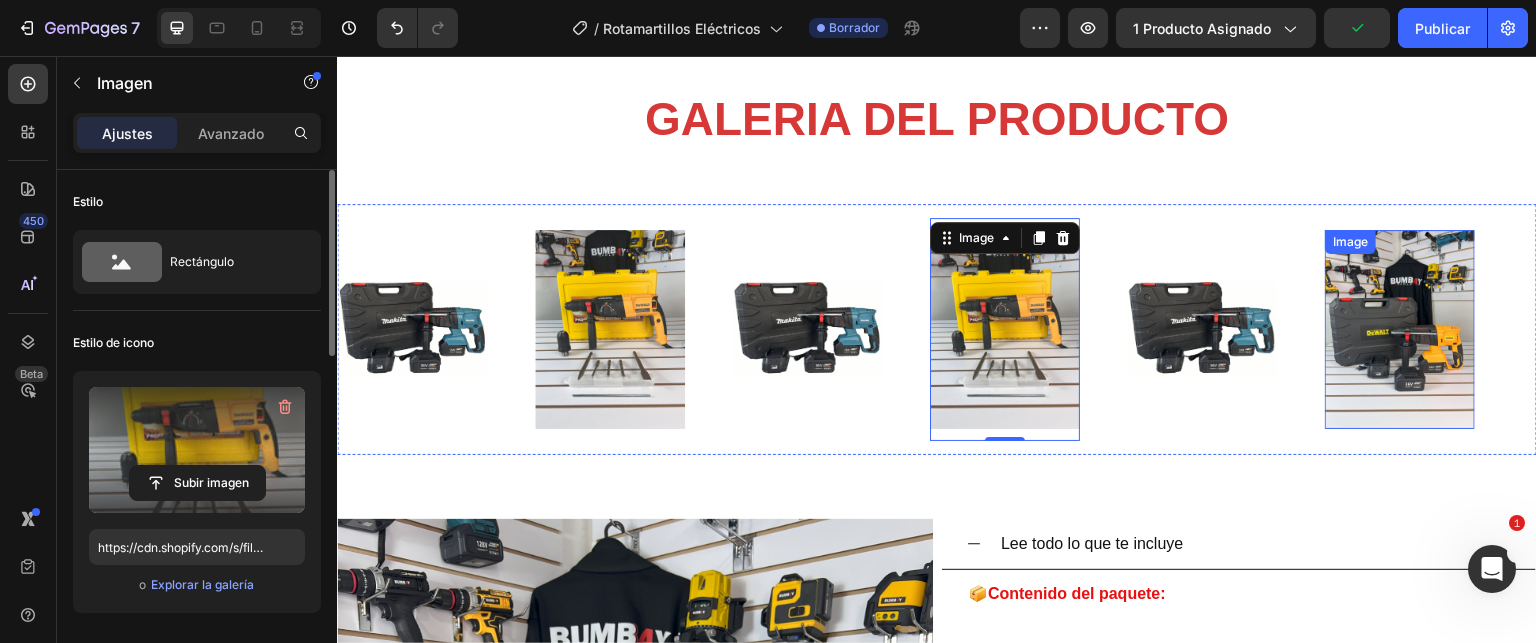 click at bounding box center (1399, 329) 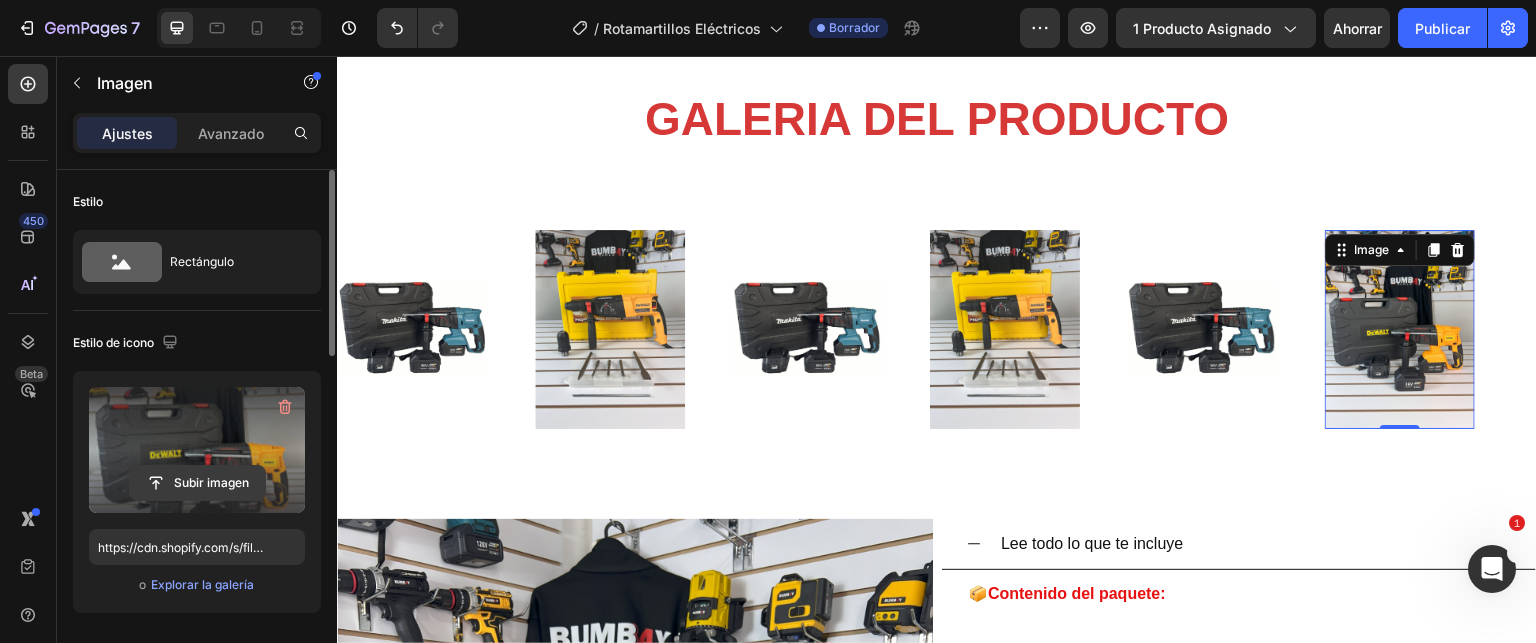click 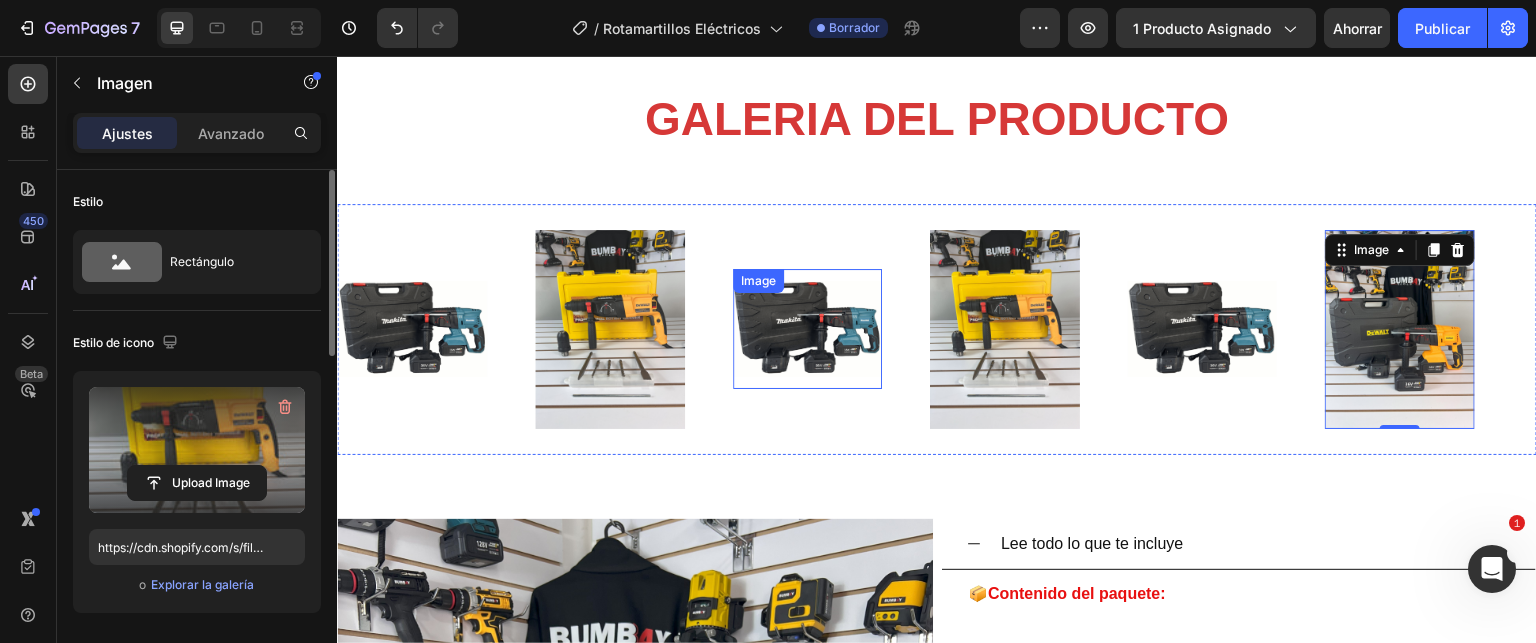 type on "https://cdn.shopify.com/s/files/1/0621/4716/6270/files/gempages_572108967522599751-e49c3b76-98a9-4496-8dab-639b20b867a4.jpg" 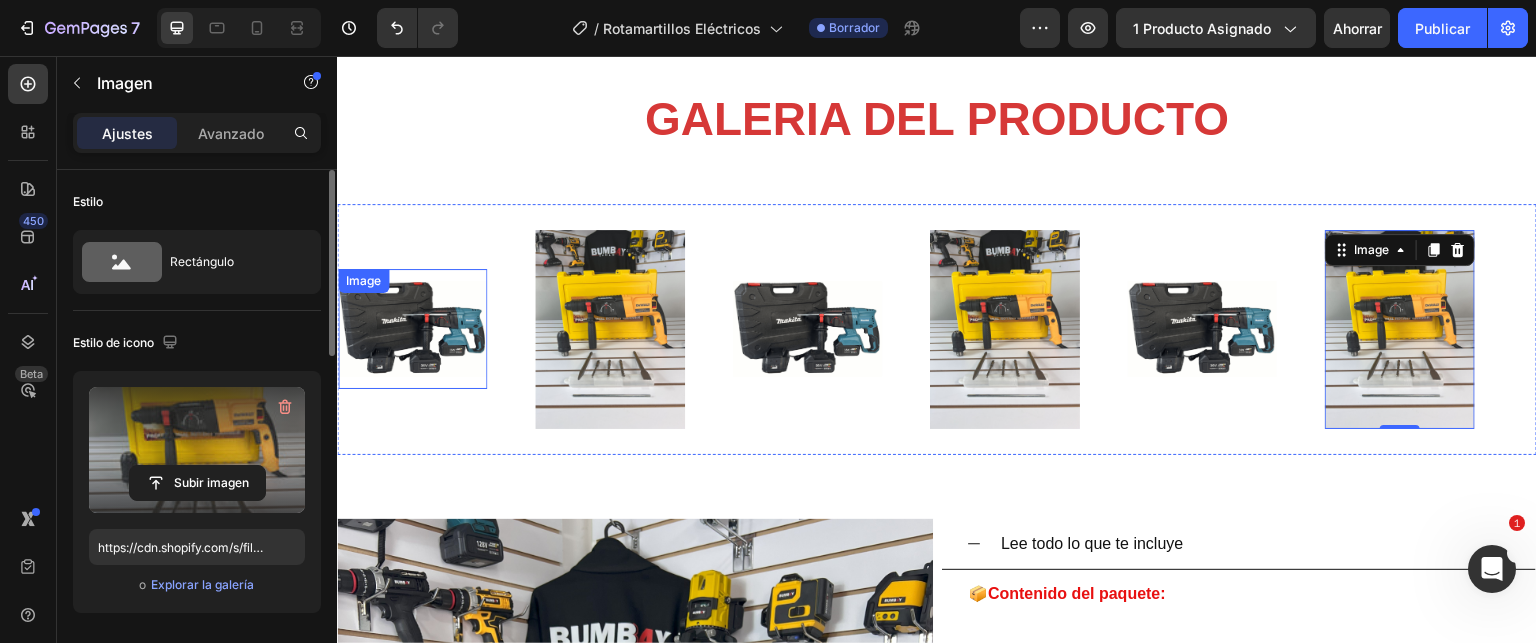 click at bounding box center (412, 329) 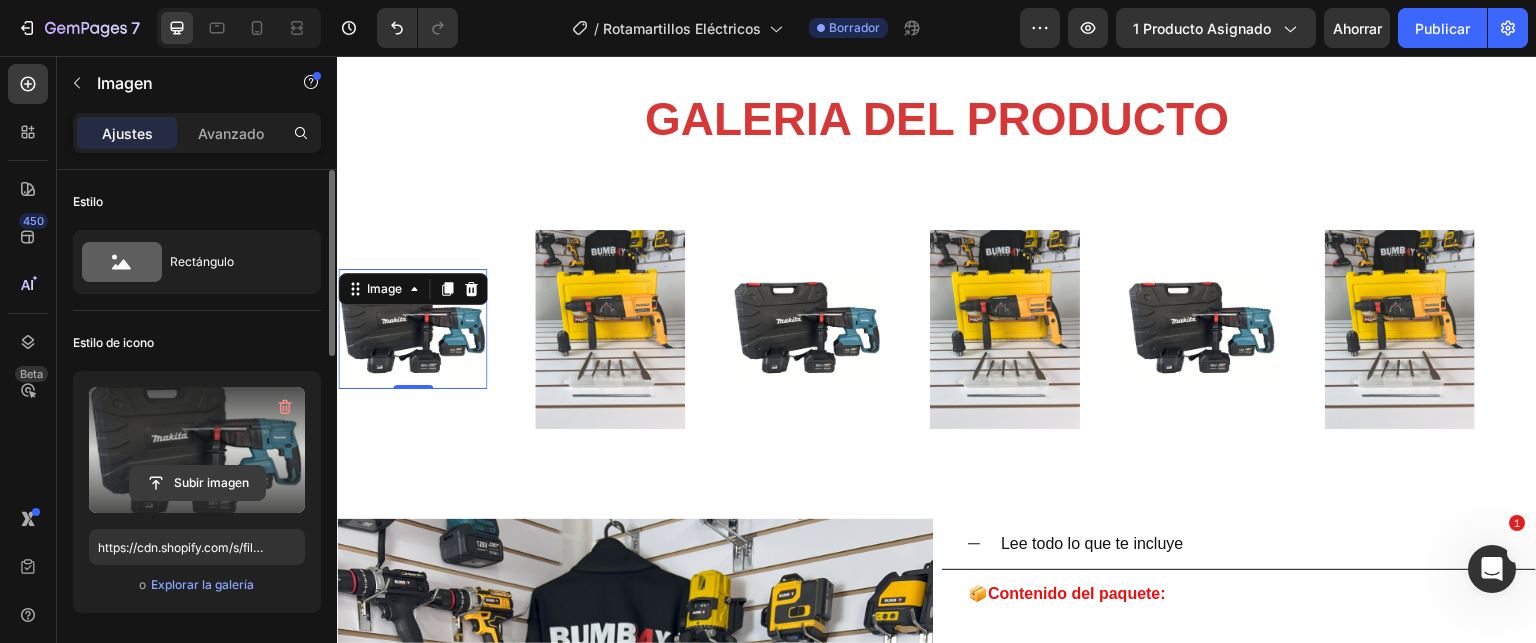 click 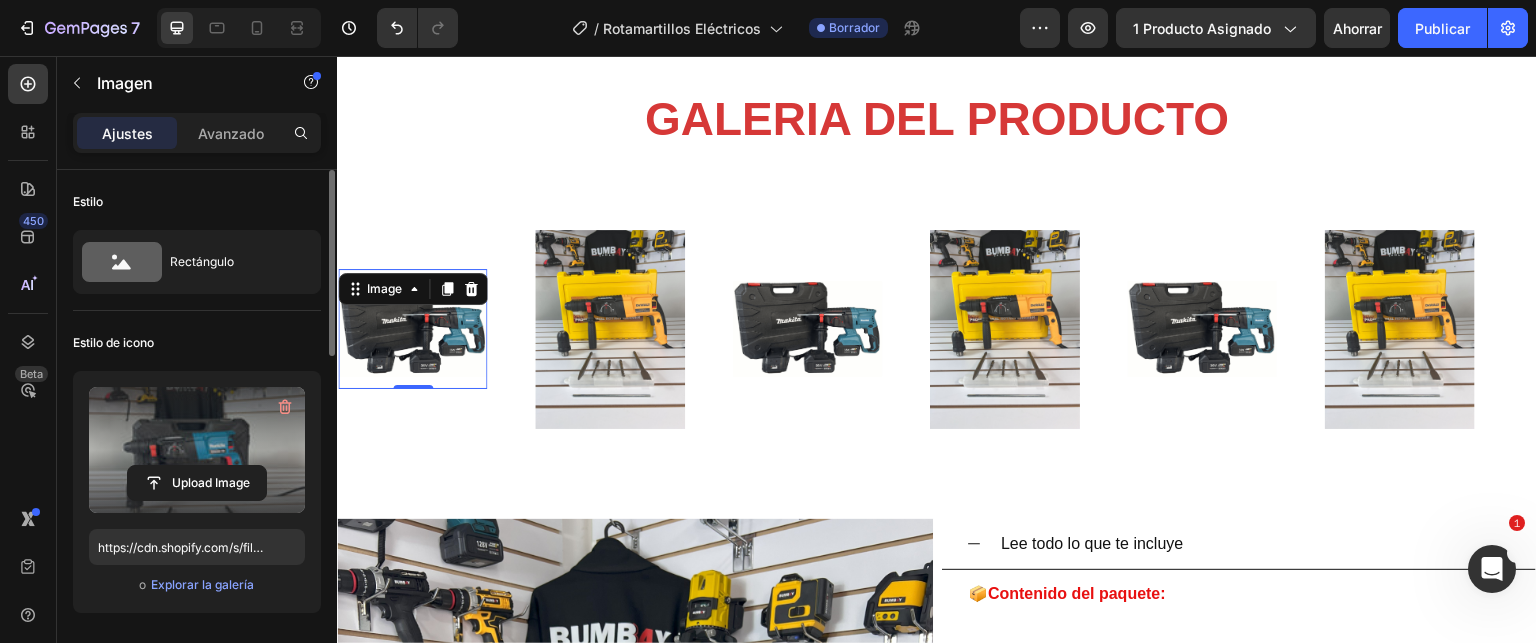 type on "https://cdn.shopify.com/s/files/1/0621/4716/6270/files/gempages_572108967522599751-a24d2784-f972-44d9-9fe0-ff12e96647b4.jpg" 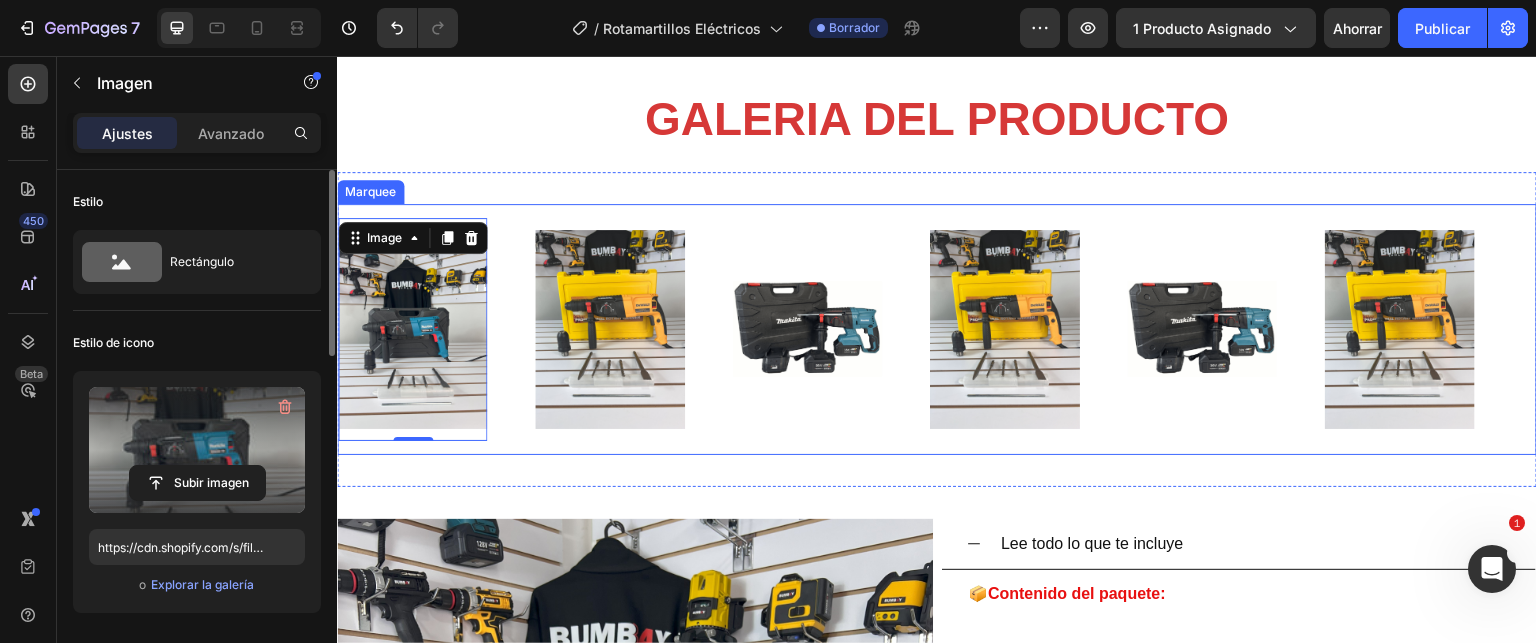 click on "Image   0 Image Image Image Image Image" at bounding box center (930, 329) 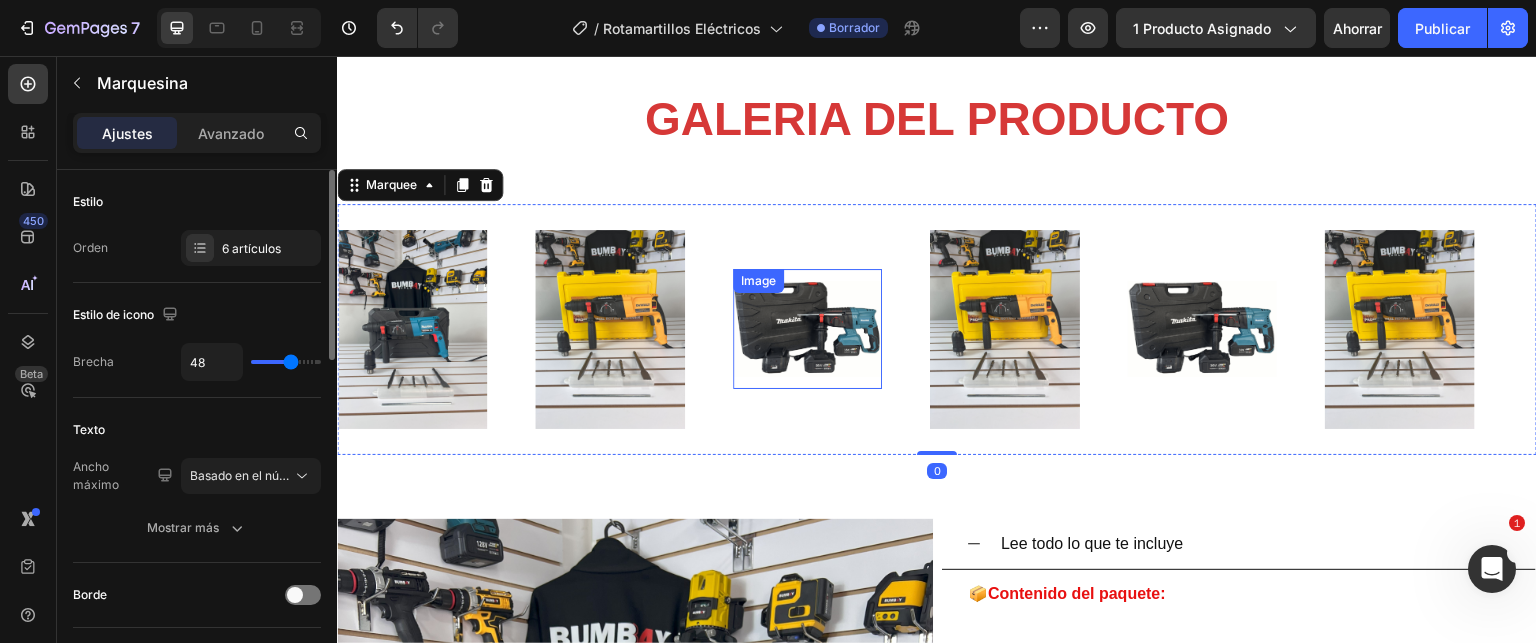 click at bounding box center [807, 329] 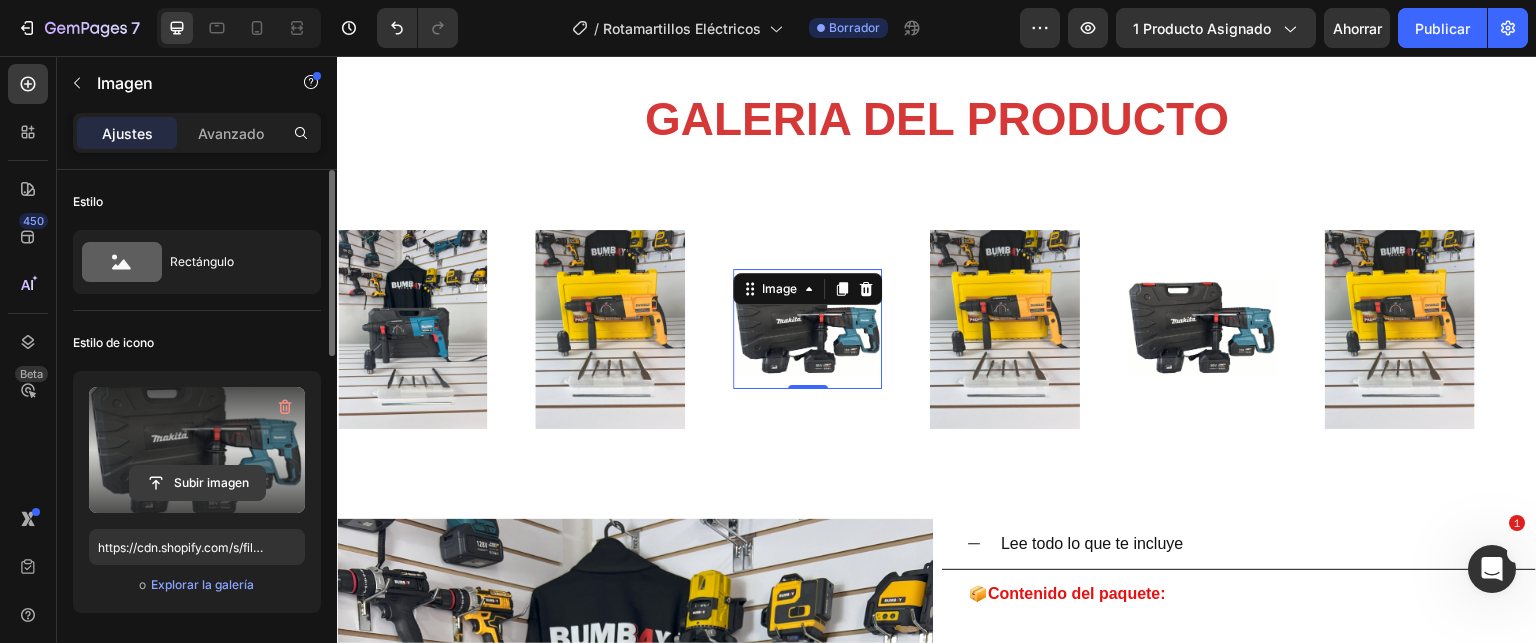 click 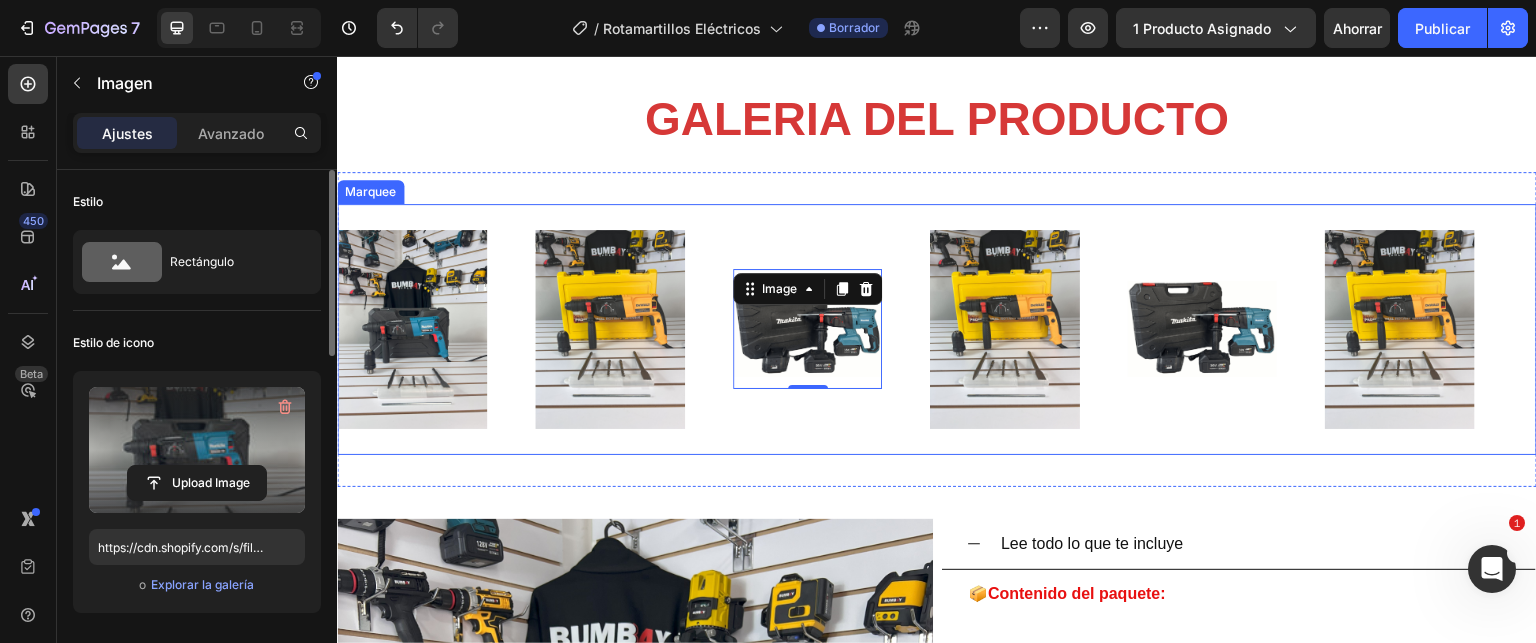 type on "https://cdn.shopify.com/s/files/1/0621/4716/6270/files/gempages_572108967522599751-a24d2784-f972-44d9-9fe0-ff12e96647b4.jpg" 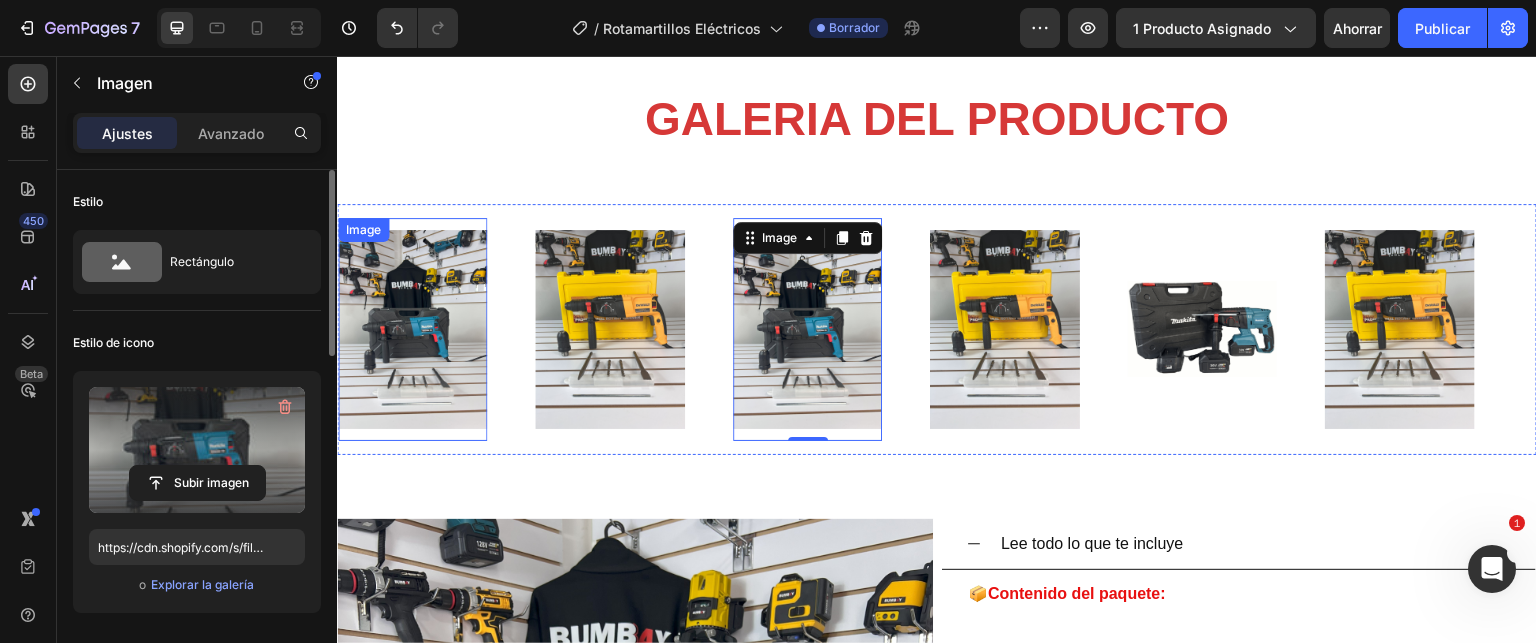 click at bounding box center [412, 329] 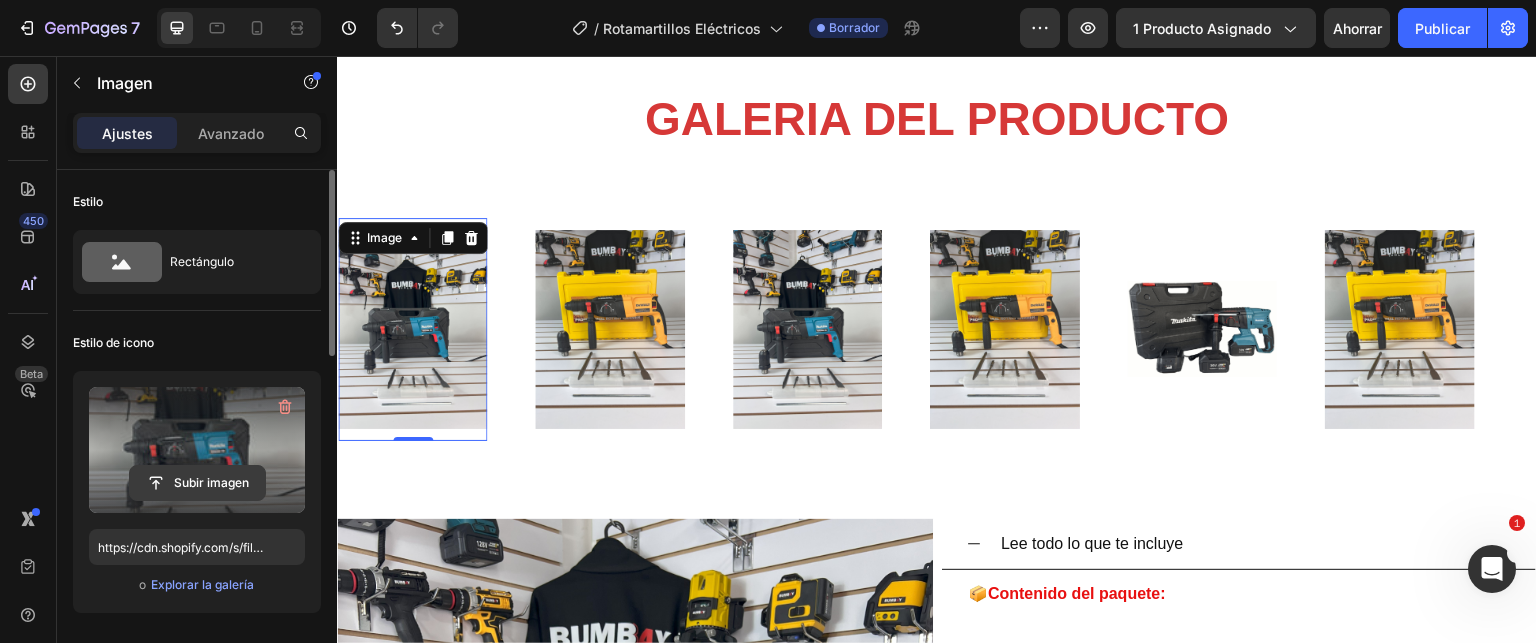 click 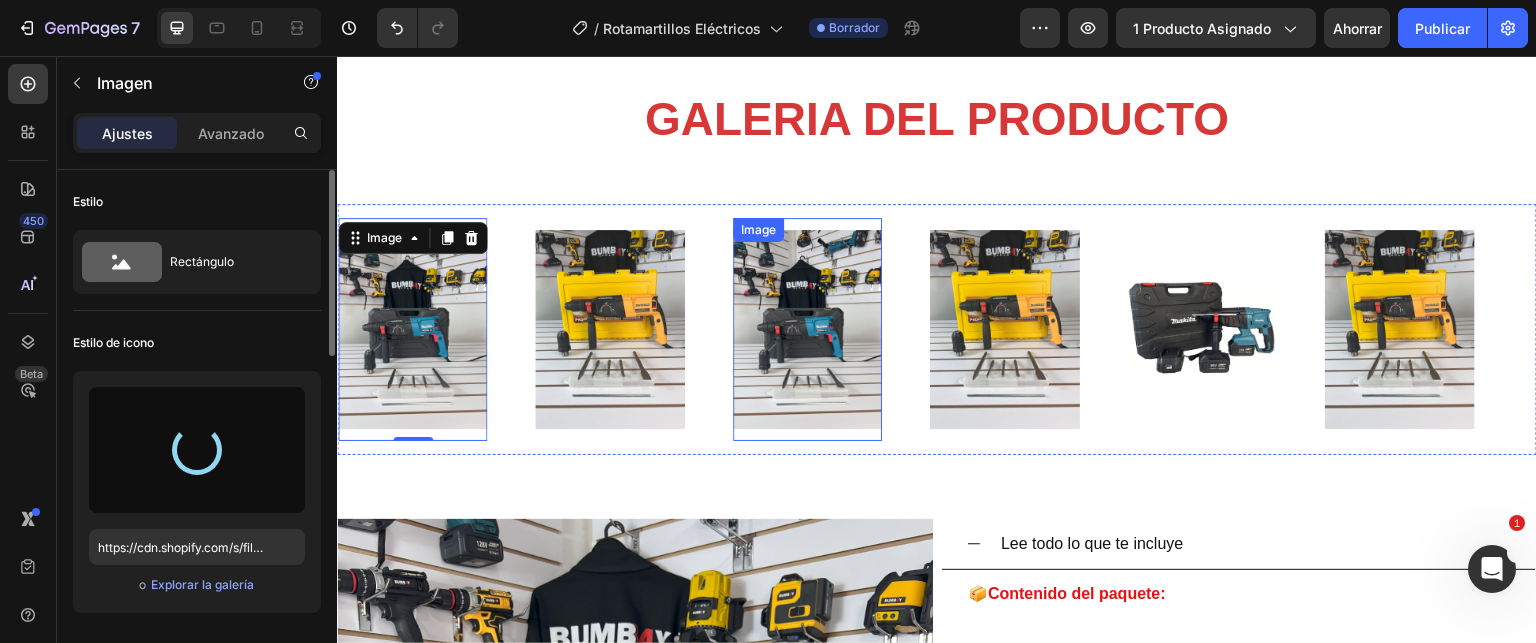 type on "https://cdn.shopify.com/s/files/1/0621/4716/6270/files/gempages_572108967522599751-b48b6039-17c6-47e5-9f3f-a10ff51f7960.png" 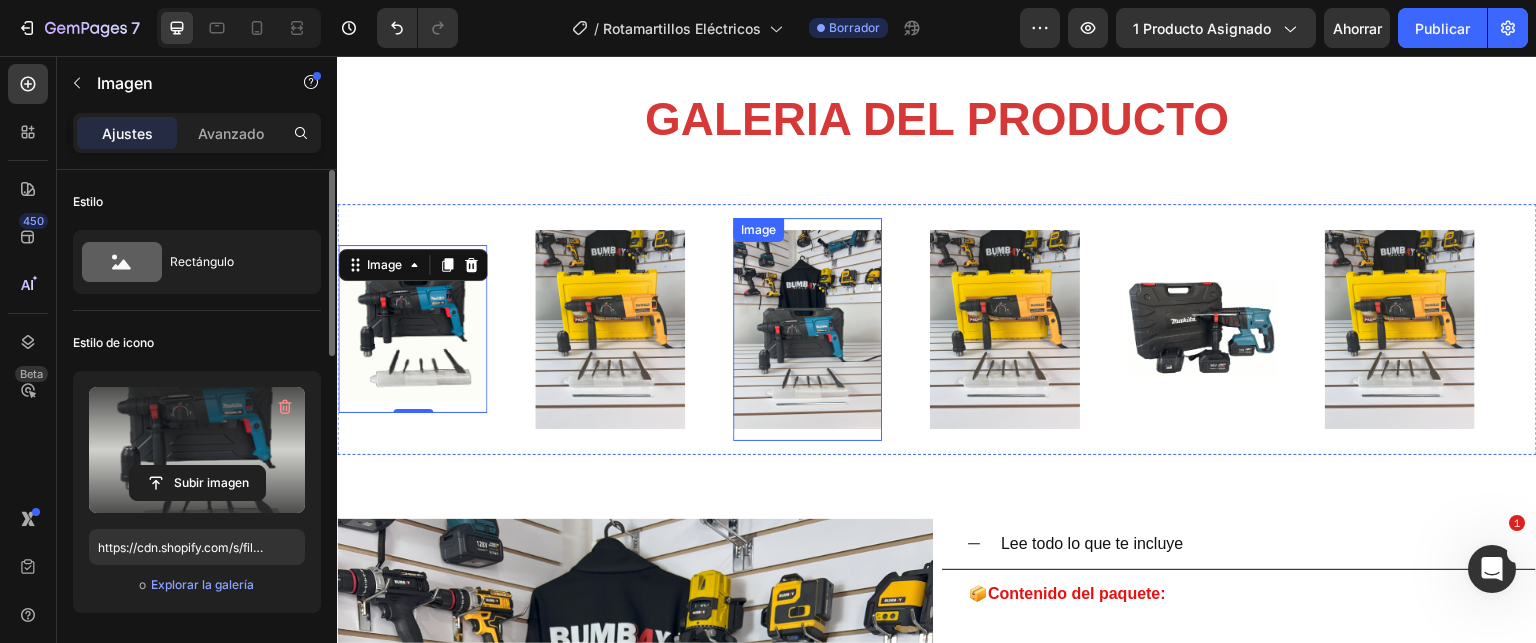 click at bounding box center (807, 329) 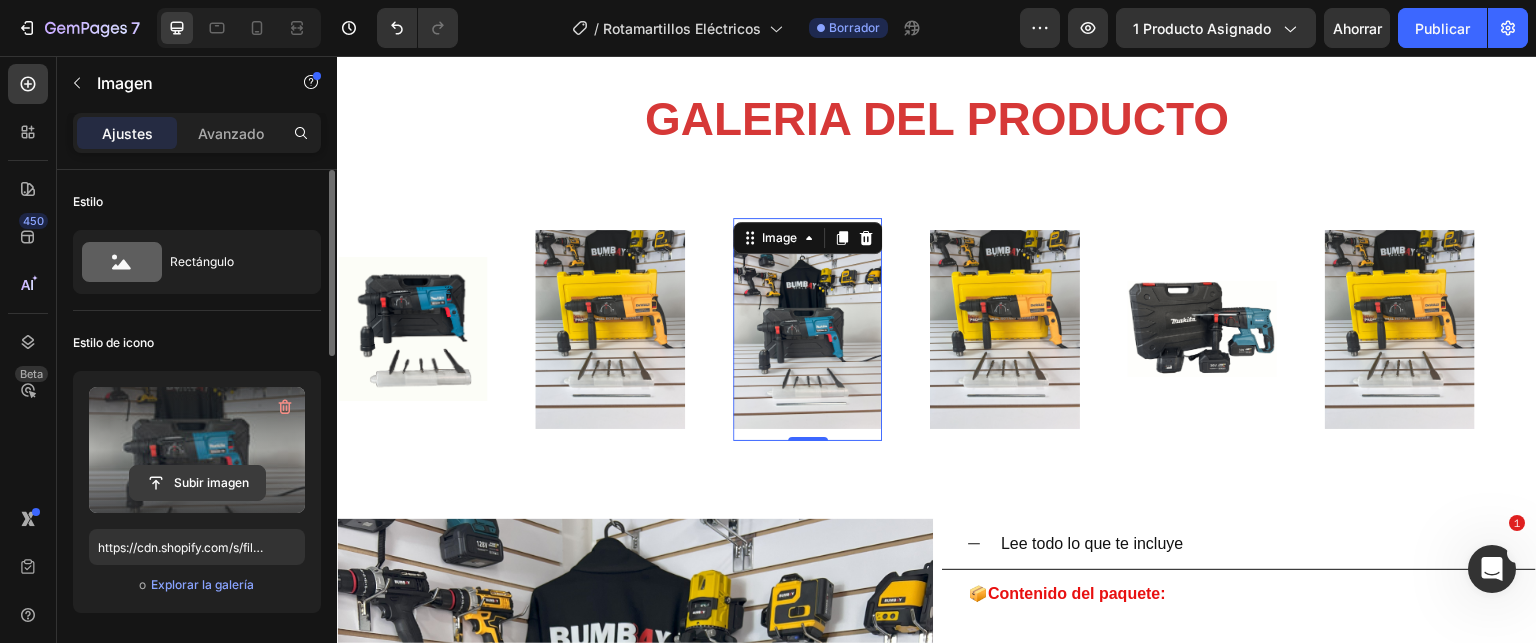 click 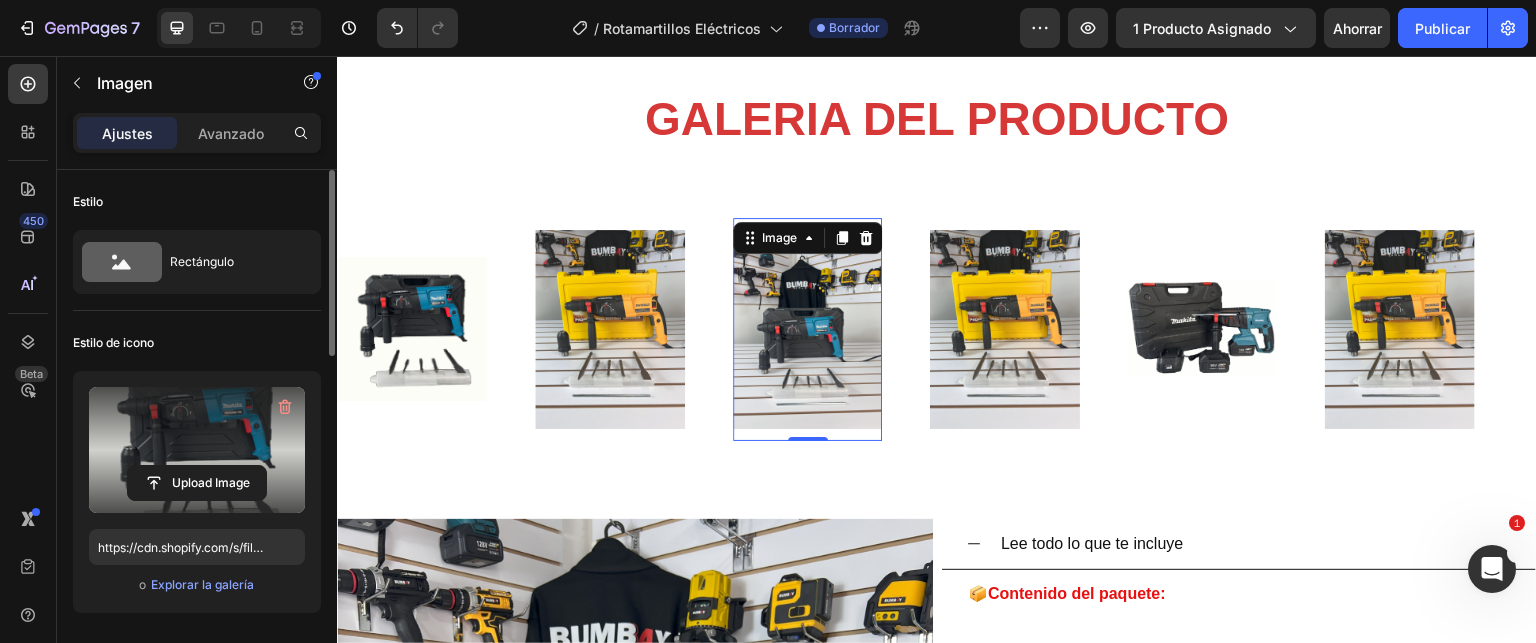 type on "https://cdn.shopify.com/s/files/1/0621/4716/6270/files/gempages_572108967522599751-b48b6039-17c6-47e5-9f3f-a10ff51f7960.png" 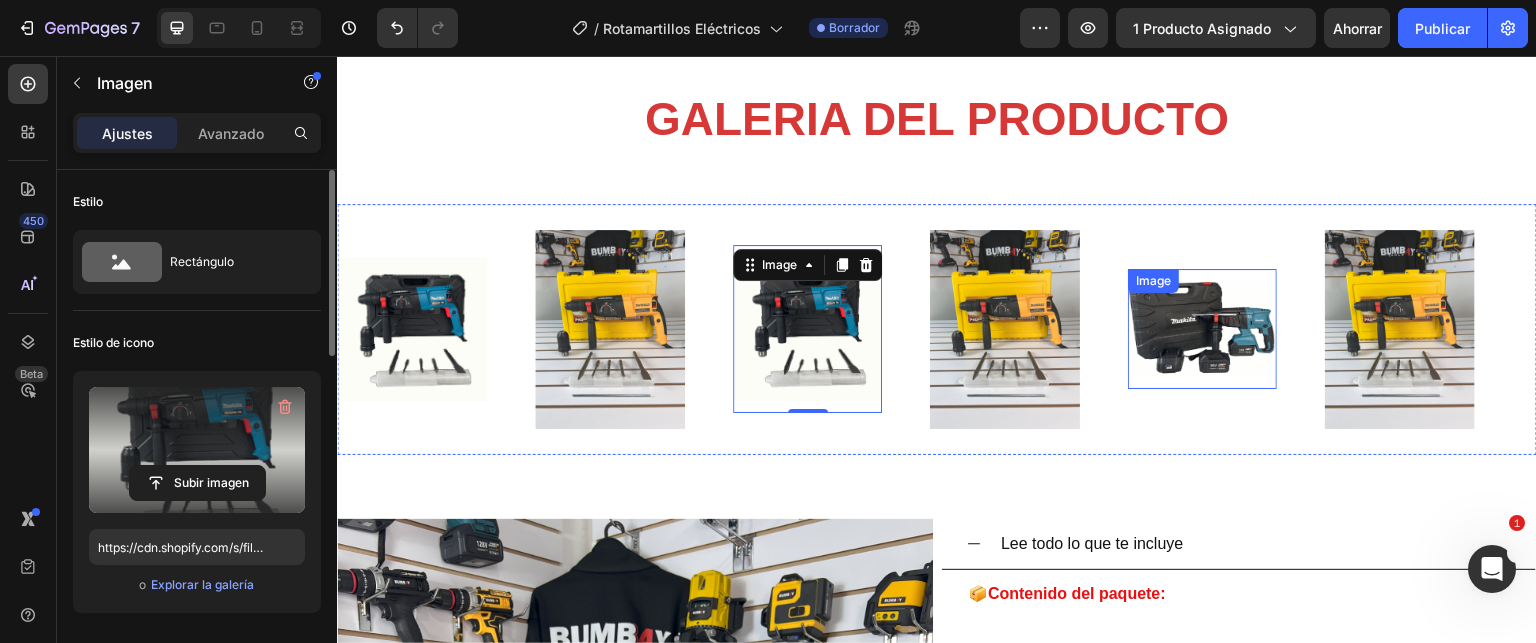click at bounding box center [1202, 329] 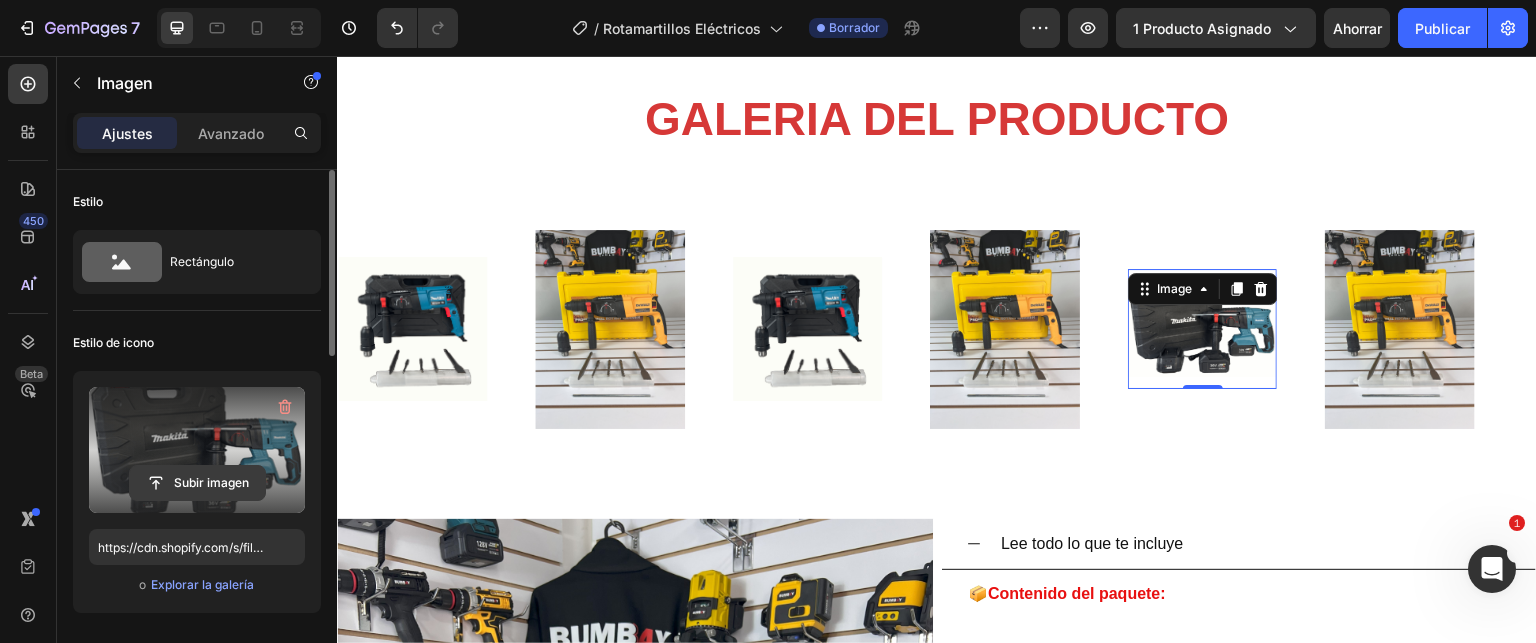 click 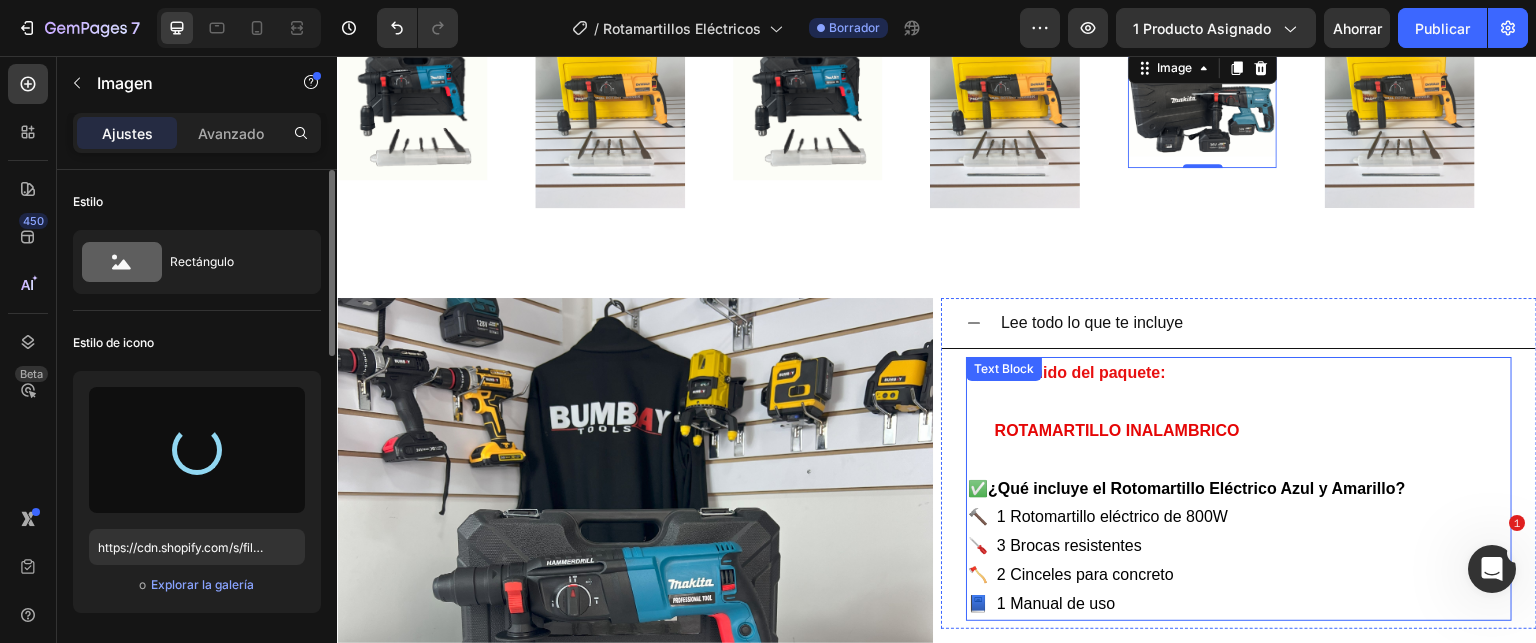 scroll, scrollTop: 4585, scrollLeft: 0, axis: vertical 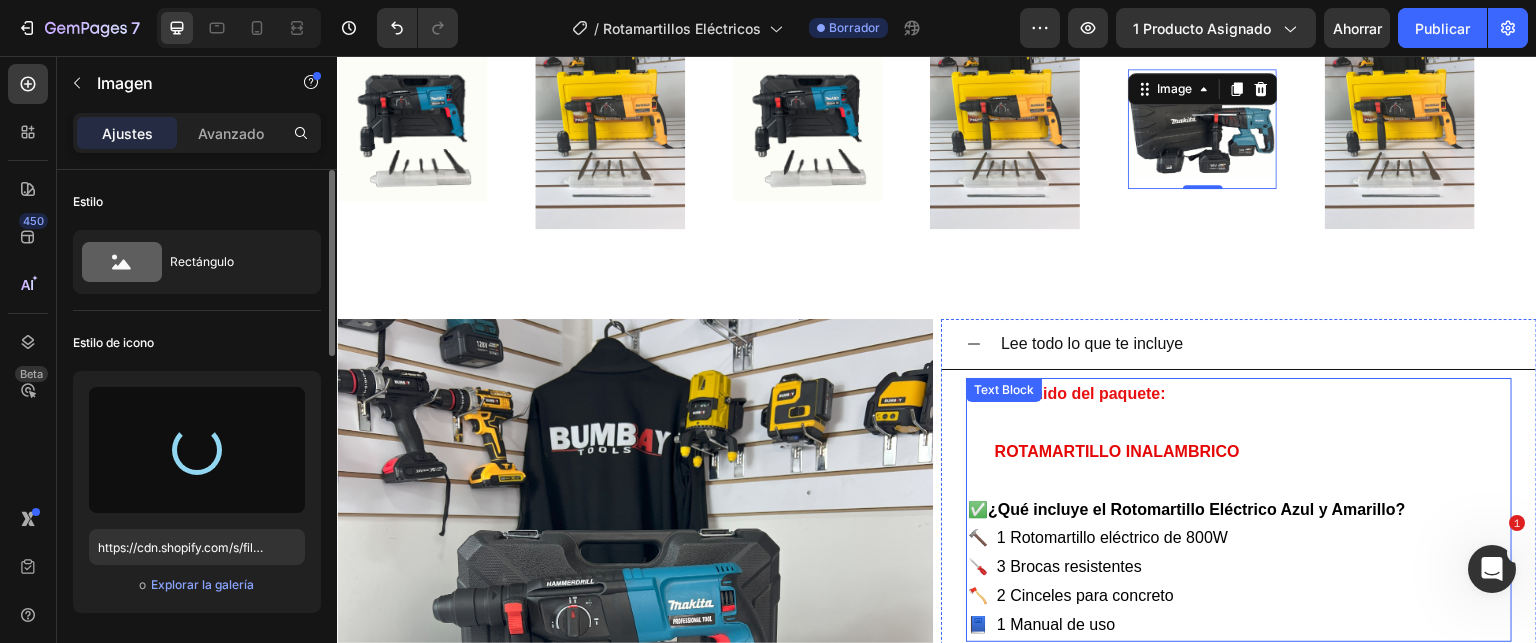 click on "ROTAMARTILLO INALAMBRICO" at bounding box center [1117, 451] 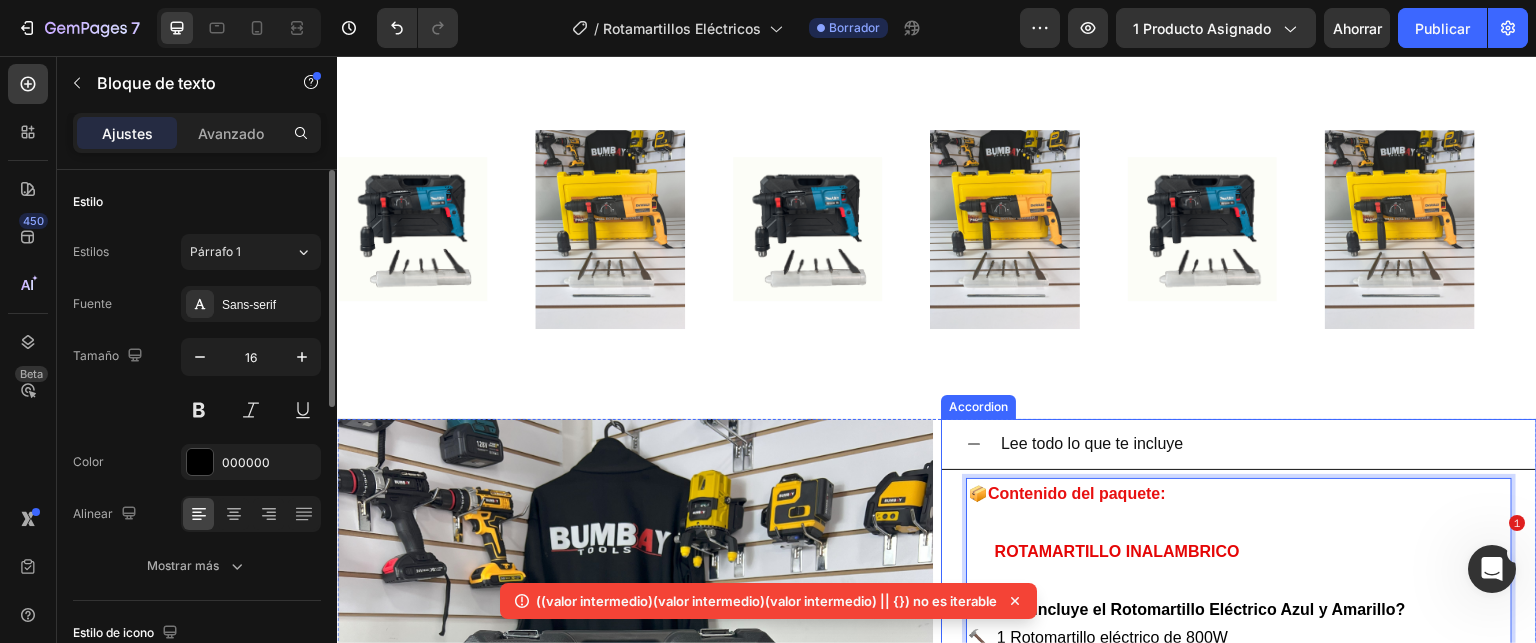 scroll, scrollTop: 4685, scrollLeft: 0, axis: vertical 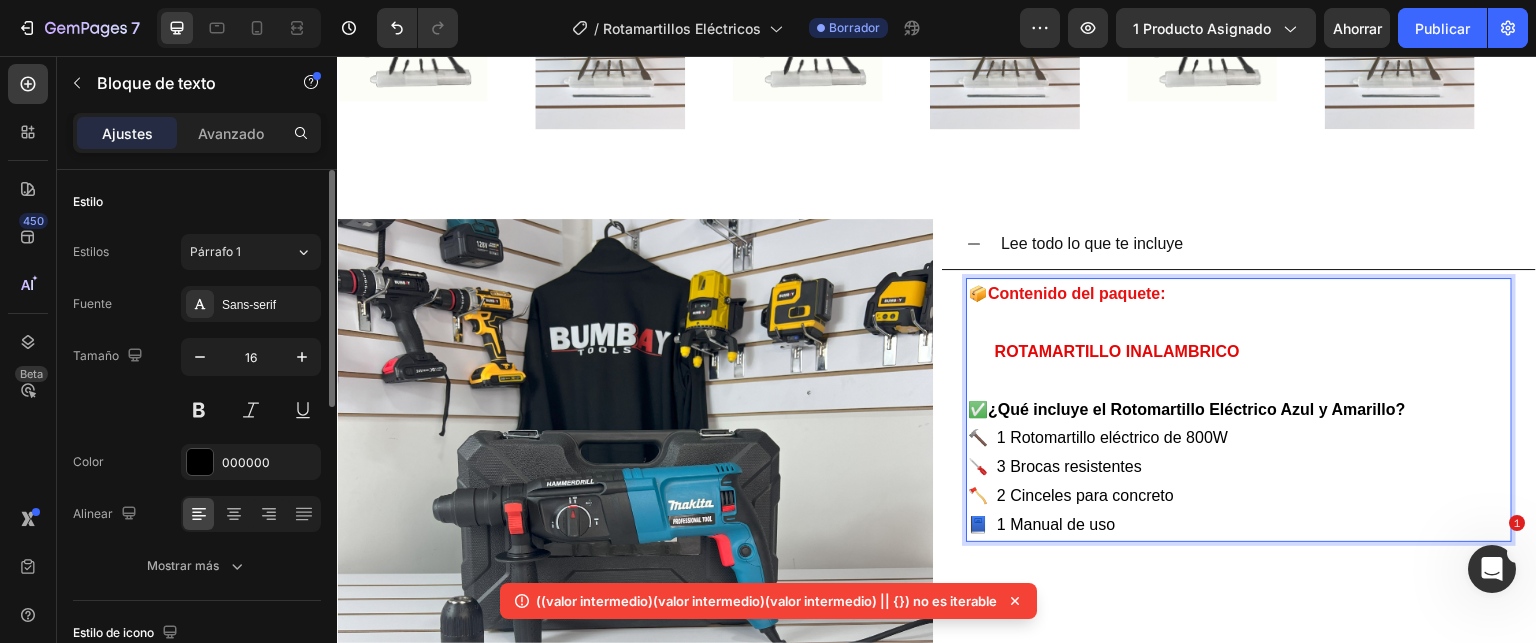 click on "ROTAMARTILLO INALAMBRICO" at bounding box center [1117, 351] 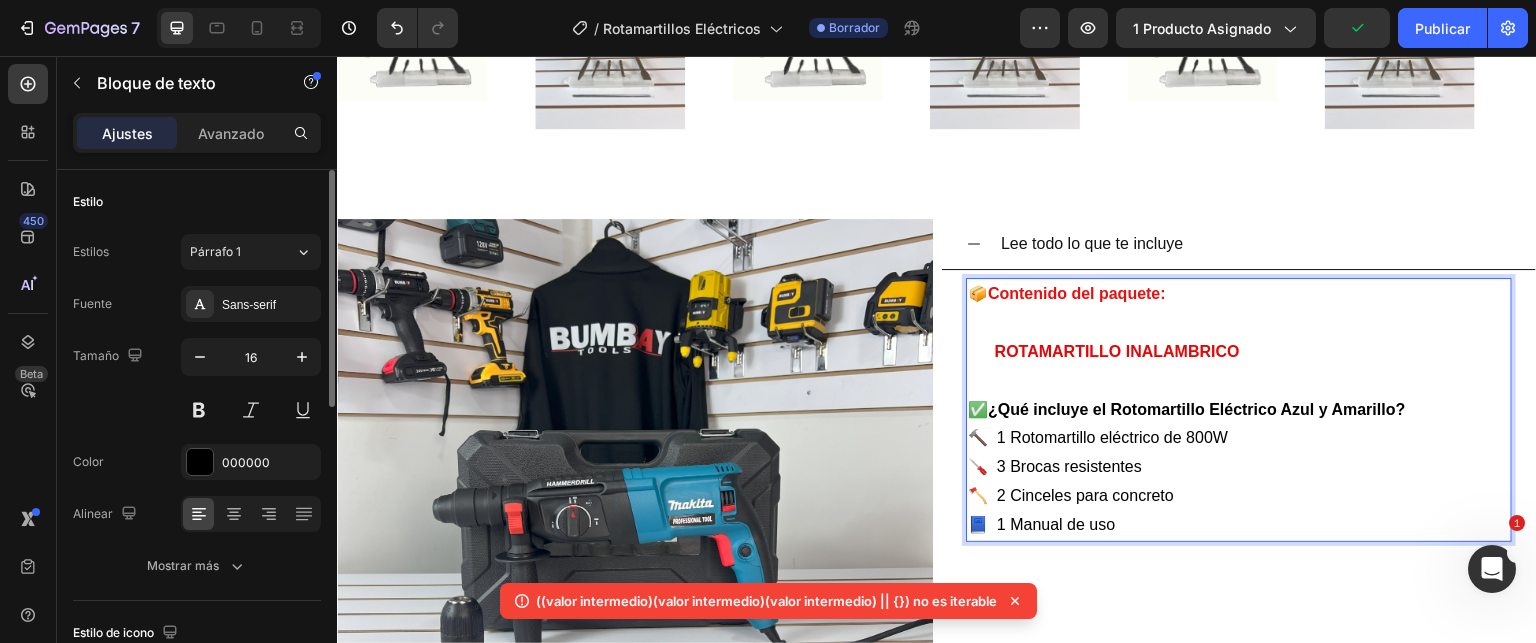 click at bounding box center [1239, 323] 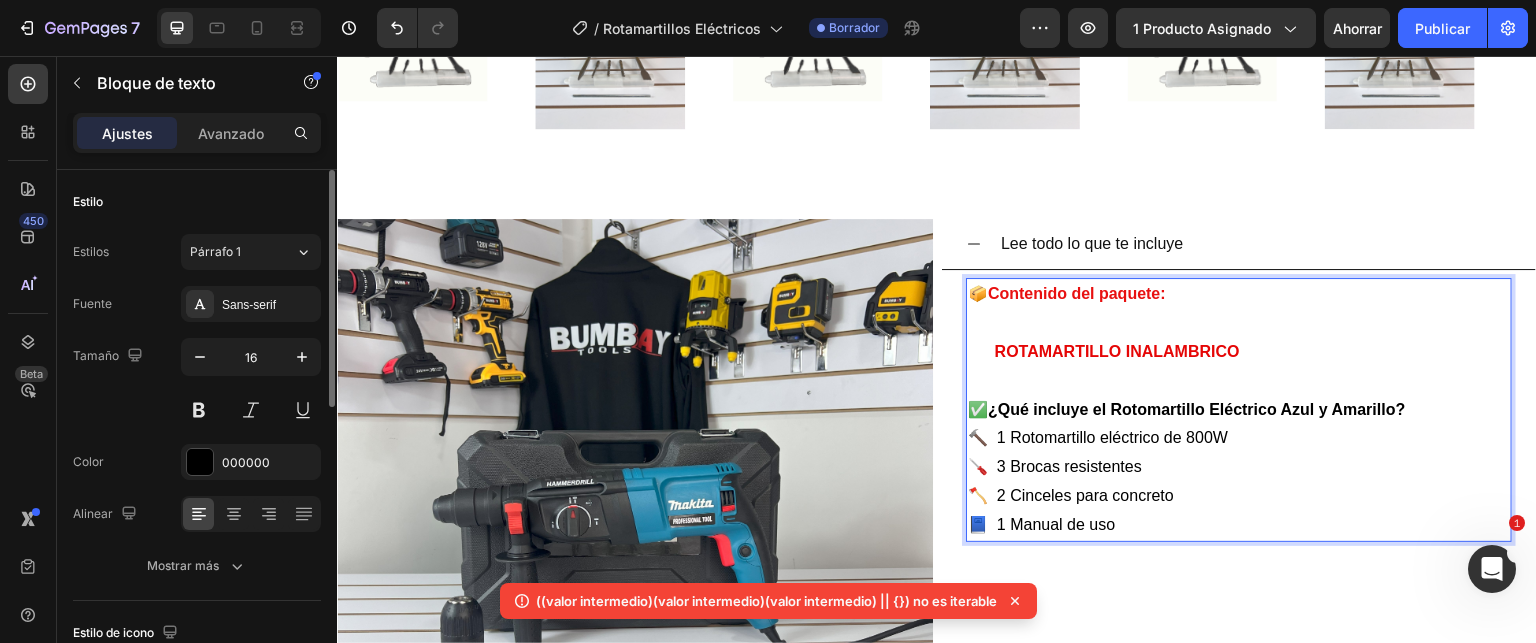 click at bounding box center [1239, 323] 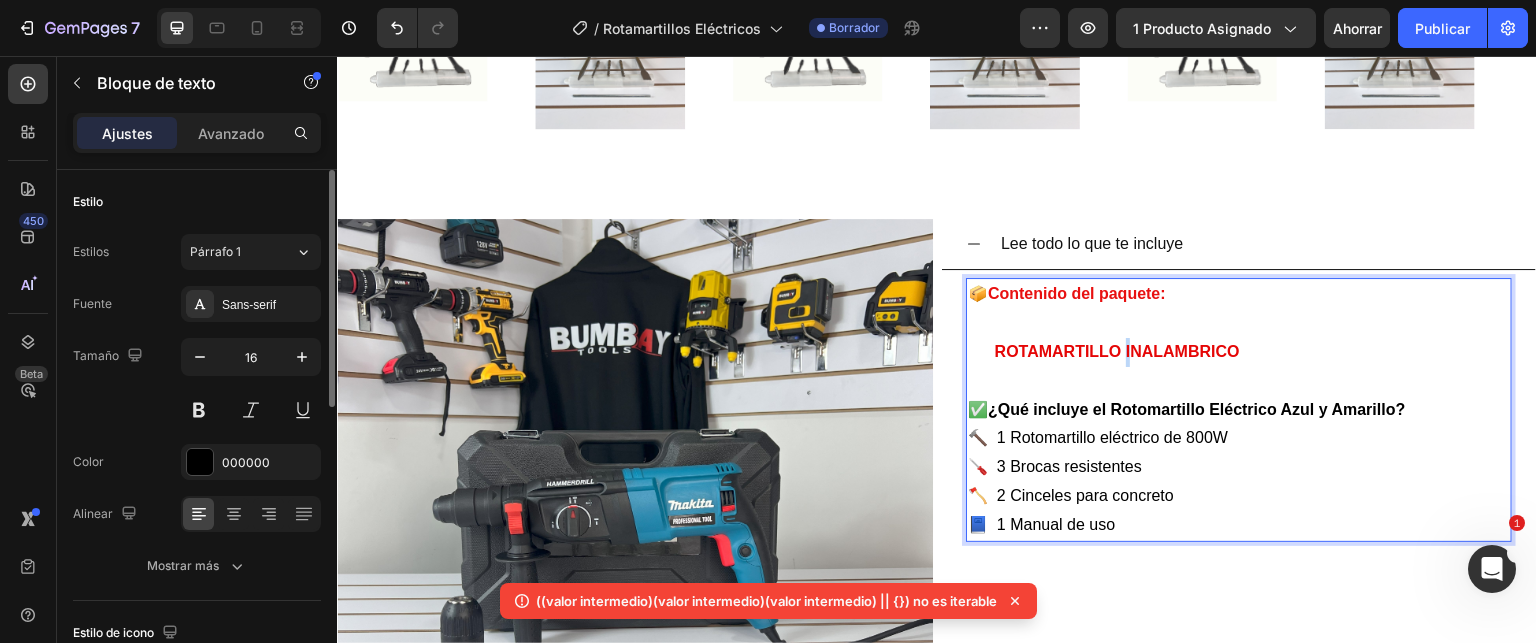 click on "ROTAMARTILLO INALAMBRICO" at bounding box center (1117, 351) 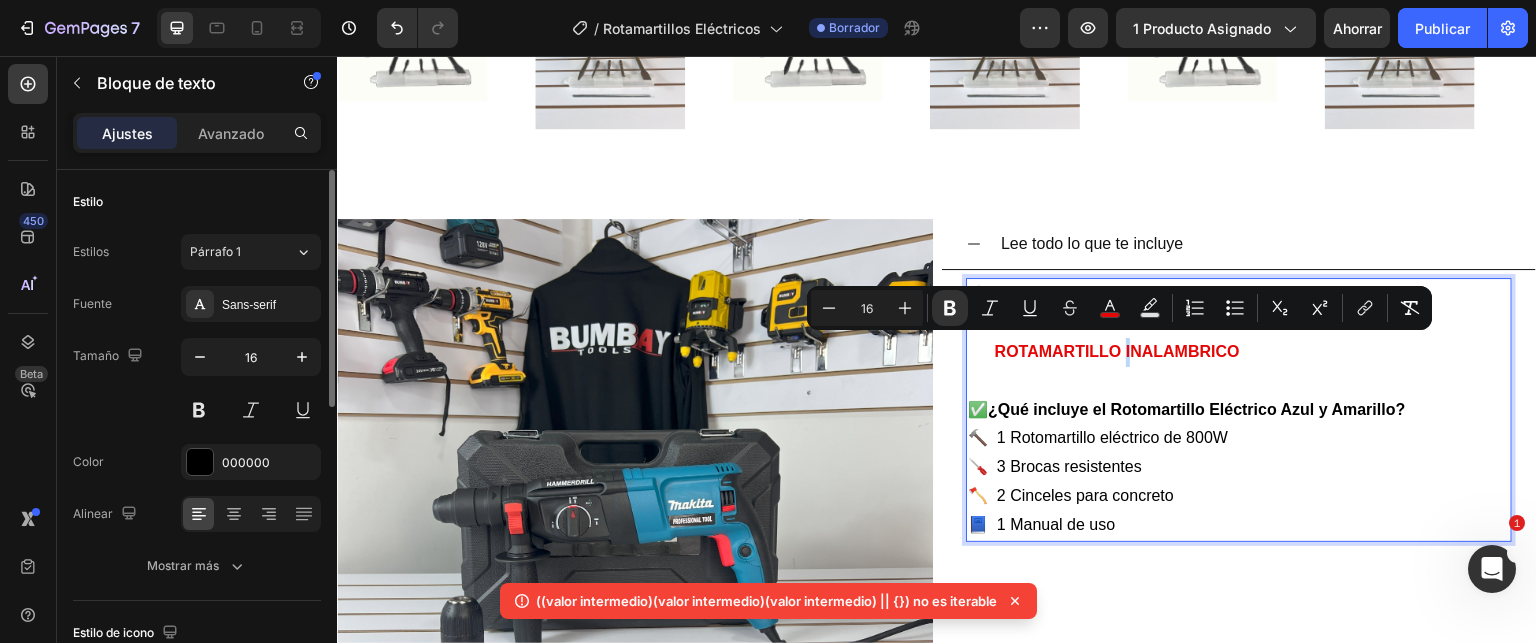 click on "ROTAMARTILLO INALAMBRICO" at bounding box center [1117, 351] 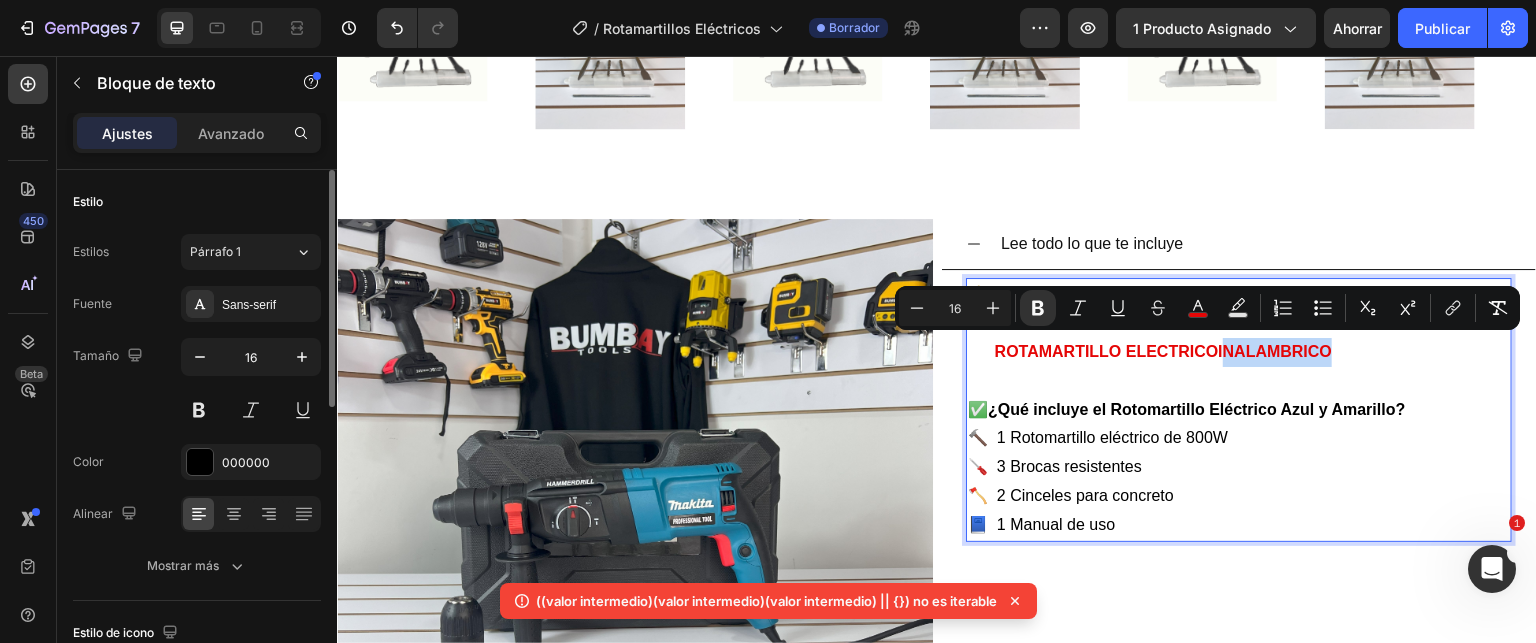 drag, startPoint x: 1214, startPoint y: 350, endPoint x: 1320, endPoint y: 355, distance: 106.11786 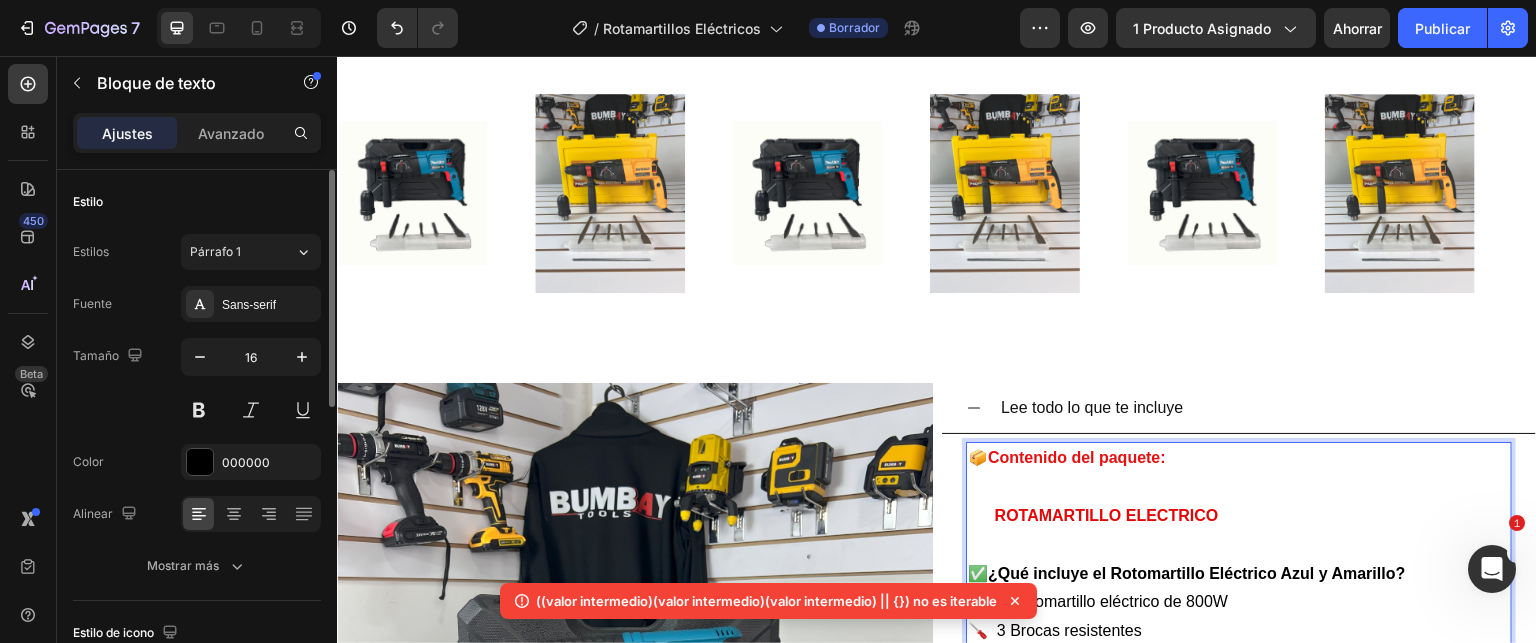 scroll, scrollTop: 4485, scrollLeft: 0, axis: vertical 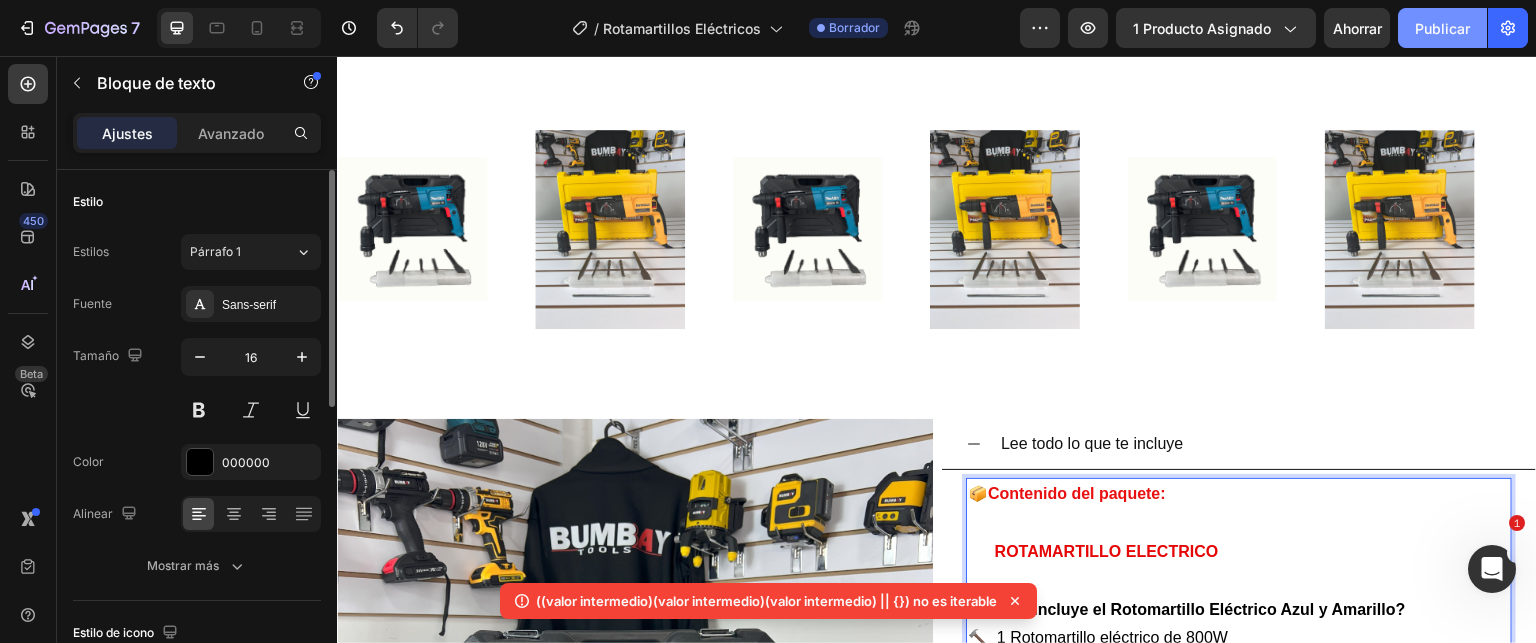 click on "Publicar" at bounding box center [1442, 28] 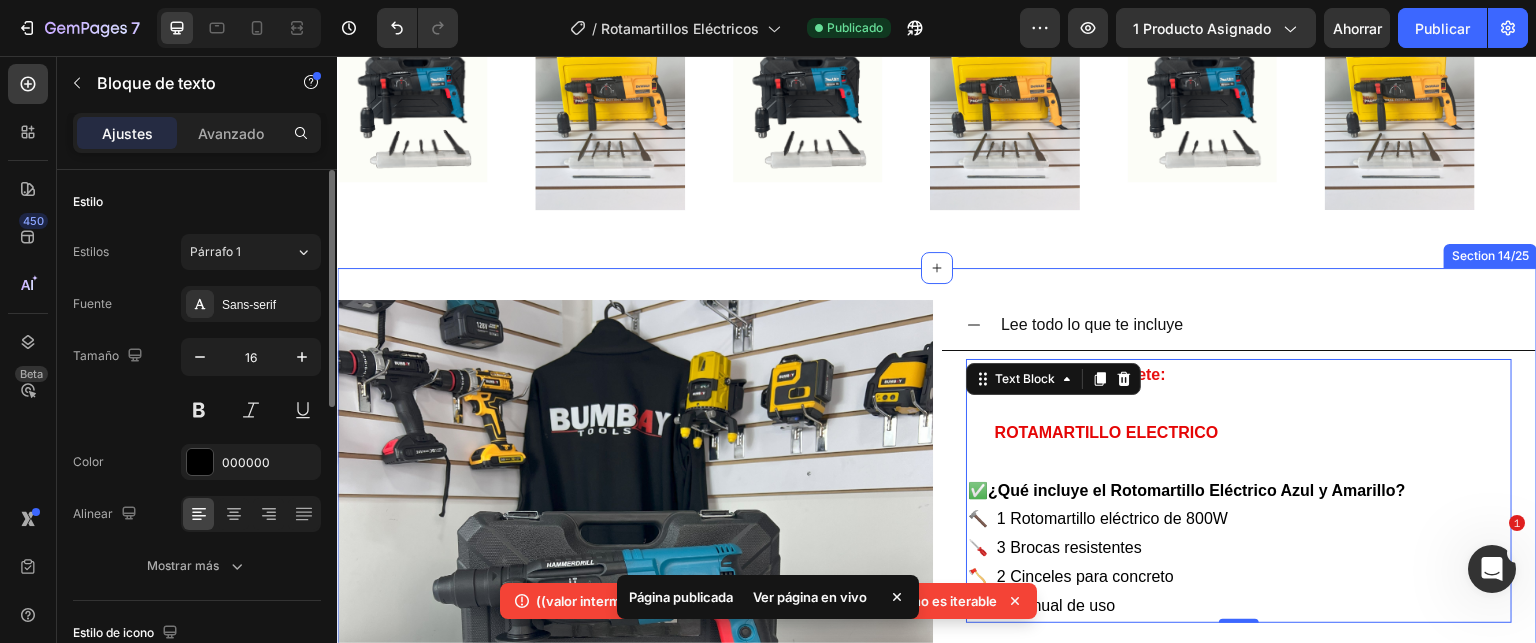 scroll, scrollTop: 4785, scrollLeft: 0, axis: vertical 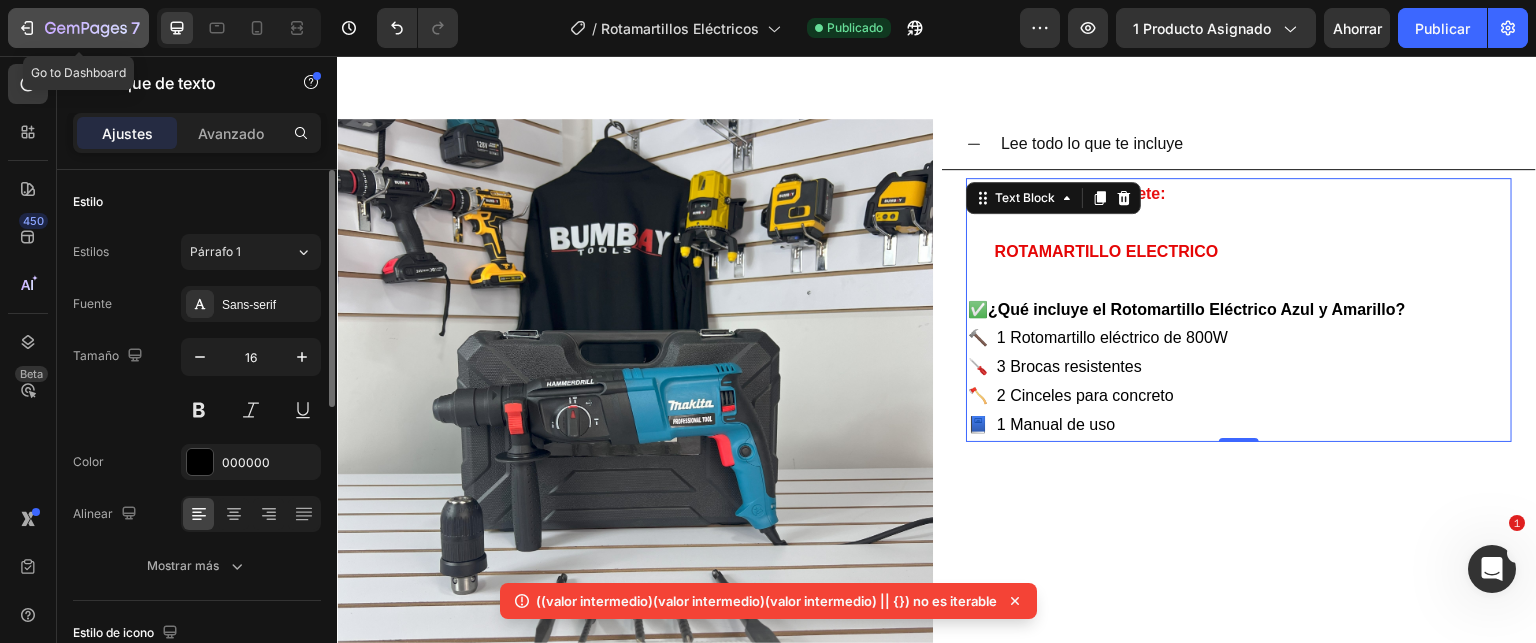 click on "7" at bounding box center (78, 28) 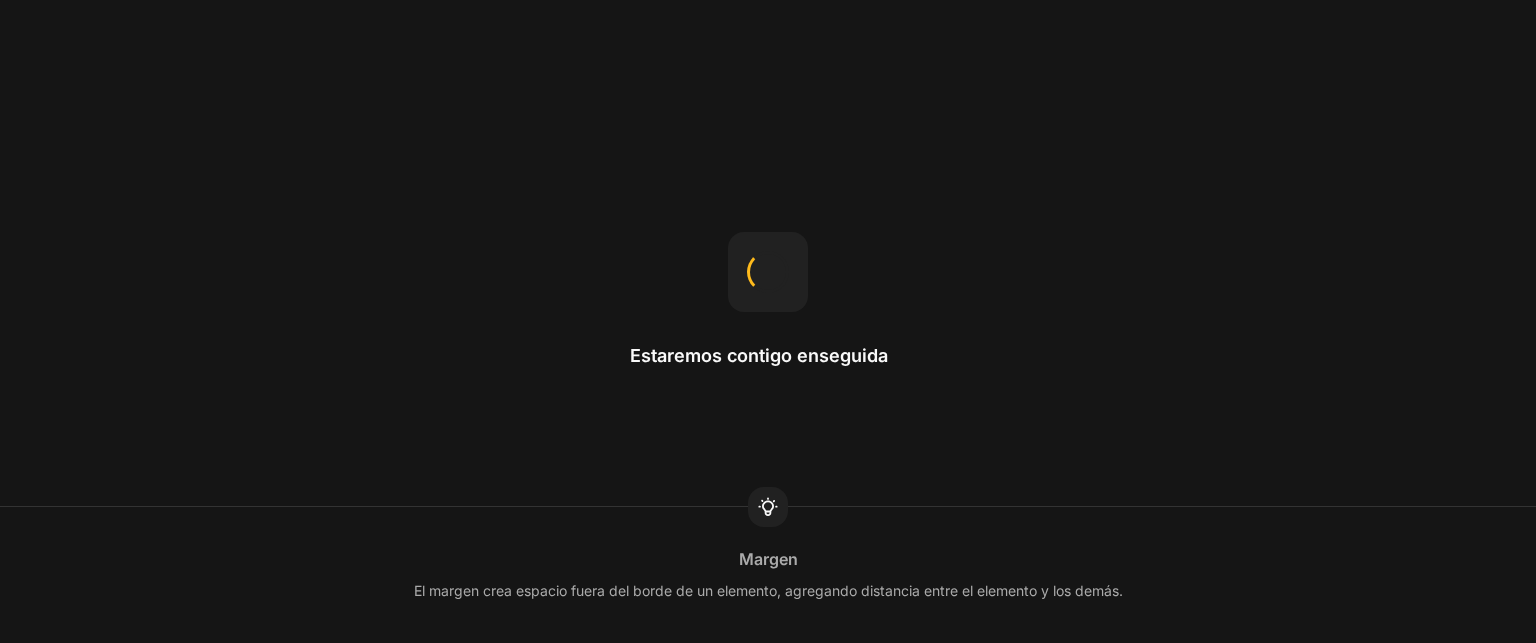scroll, scrollTop: 0, scrollLeft: 0, axis: both 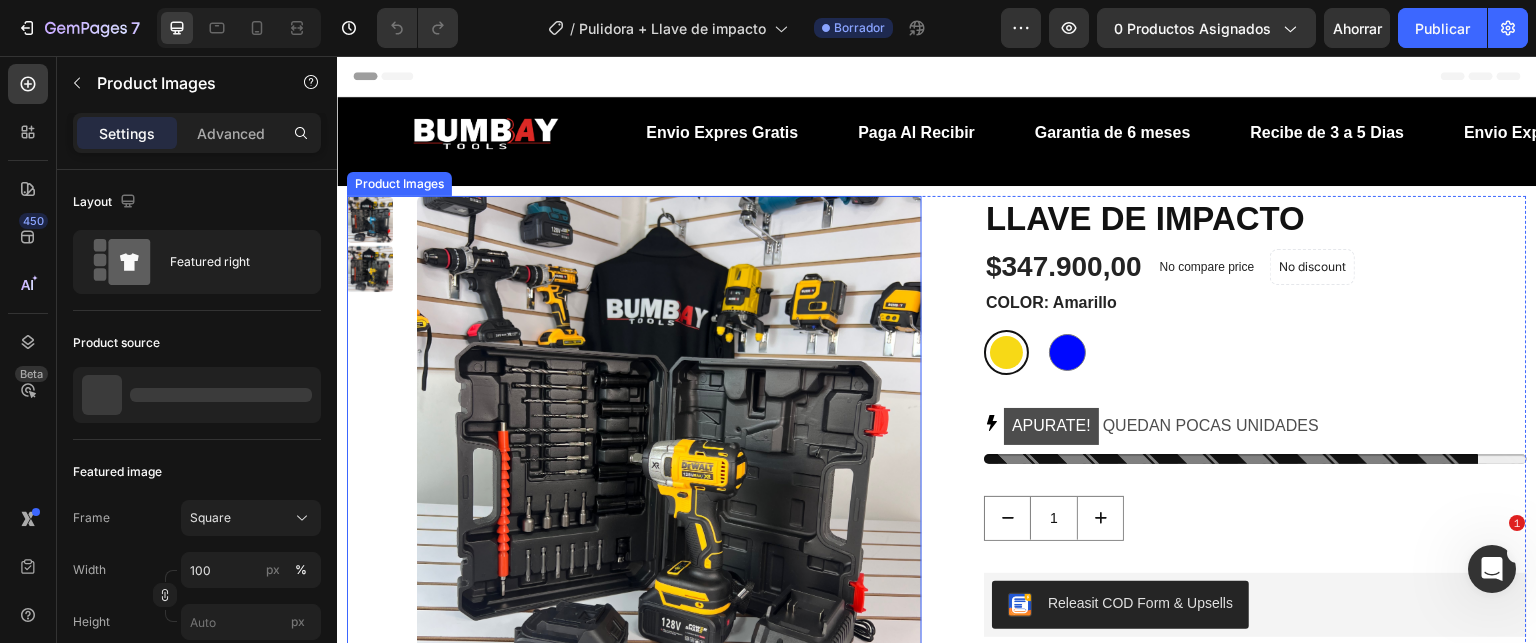 click at bounding box center [669, 448] 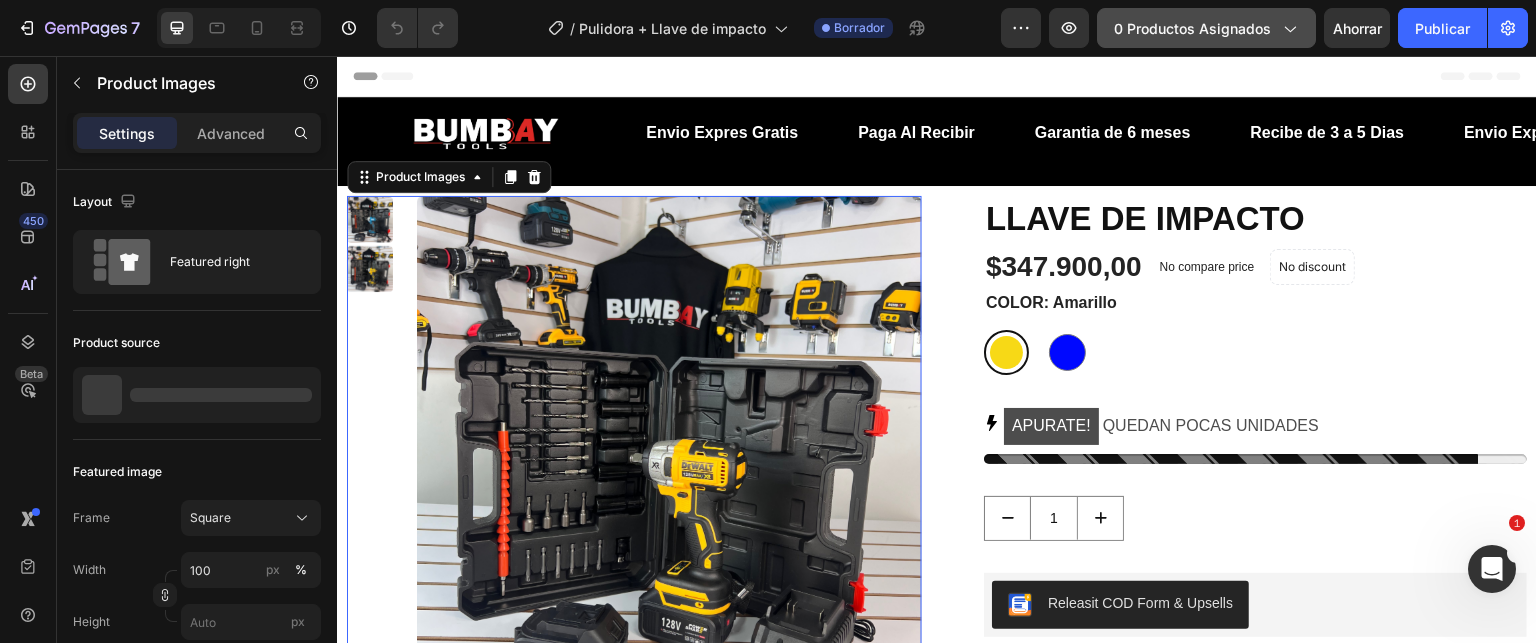 click on "0 productos asignados" at bounding box center (1192, 28) 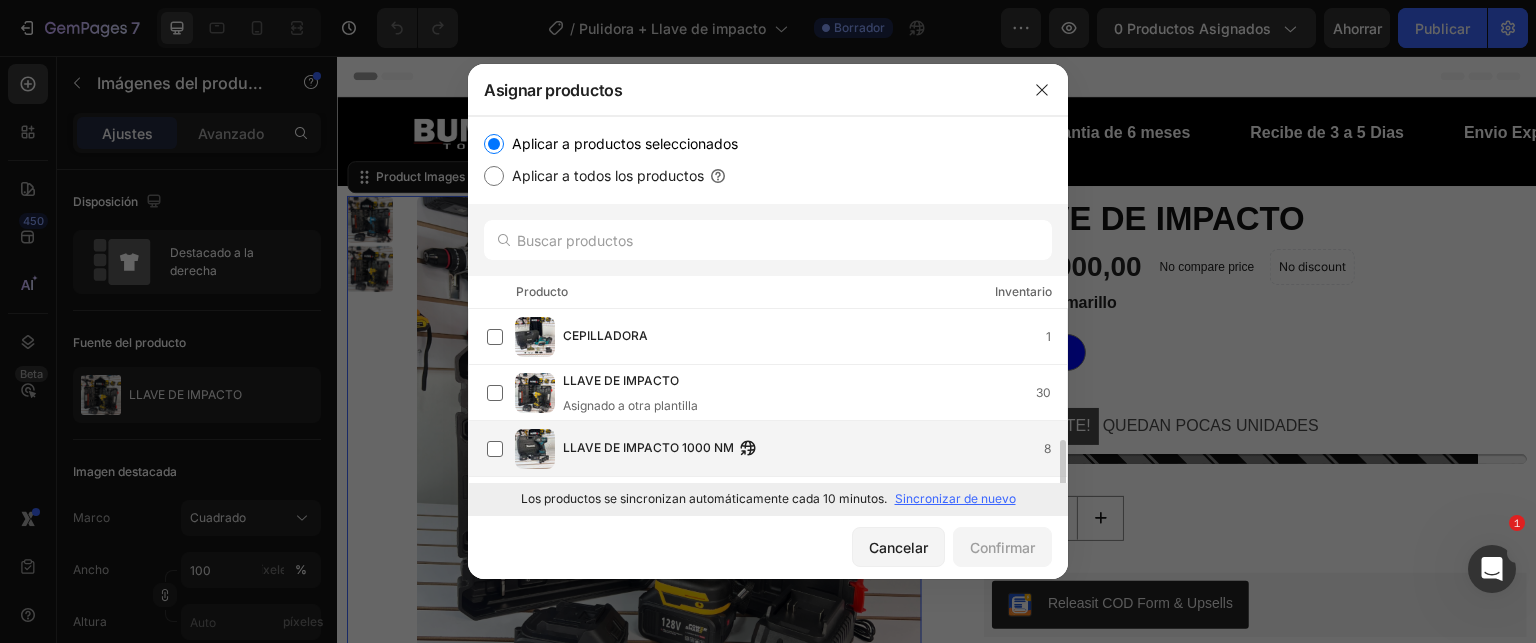 scroll, scrollTop: 100, scrollLeft: 0, axis: vertical 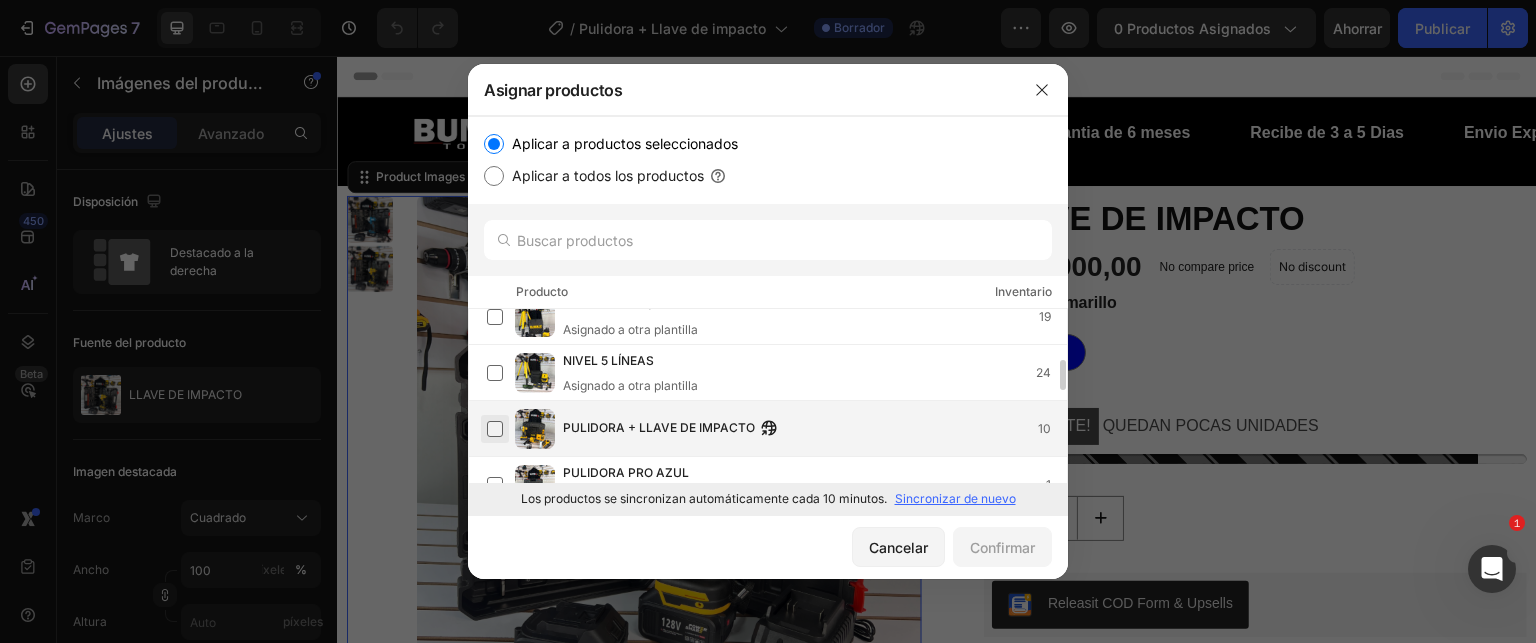 click at bounding box center [495, 429] 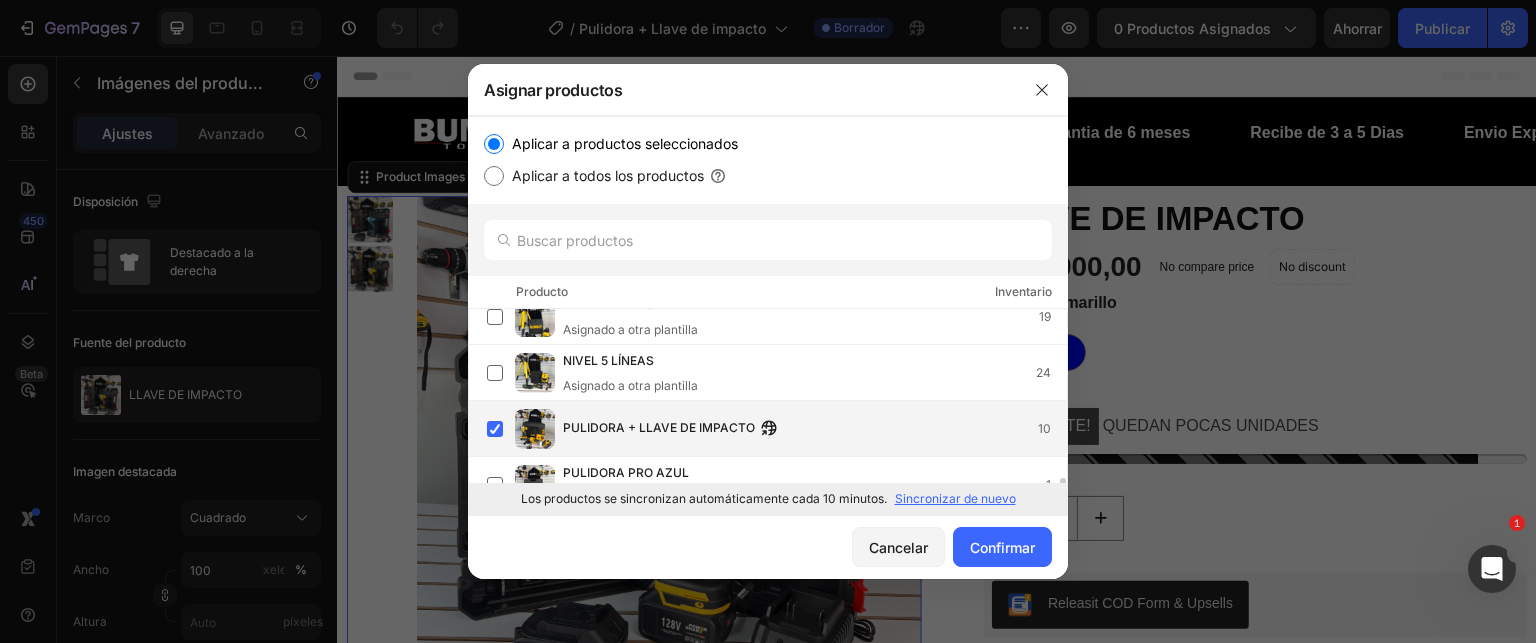 scroll, scrollTop: 400, scrollLeft: 0, axis: vertical 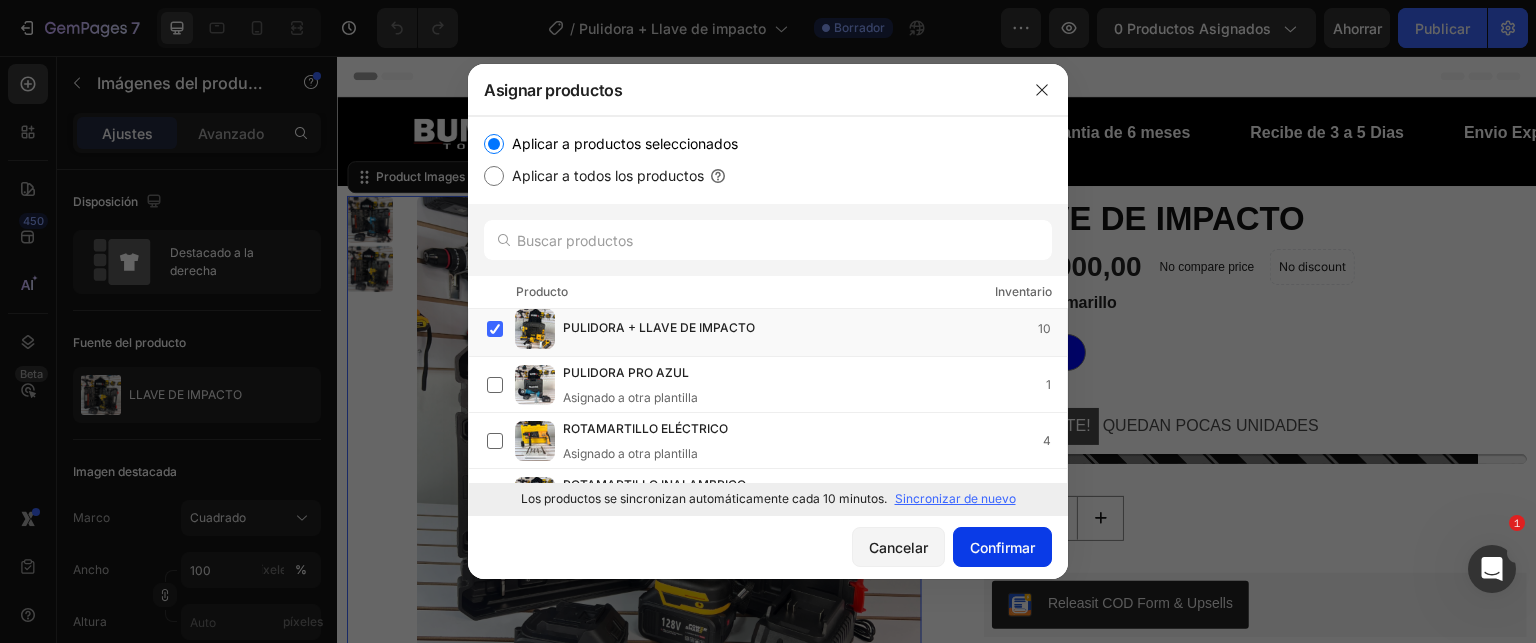 click on "Confirmar" 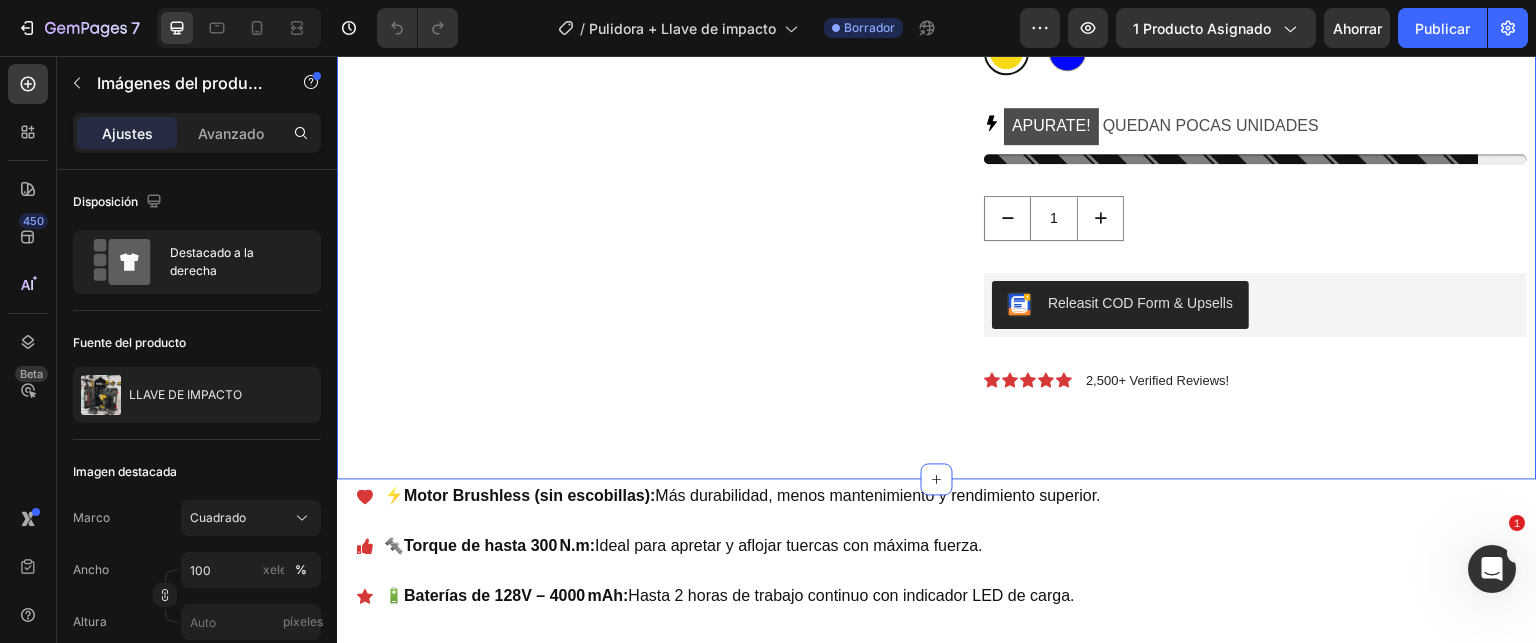 scroll, scrollTop: 400, scrollLeft: 0, axis: vertical 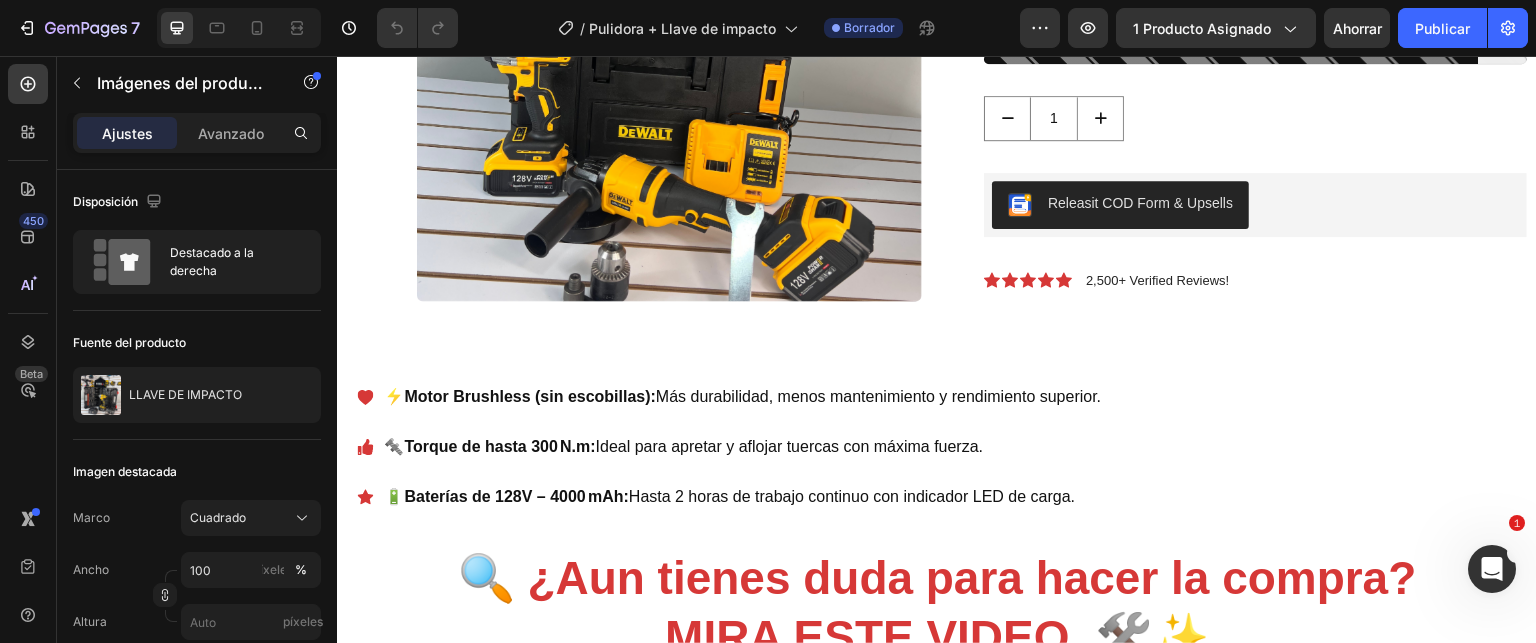 click on "🔩  Torque de hasta 300 N.m:  Ideal para apretar y aflojar tuercas con máxima fuerza." at bounding box center (742, 447) 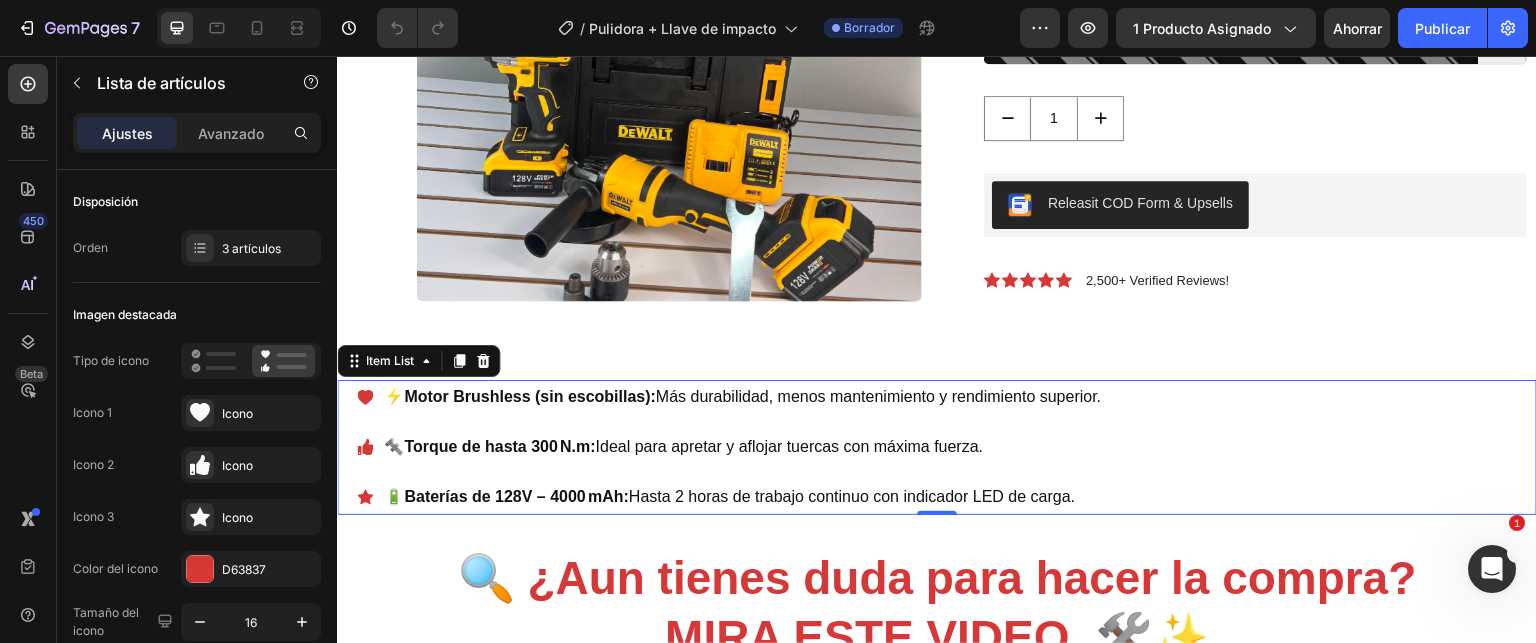 click on "⚡  Motor Brushless (sin escobillas):  Más durabilidad, menos mantenimiento y rendimiento superior." at bounding box center (742, 397) 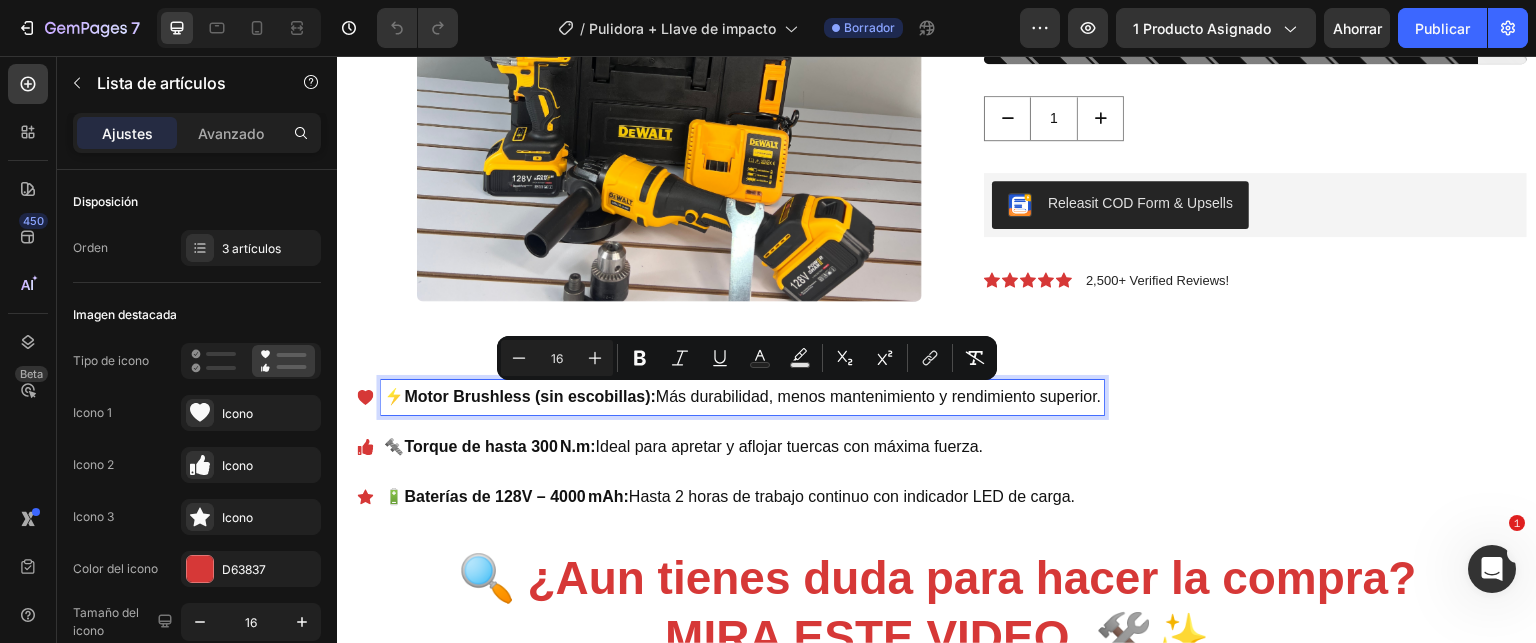 drag, startPoint x: 385, startPoint y: 394, endPoint x: 1112, endPoint y: 396, distance: 727.00275 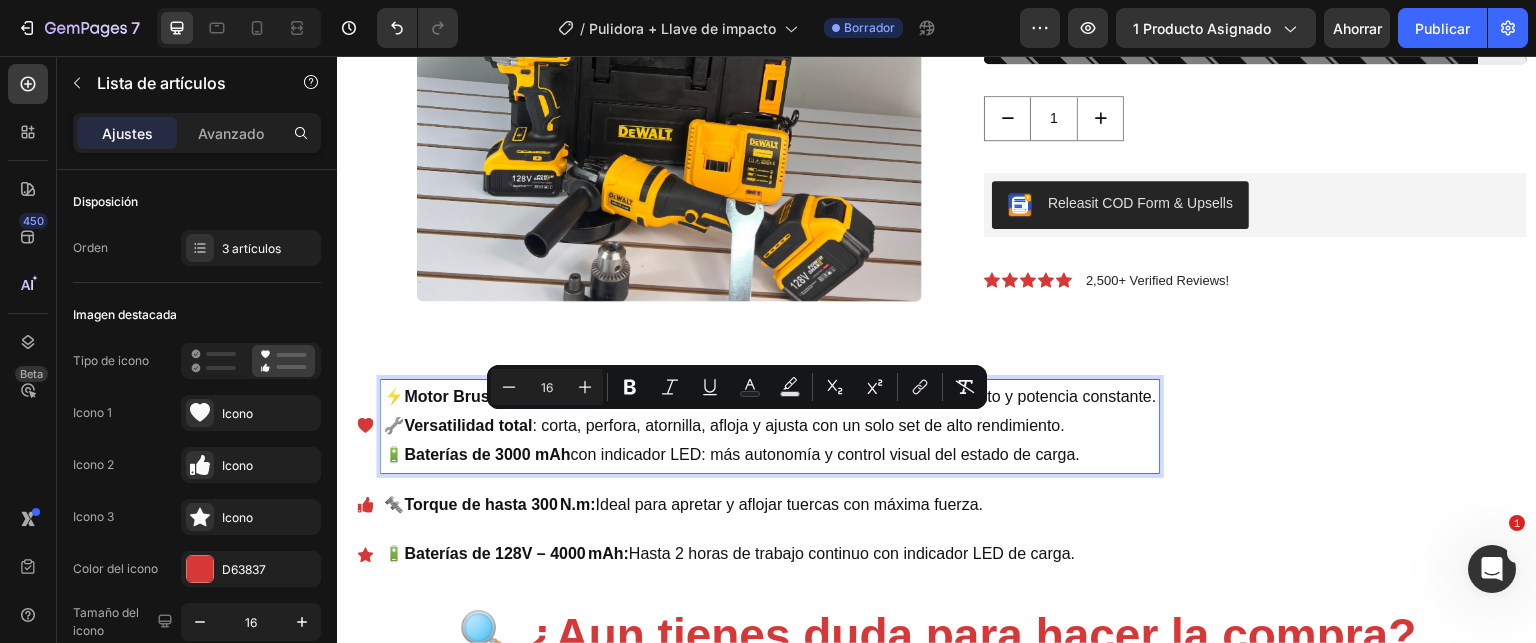 drag, startPoint x: 392, startPoint y: 425, endPoint x: 1104, endPoint y: 446, distance: 712.30963 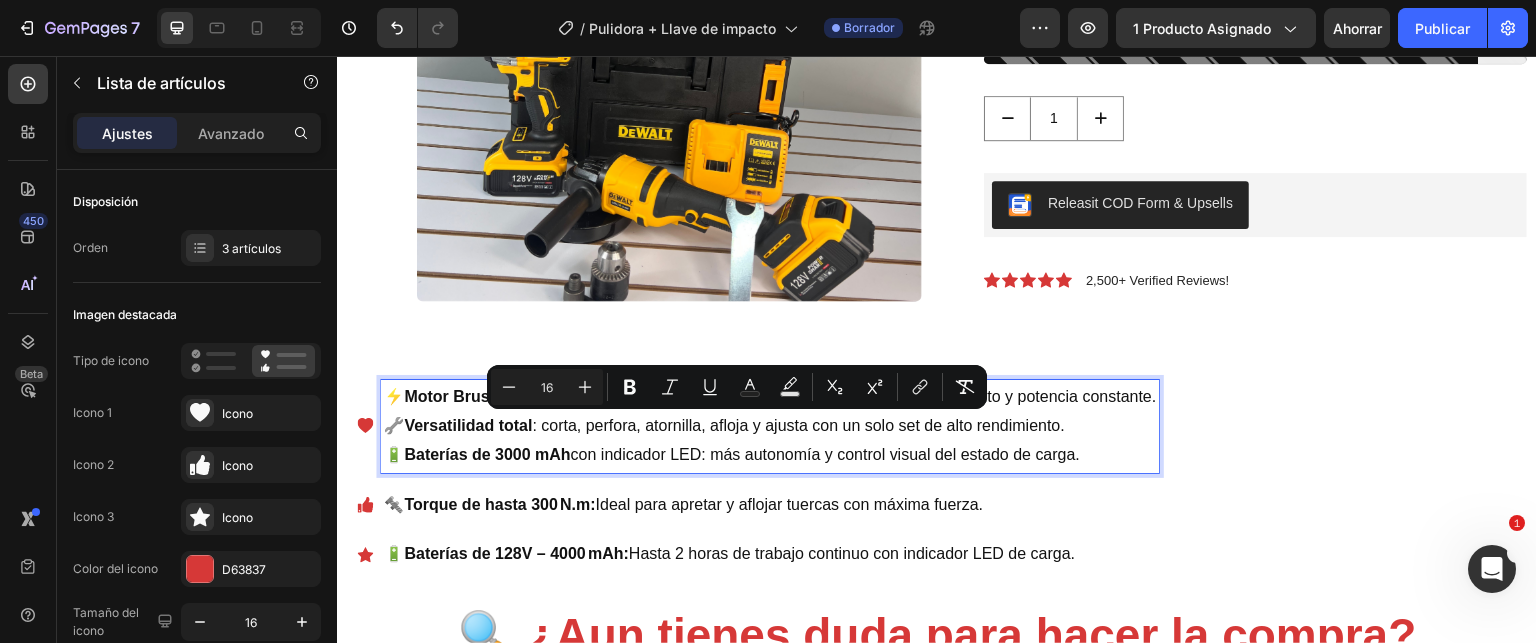 click on "⚡  Motor Brushless  en ambas herramientas: mayor durabilidad, menos mantenimiento y potencia constante. 🔧  Versatilidad total : corta, perfora, atornilla, afloja y ajusta con un solo set de alto rendimiento. 🔋  Baterías de 3000 mAh  con indicador LED: más autonomía y control visual del estado de carga." at bounding box center [770, 426] 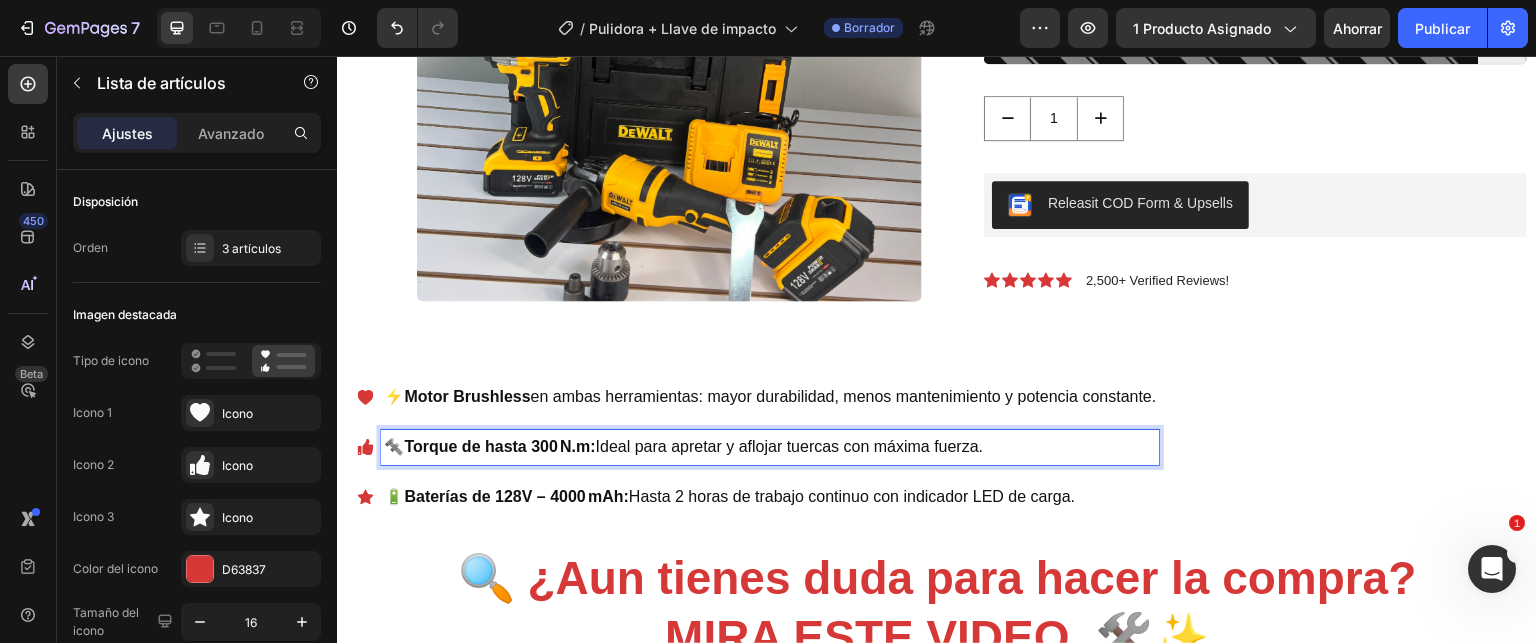 click on "Torque de hasta 300 N.m:" at bounding box center (499, 446) 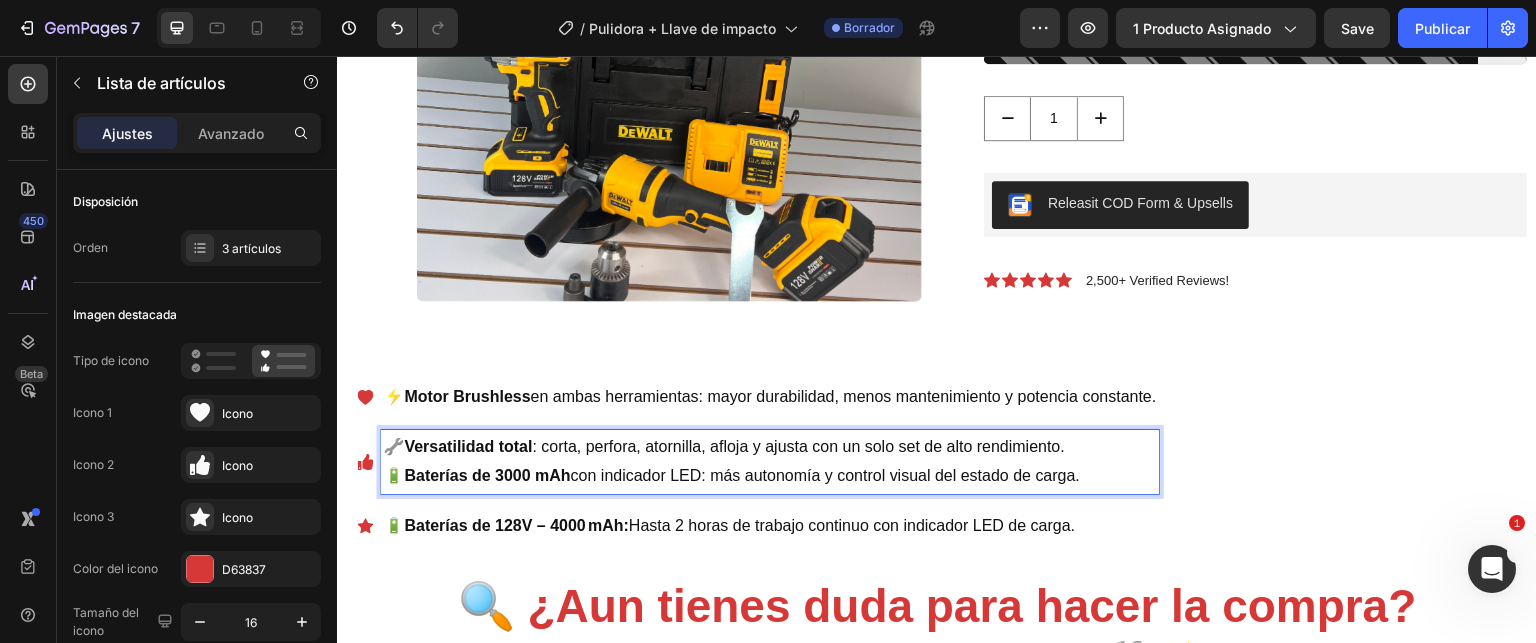 drag, startPoint x: 391, startPoint y: 474, endPoint x: 1105, endPoint y: 480, distance: 714.0252 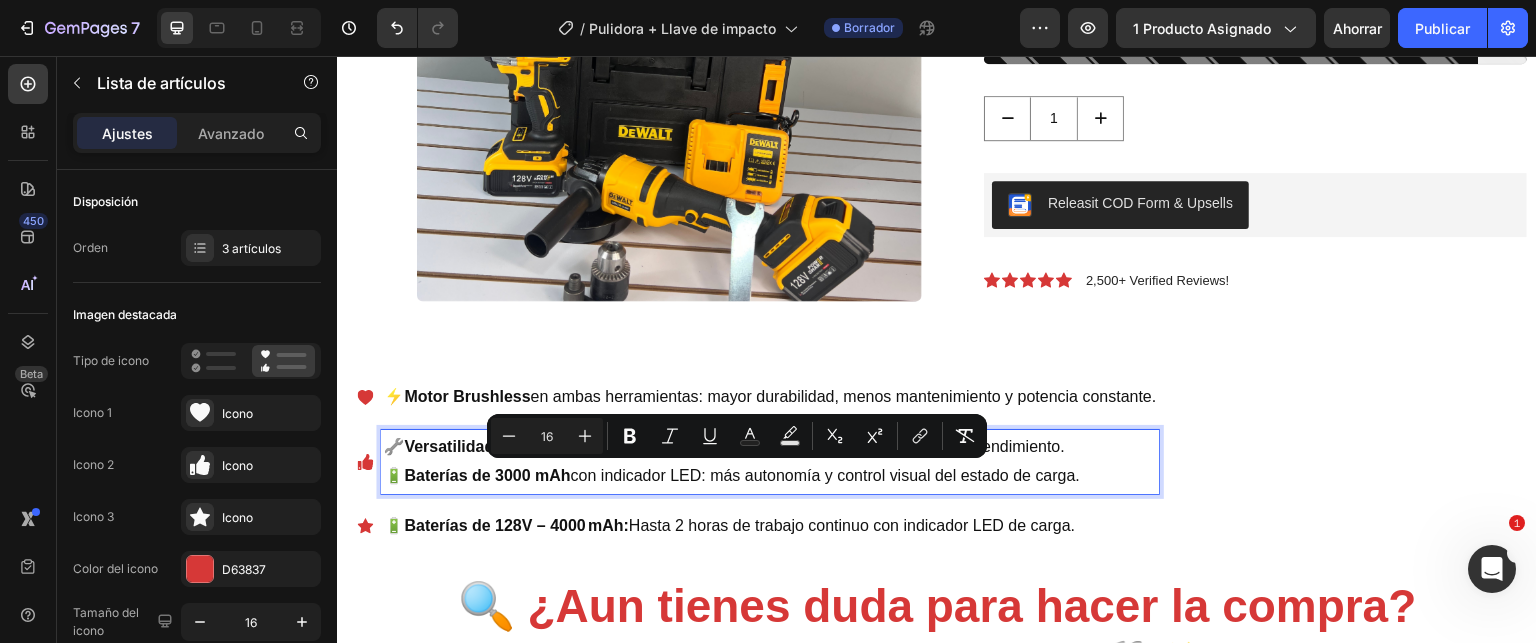 copy on "🔋  Baterías de 3000 mAh  con indicador LED: más autonomía y control visual del estado de carga." 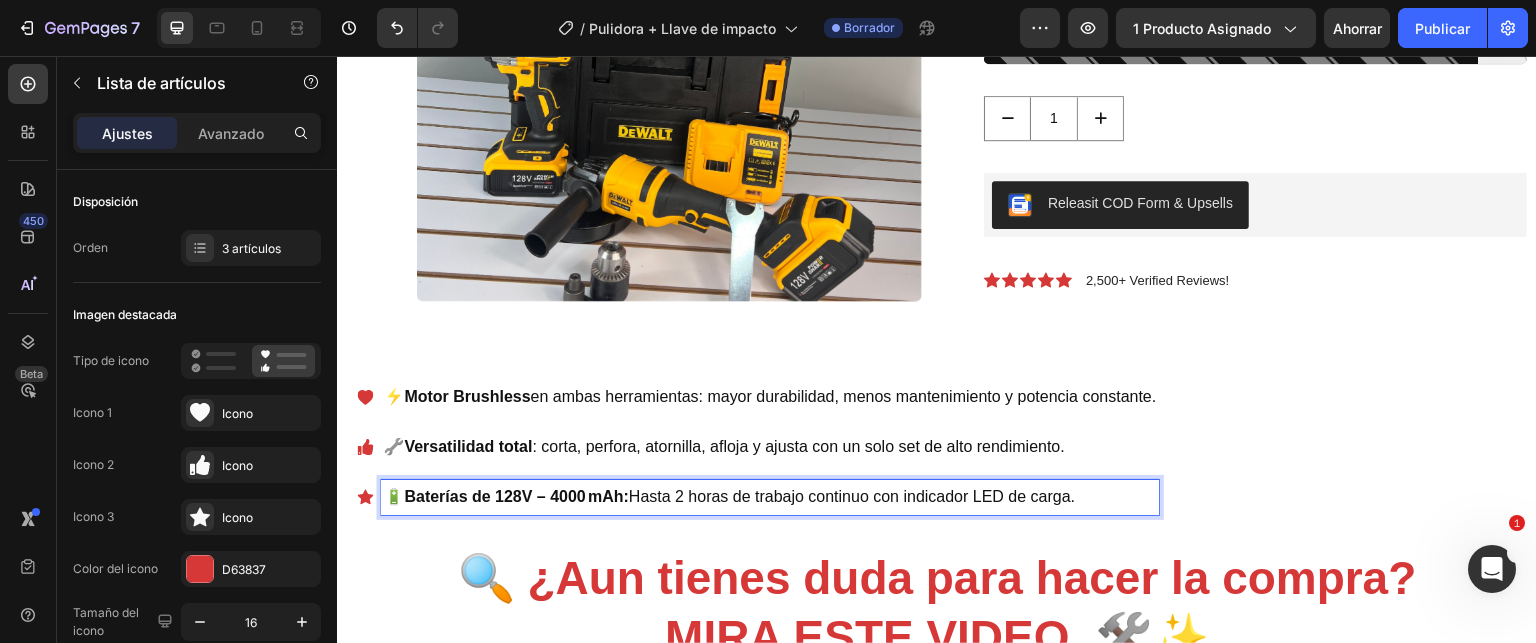 click on "Baterías de 128V – 4000 mAh:" at bounding box center [516, 496] 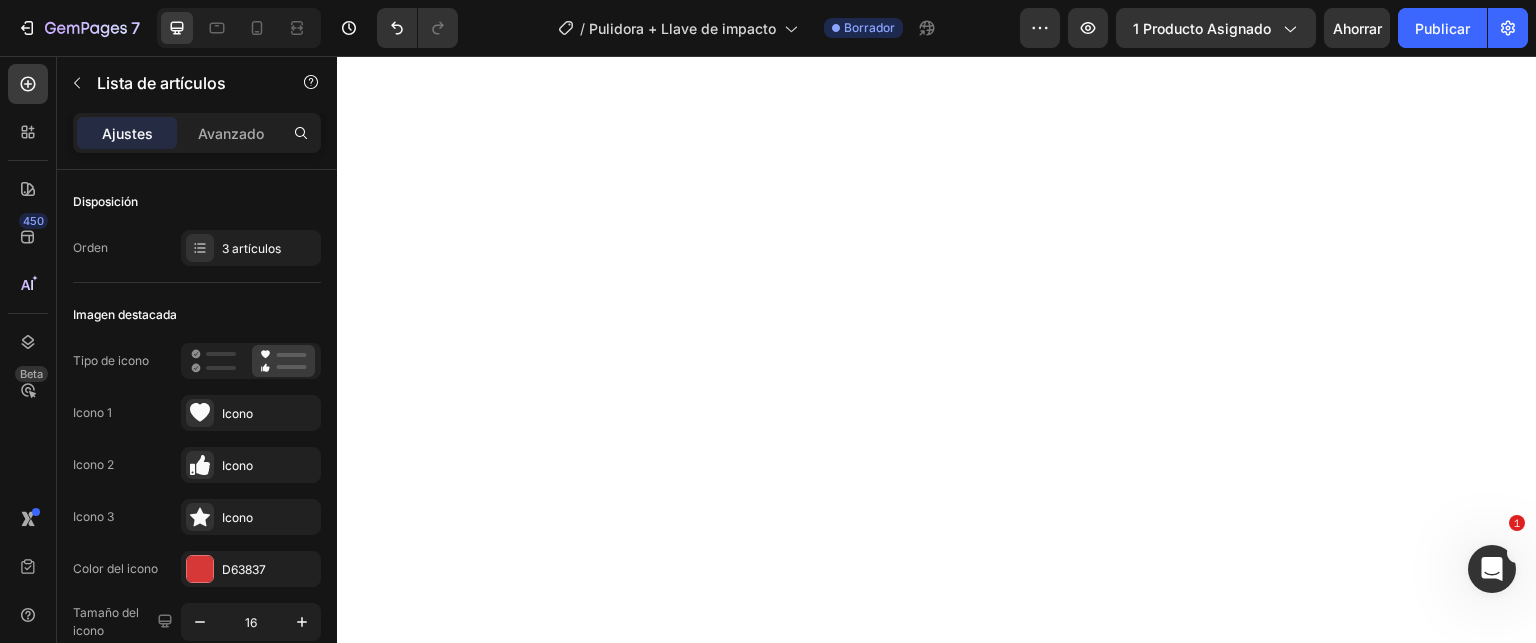 scroll, scrollTop: 2800, scrollLeft: 0, axis: vertical 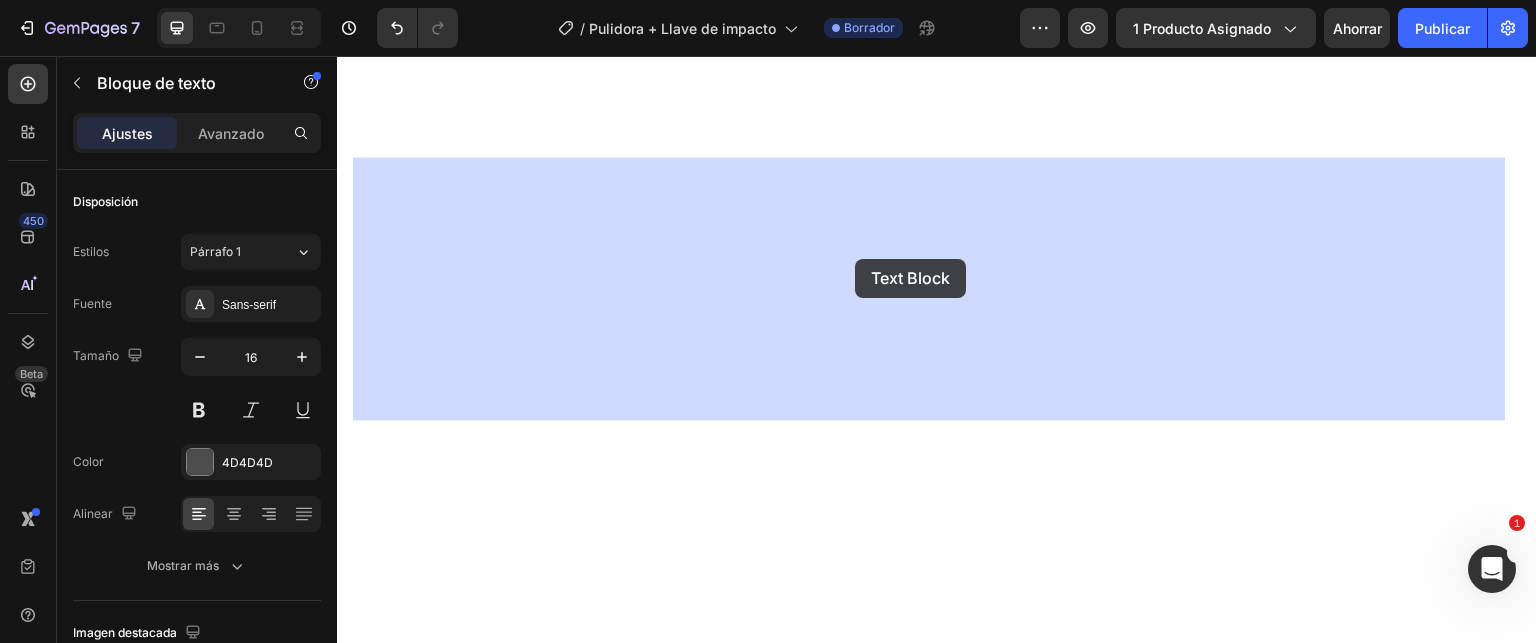drag, startPoint x: 362, startPoint y: 170, endPoint x: 855, endPoint y: 259, distance: 500.96906 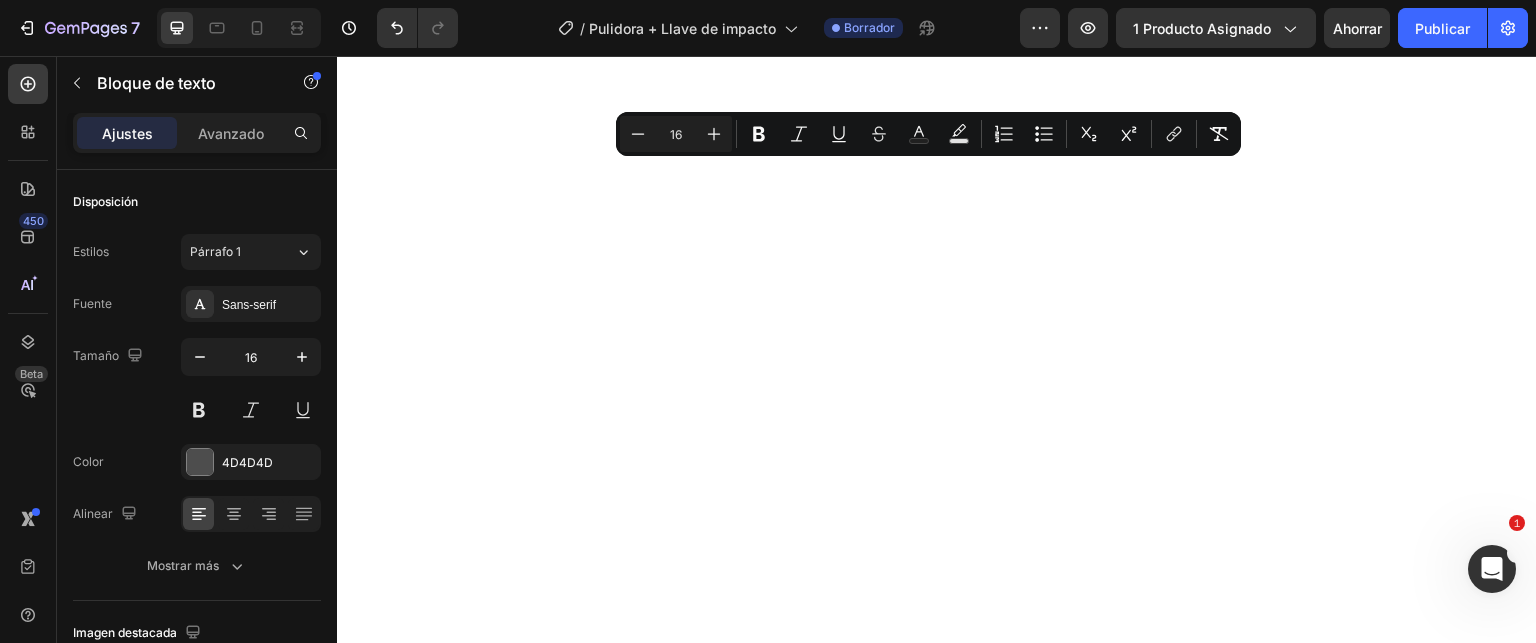 drag, startPoint x: 362, startPoint y: 171, endPoint x: 1219, endPoint y: 400, distance: 887.0682 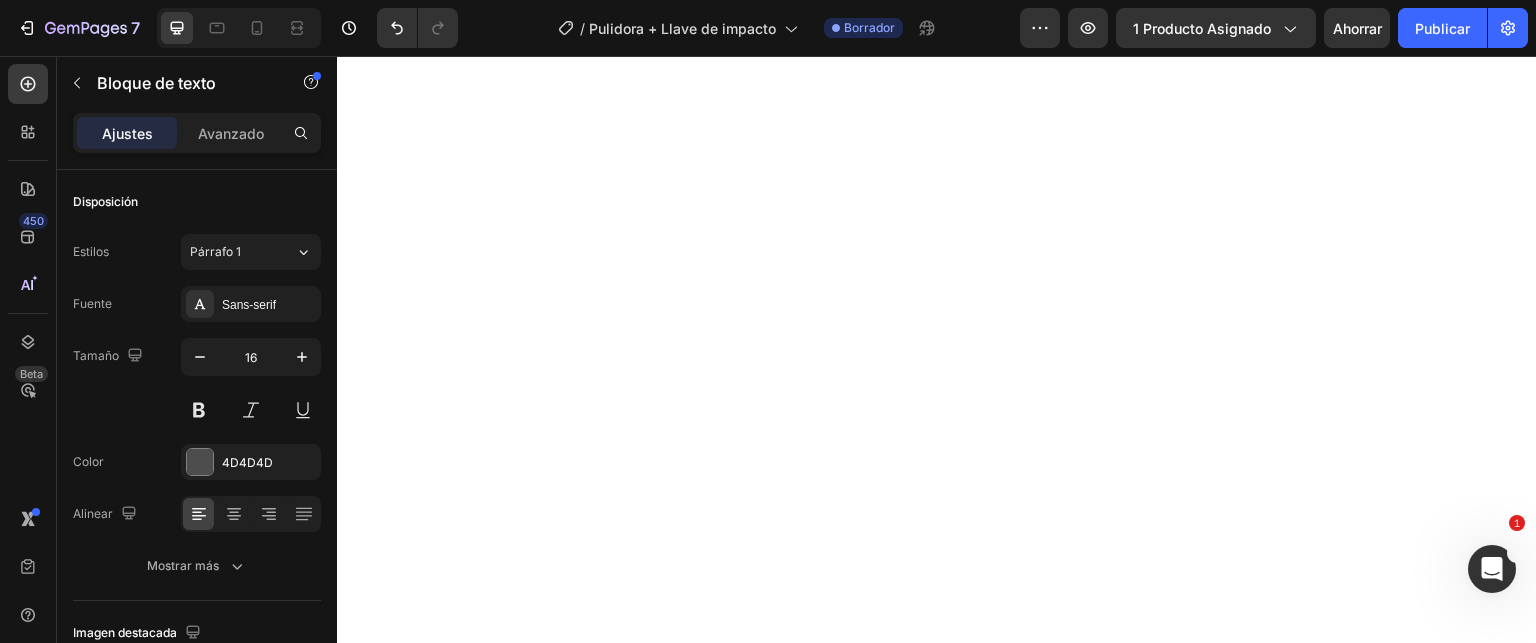 click on "Descripcion Que incluye" at bounding box center [937, -723] 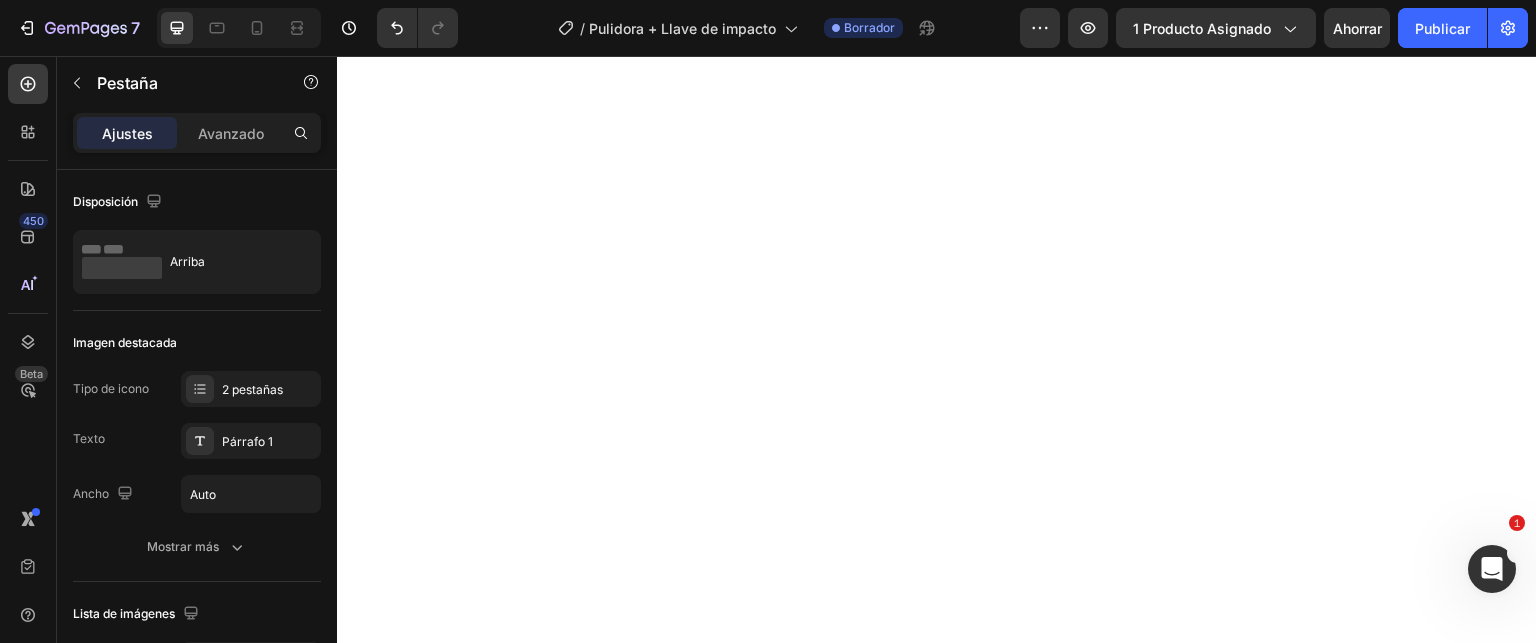 click on "Que incluye" at bounding box center [520, -724] 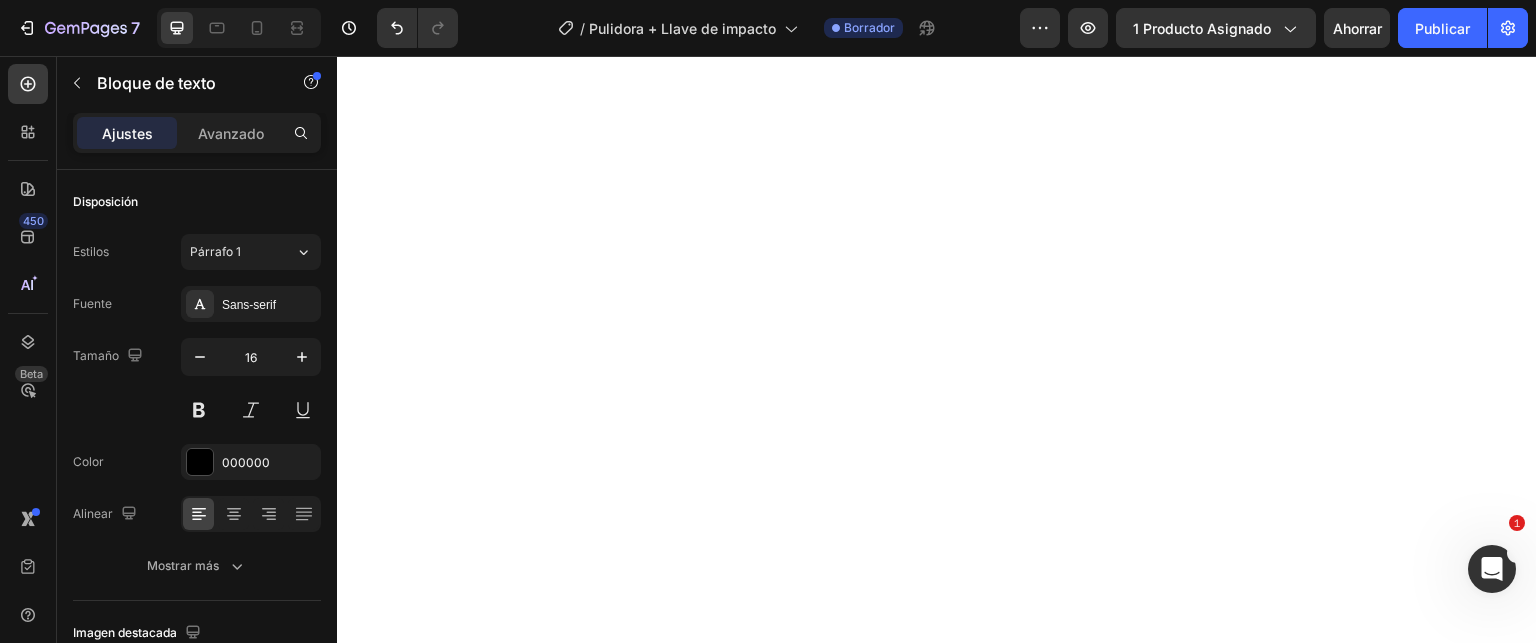 click on "✅ 1 Llave de impacto profesional ✅ 2 Baterías de litio 128V – 4000 mAh ✅ 1 Cargador de 0.45A ✅ 8 Brocas ✅ 5 Rachas (vasos) ✅ 4 Rachas imantadas ✅ 6 Puntas para atornillar ✅ 1 Mandril metálico de 1/2” (13 mm) ✅ 1 Extensión flexible para lugares difíciles ✅ 1 Maleta plástica resistente" at bounding box center [937, -534] 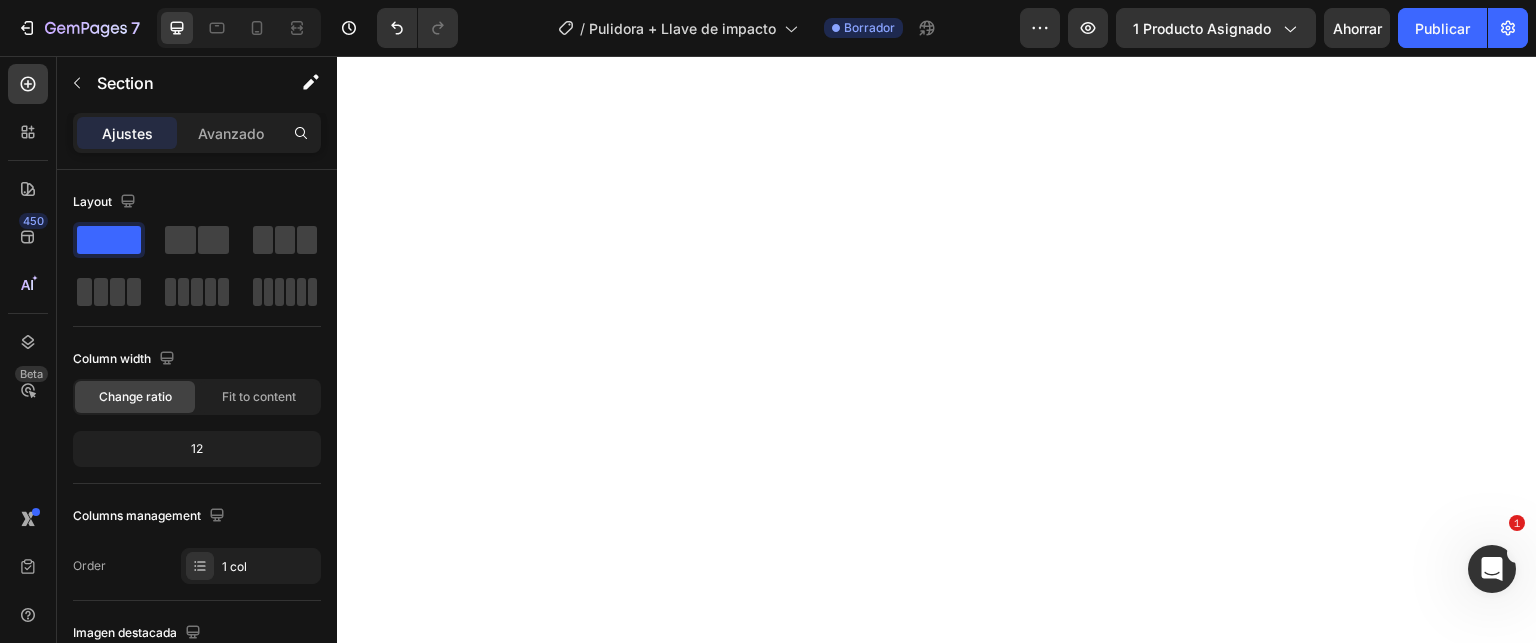 click on "Descripcion Que incluye  🚧 ¡Potencia DUAL para los que hacen de todo! 🔧⚡ El  Combo Pulidora + Llave de Impacto 128V Amarilla y Azul  es el set definitivo para quienes buscan rendimiento profesional, versatilidad y libertad de movimiento. 🛠️  Llave de Impacto  con torque de 300 N·m: perfecta para mecánica, montaje, perforación y atornillado. ⚙️  Pulidora Brushless  con velocidad de hasta 3000 rpm: ideal para cortes precisos y trabajos de acabados. ⚡  Motor sin escobillas  en ambas herramientas: más durabilidad, menos mantenimiento y máxima eficiencia. 🔁 Función reversible + luz LED: comodidad en cada uso, incluso en espacios oscuros. 🔋  Baterías 128V de 3000 mAh  con indicador LED: más autonomía y control de carga en todo momento. 🎯 Combo ideal para  talleres, técnicos, constructores, electricistas y usuarios exigentes  que no aceptan menos que lo mejor. Text Block Row ✅ 1 Llave de impacto profesional ✅ 2 Baterías de litio 128V – 4000 mAh ✅ 8 Brocas Tab" at bounding box center (937, -553) 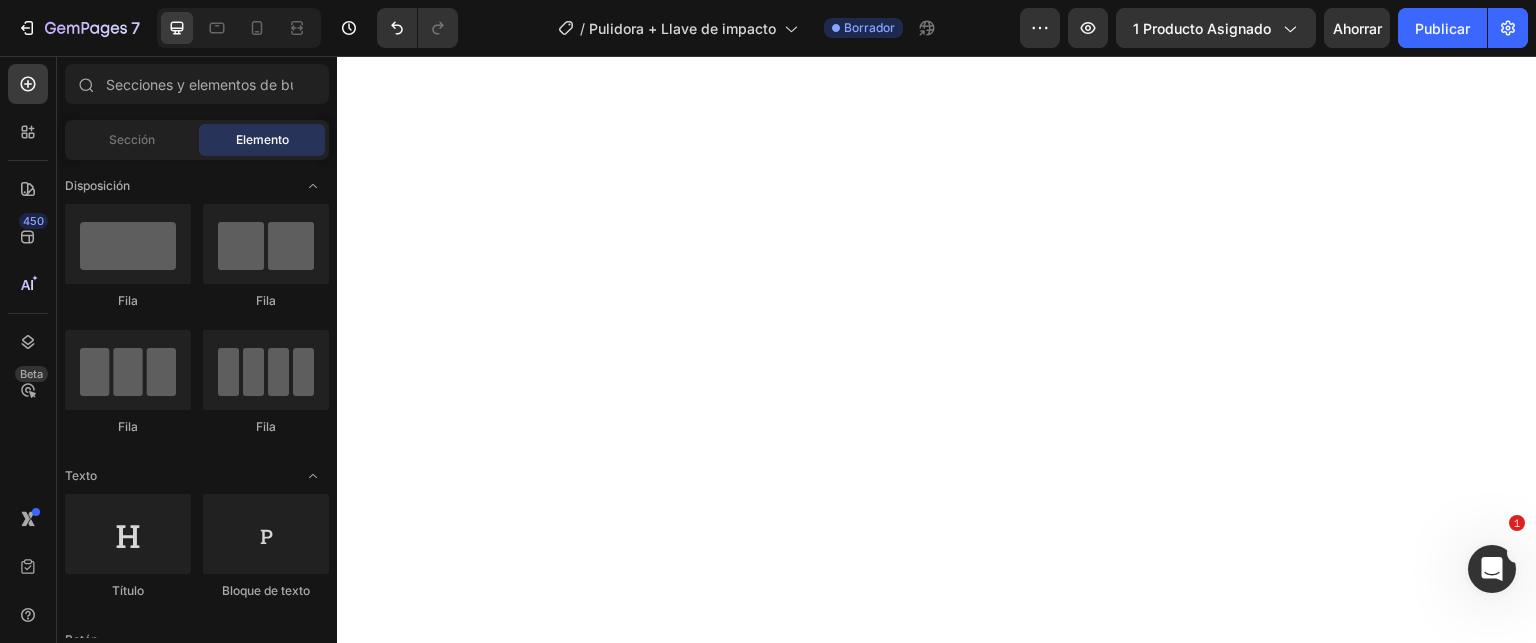 scroll, scrollTop: 2748, scrollLeft: 0, axis: vertical 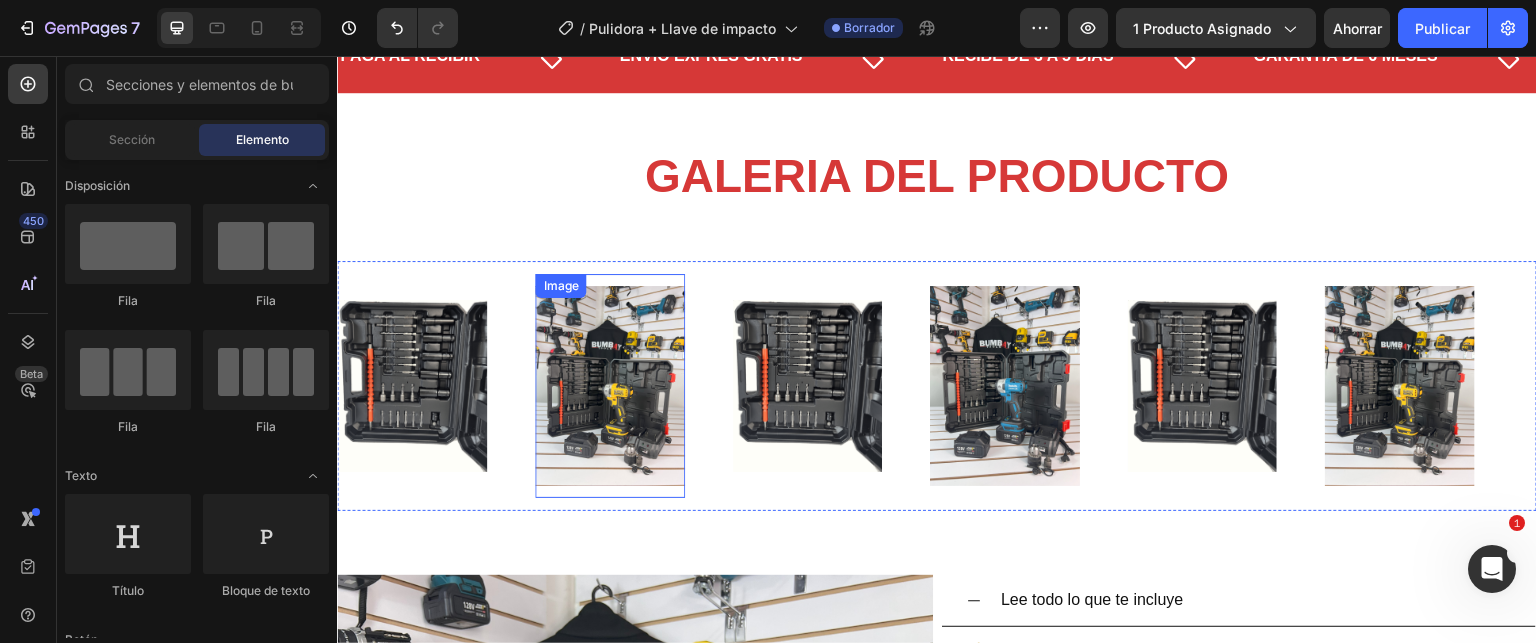 click at bounding box center [609, 385] 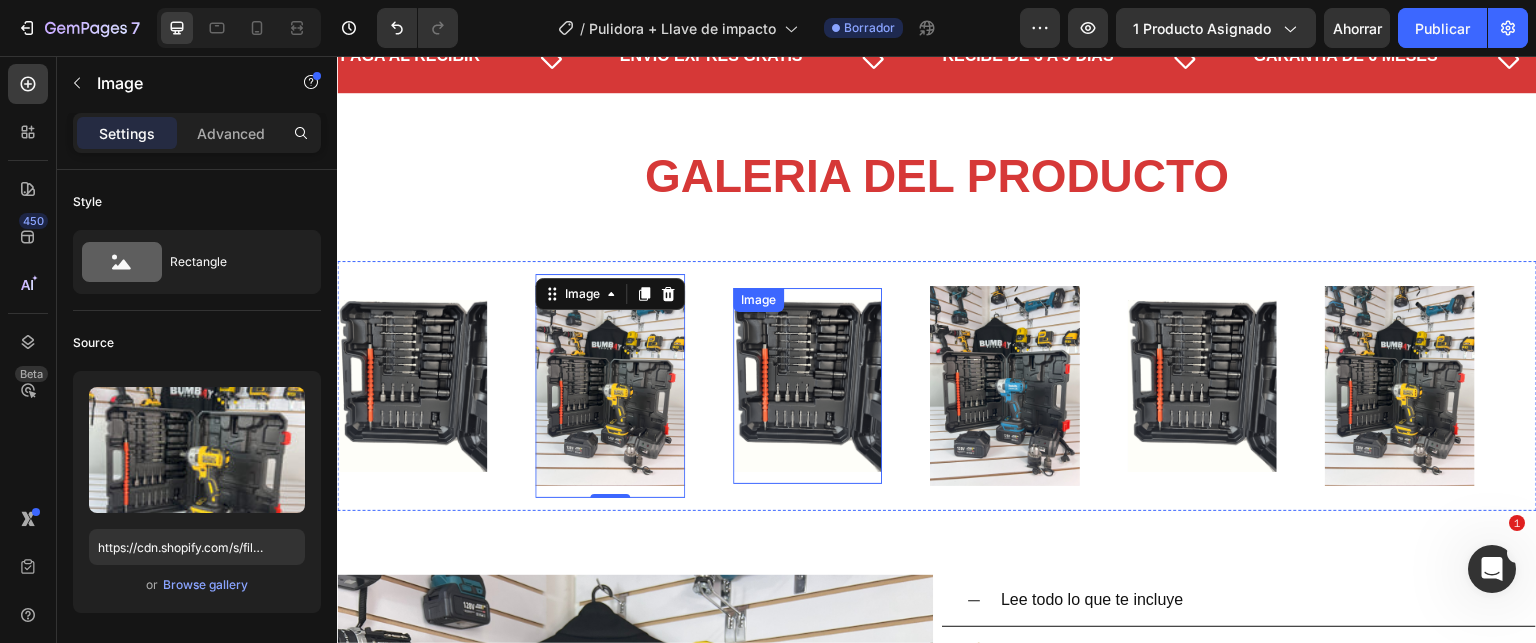 click at bounding box center (807, 386) 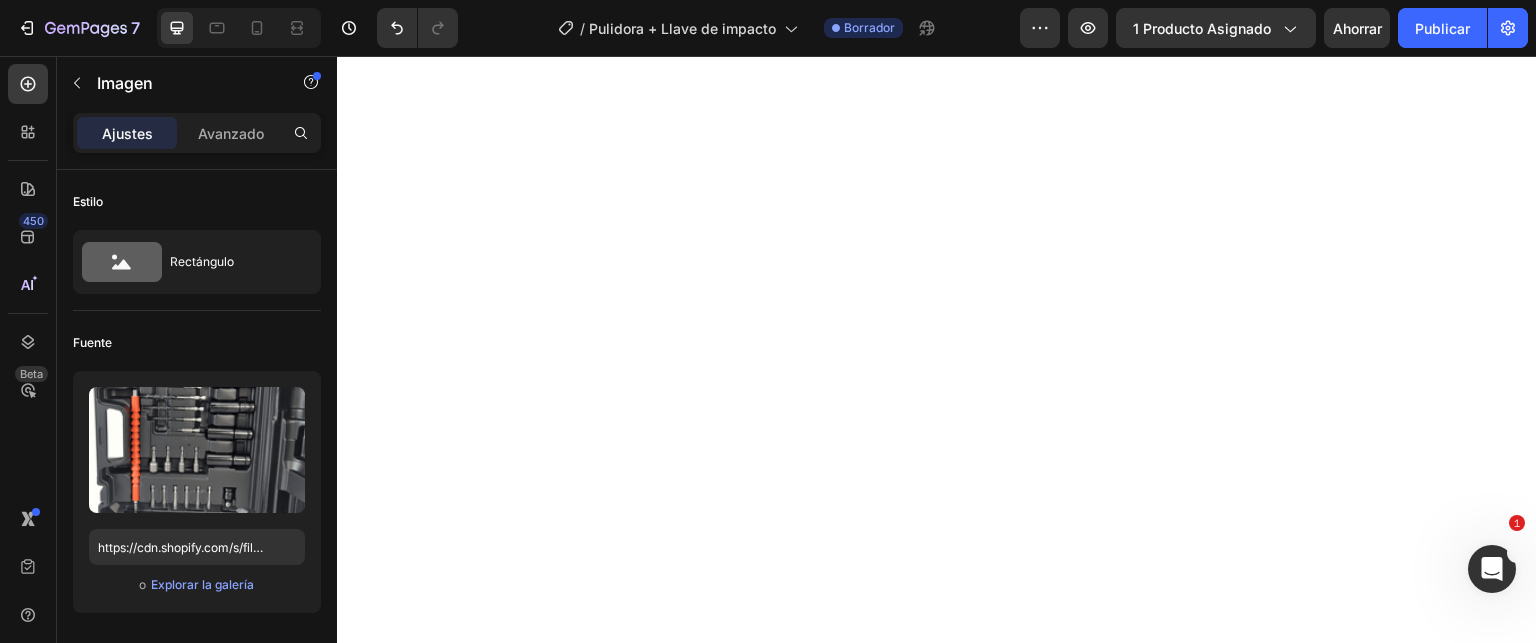 scroll, scrollTop: 2792, scrollLeft: 0, axis: vertical 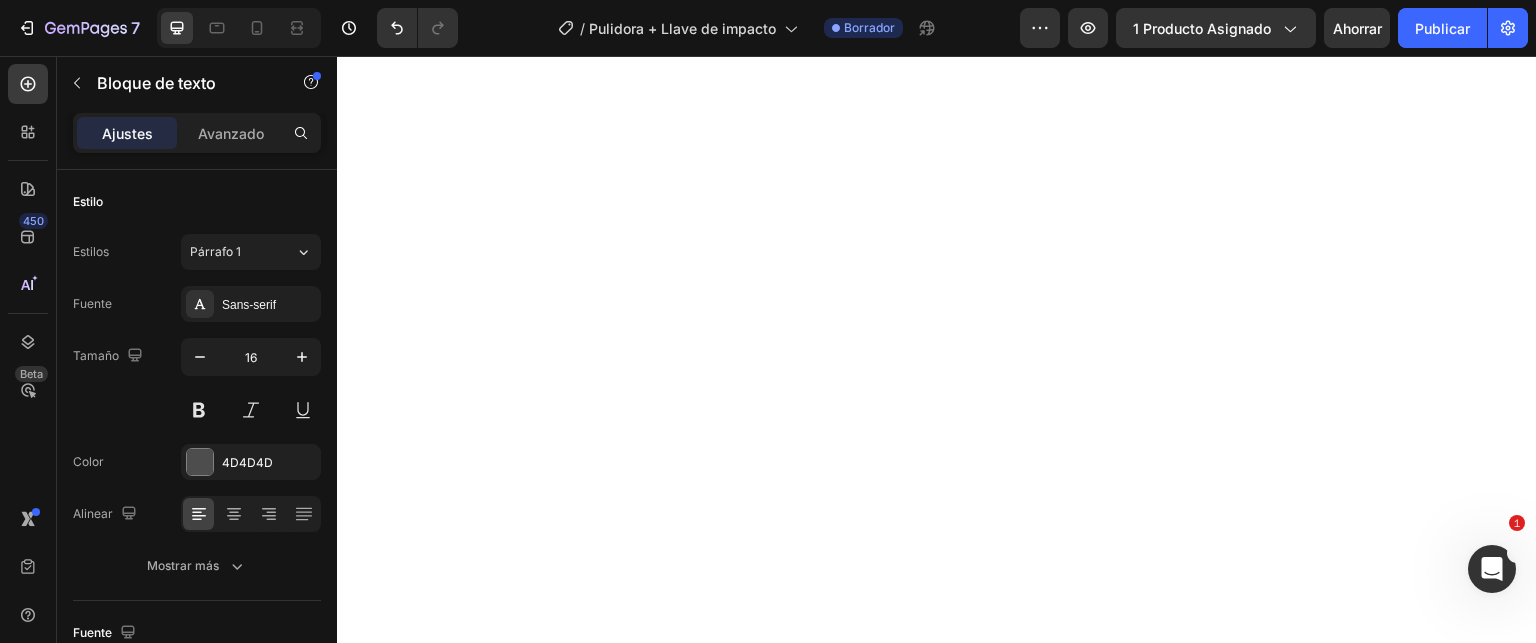 click on "Que incluye" at bounding box center [520, -716] 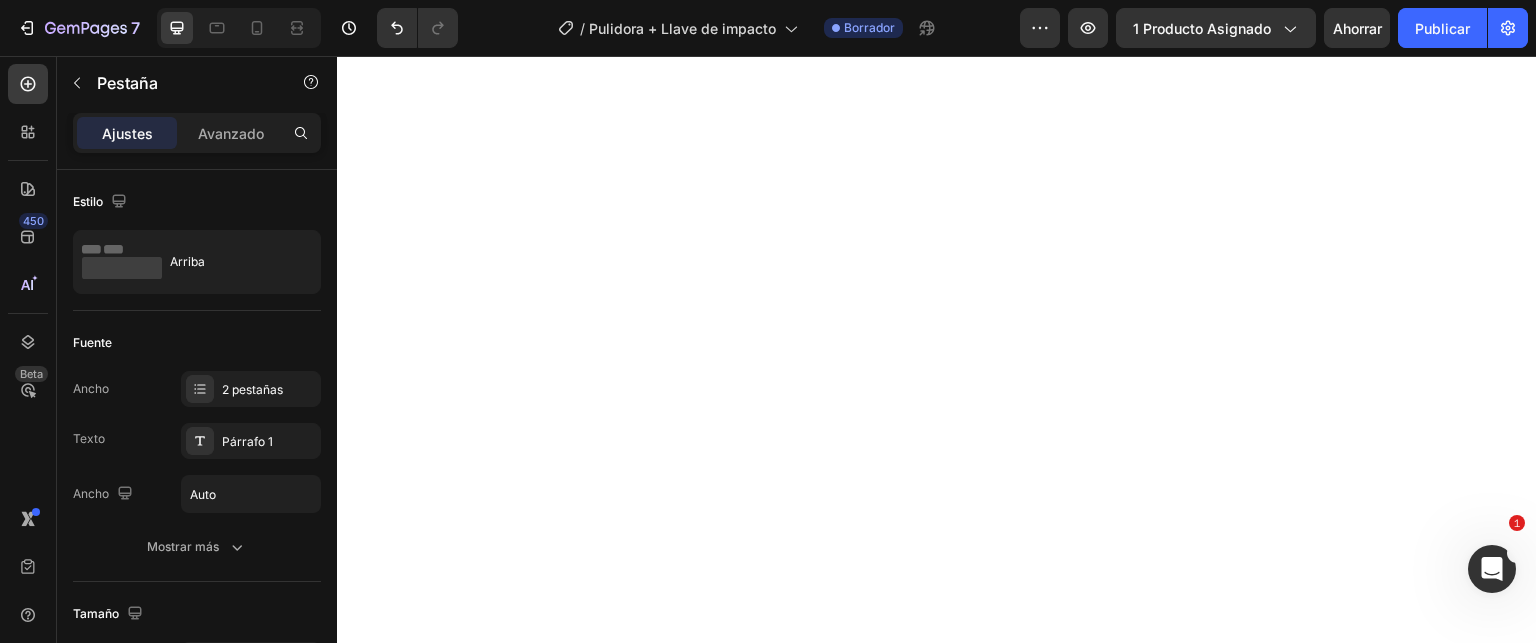 scroll, scrollTop: 2792, scrollLeft: 0, axis: vertical 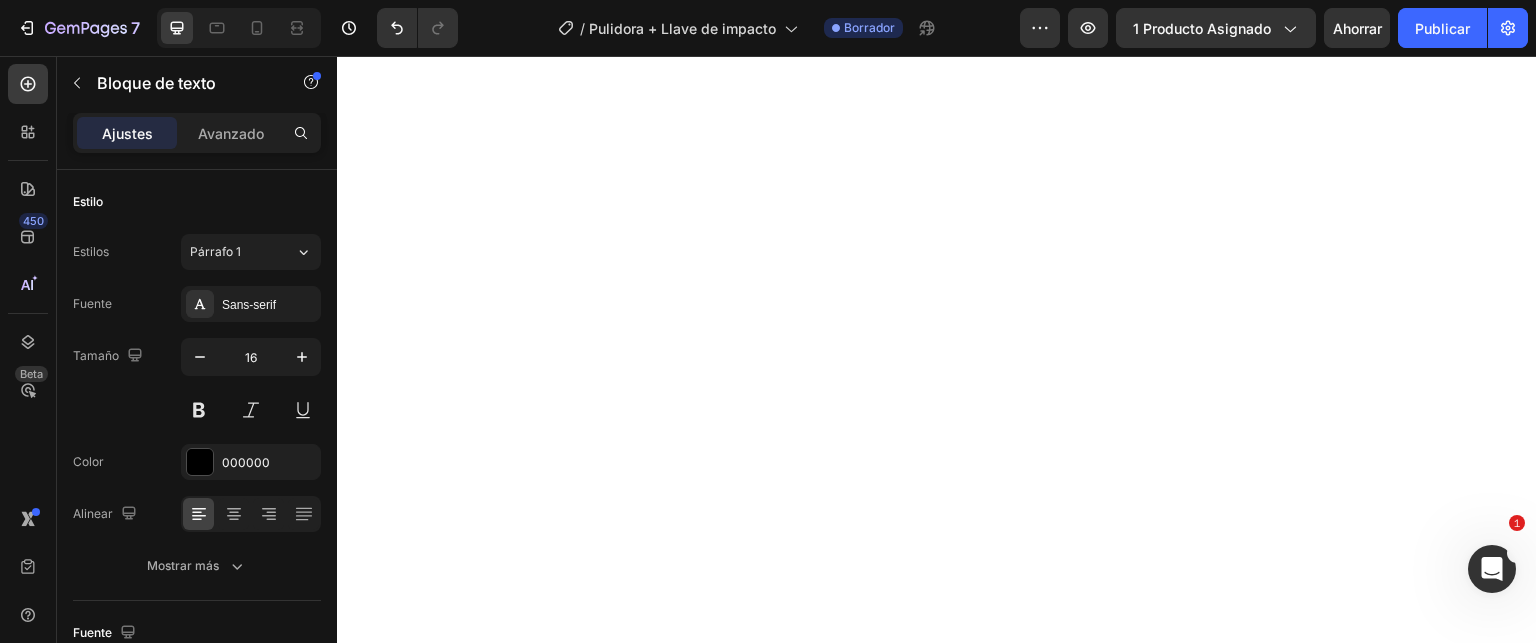 click on "Descripcion" at bounding box center [398, -716] 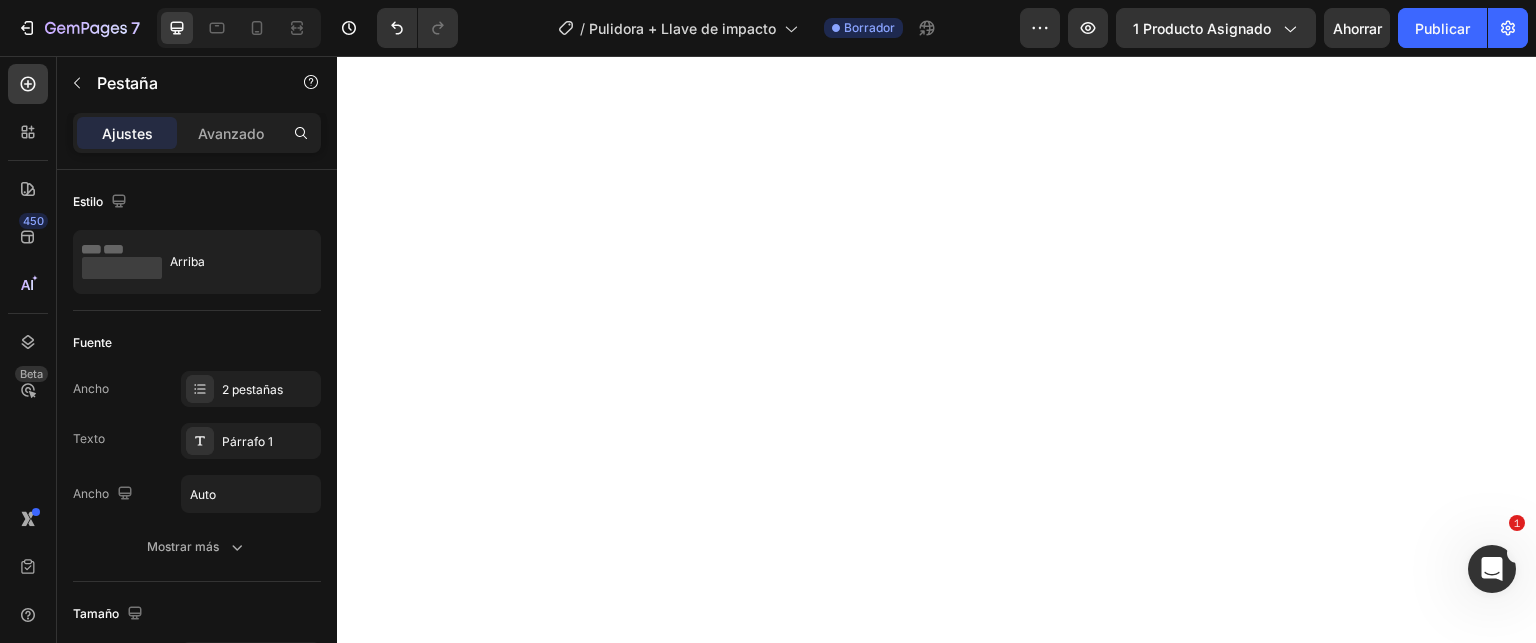 click on "Que incluye" at bounding box center (520, -716) 